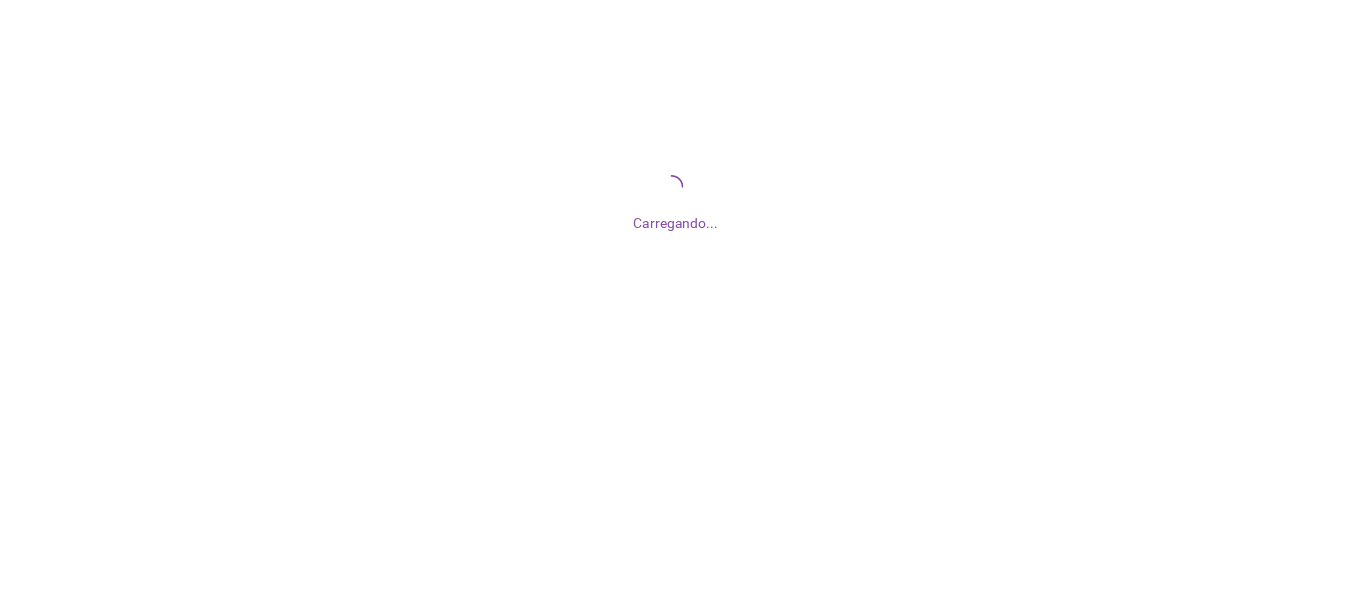 scroll, scrollTop: 0, scrollLeft: 0, axis: both 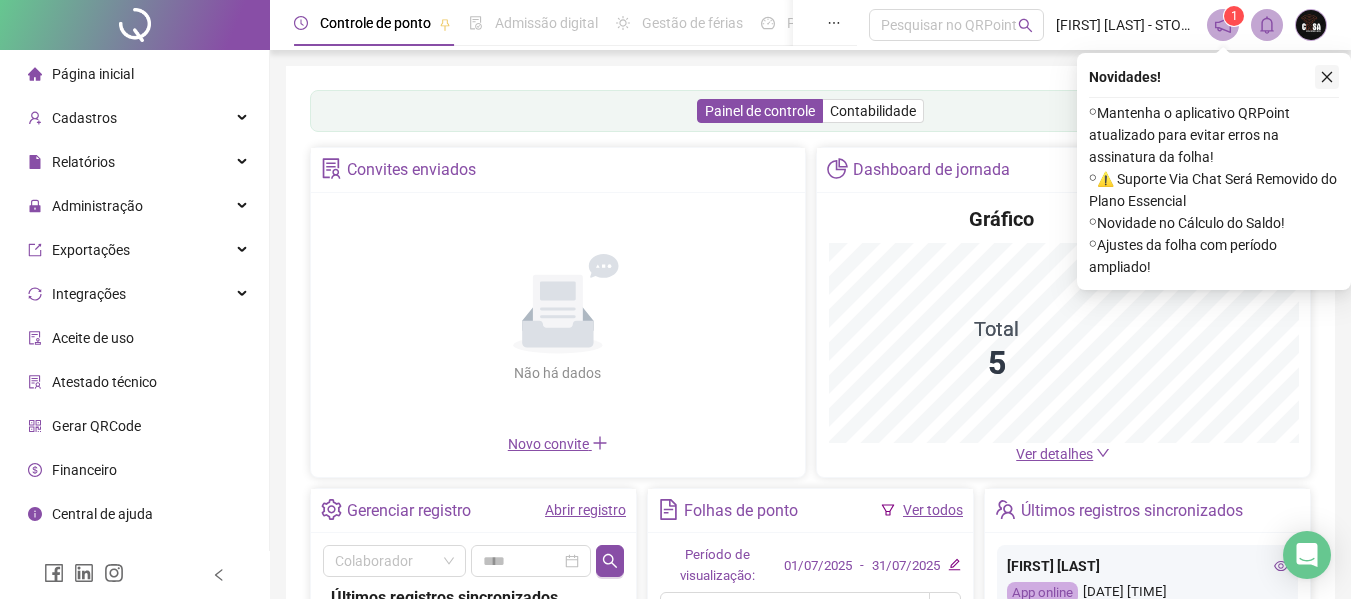 click 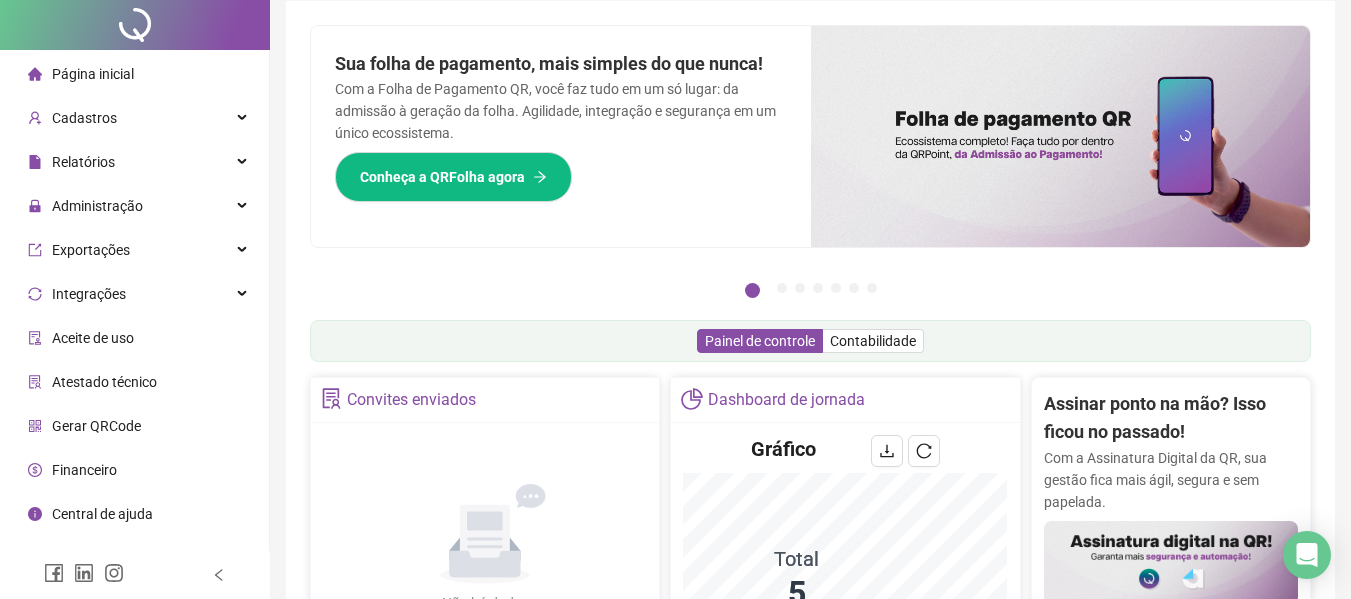scroll, scrollTop: 100, scrollLeft: 0, axis: vertical 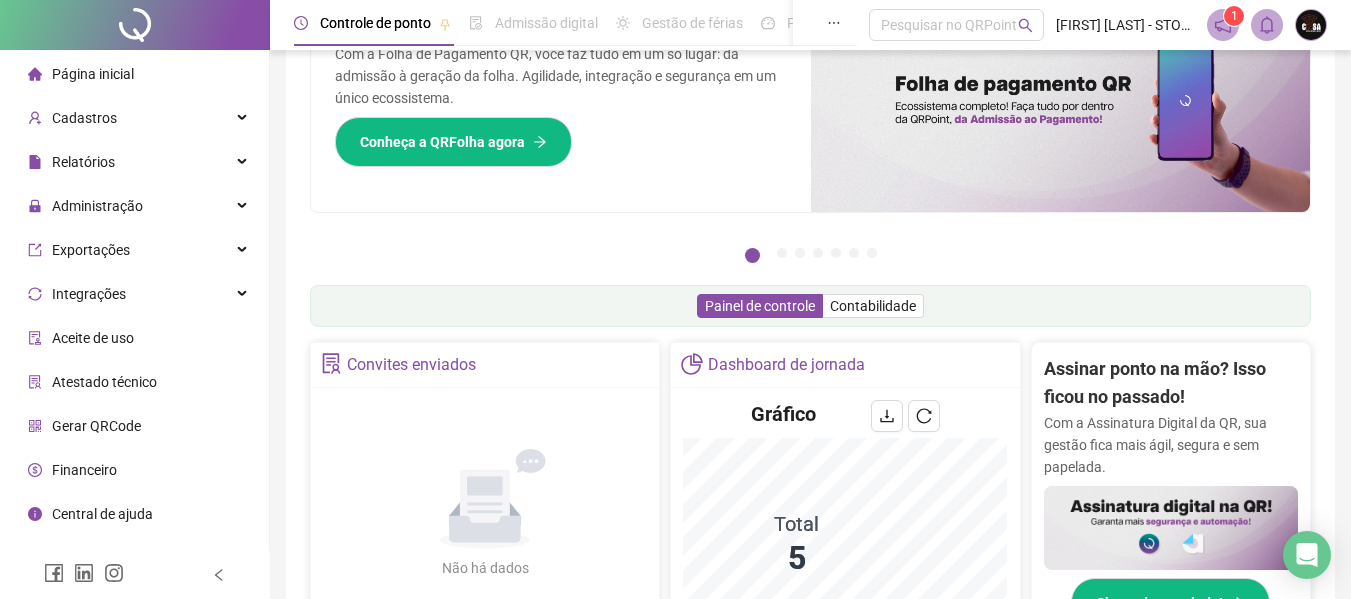 click on "Gerar QRCode" at bounding box center (134, 426) 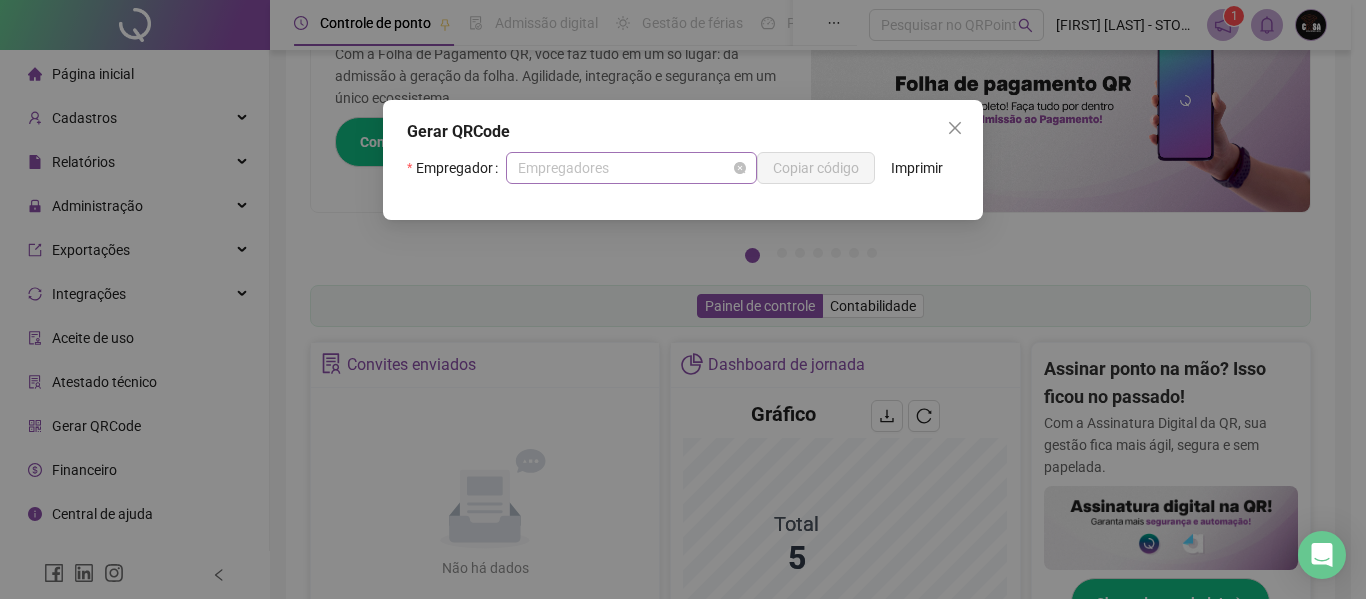 click on "Empregadores" at bounding box center (631, 168) 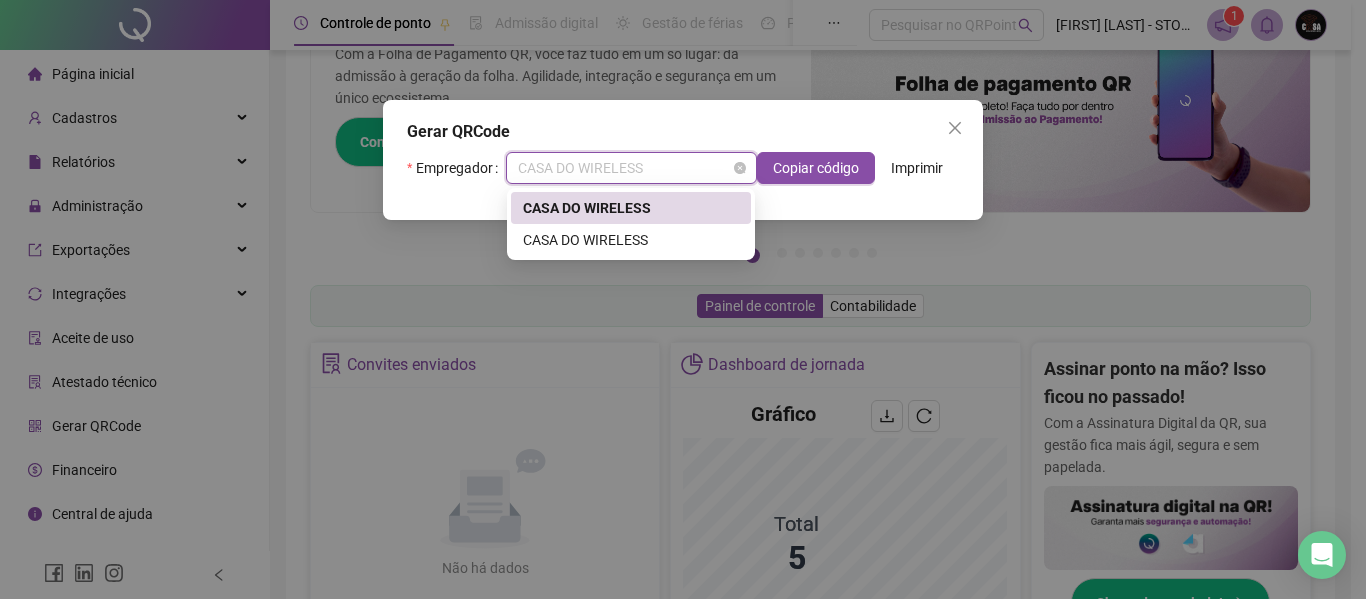 click on "CASA DO WIRELESS" at bounding box center [631, 168] 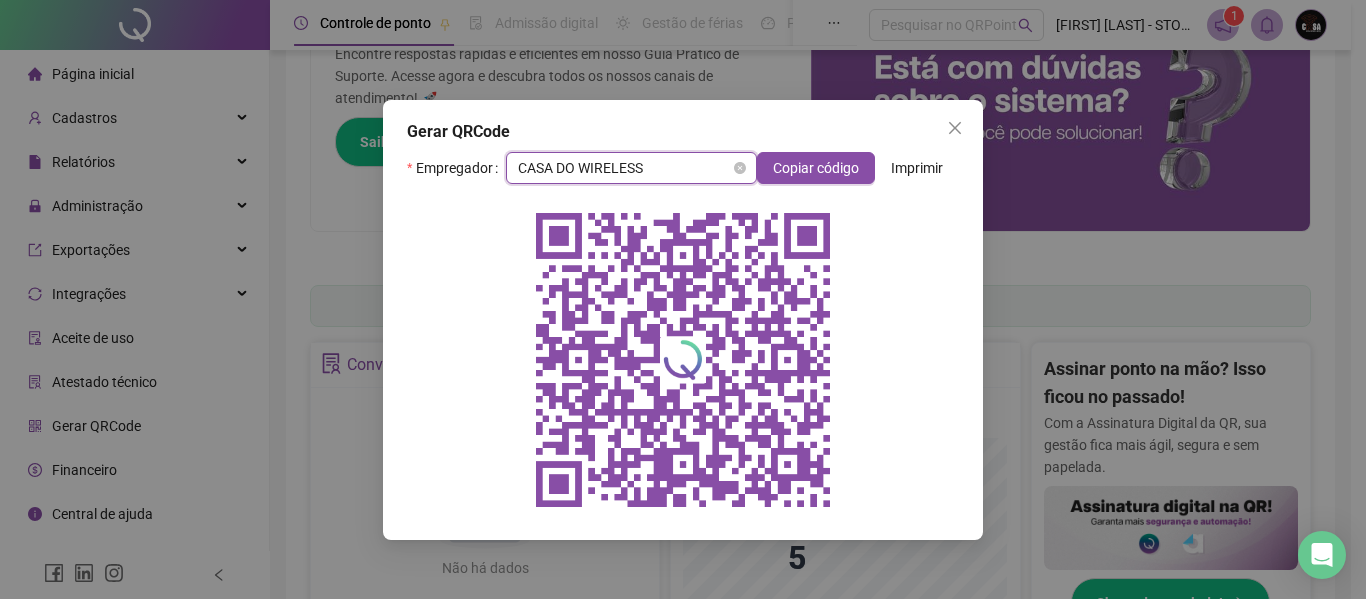 click on "CASA DO WIRELESS" at bounding box center [631, 168] 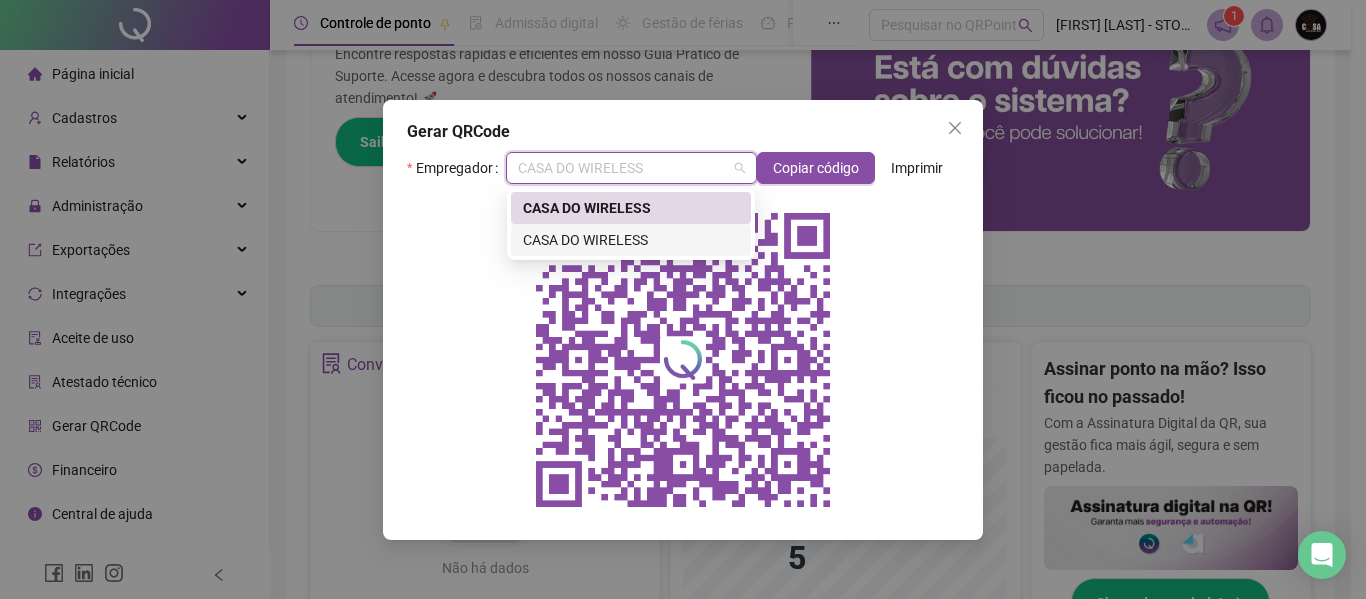 click on "CASA DO WIRELESS" at bounding box center (631, 240) 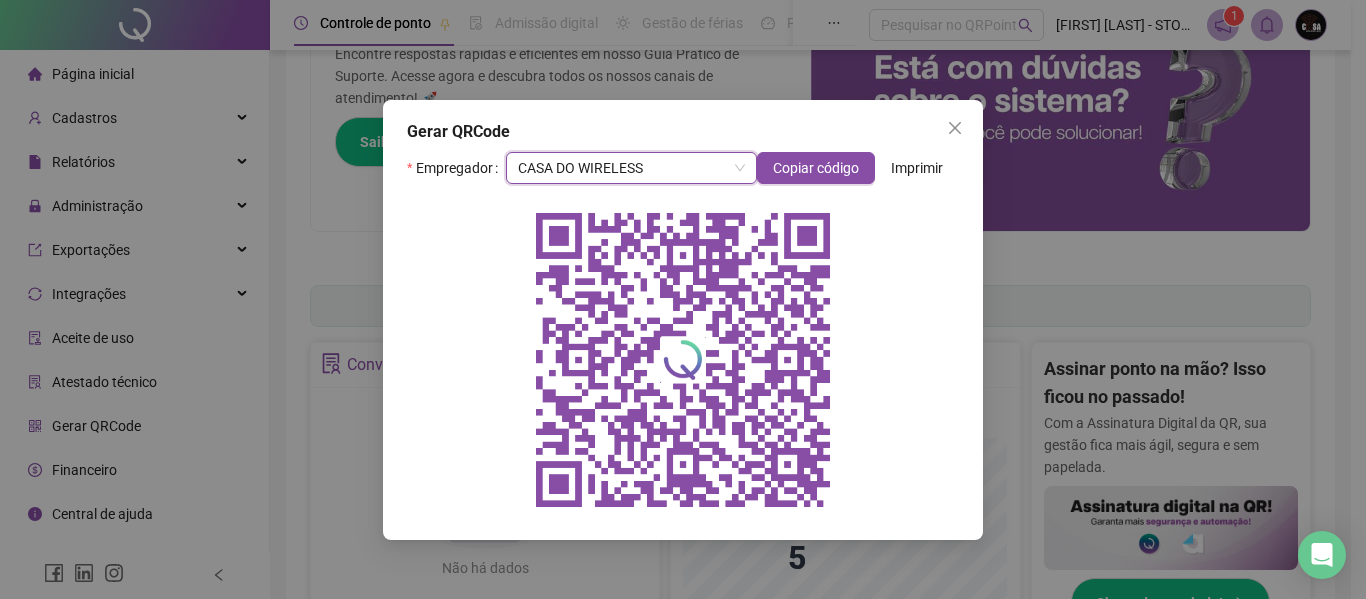 click on "Imprimir" at bounding box center [917, 168] 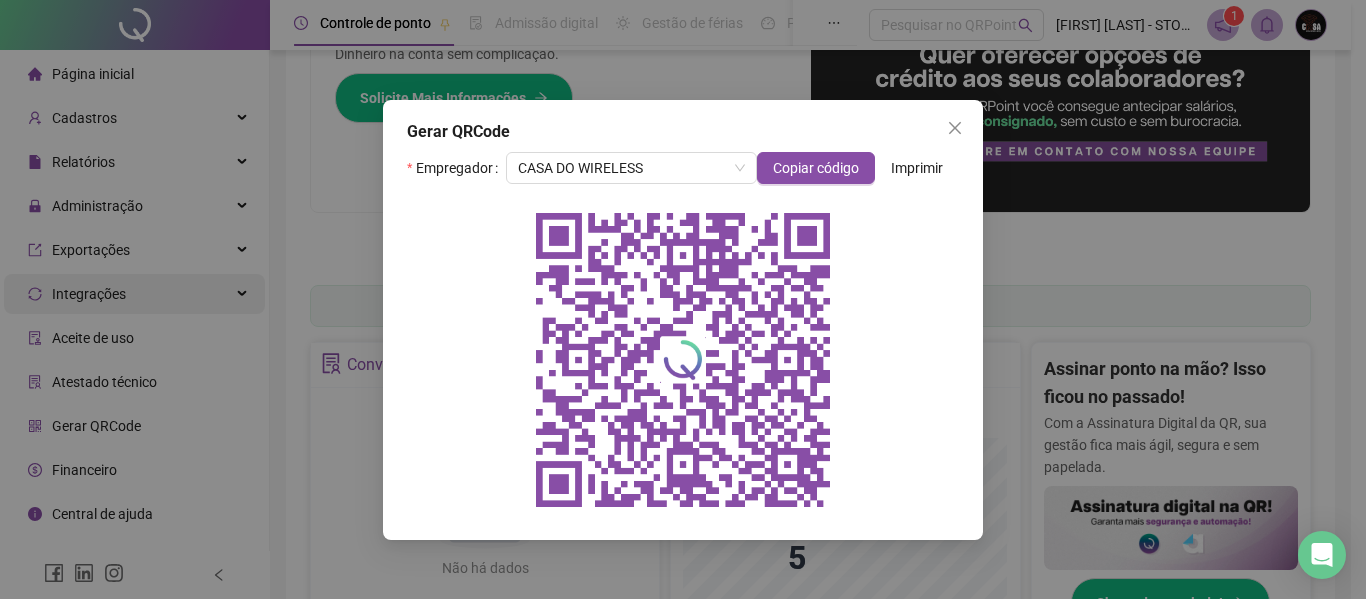 click 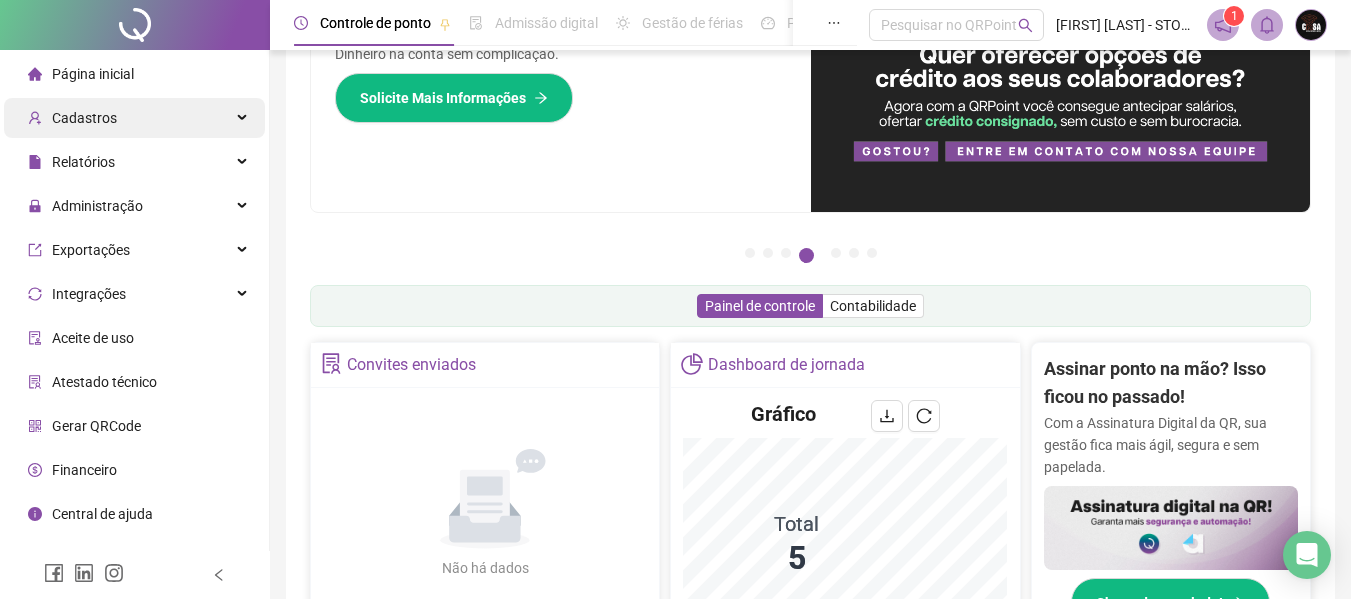 click on "Cadastros" at bounding box center [134, 118] 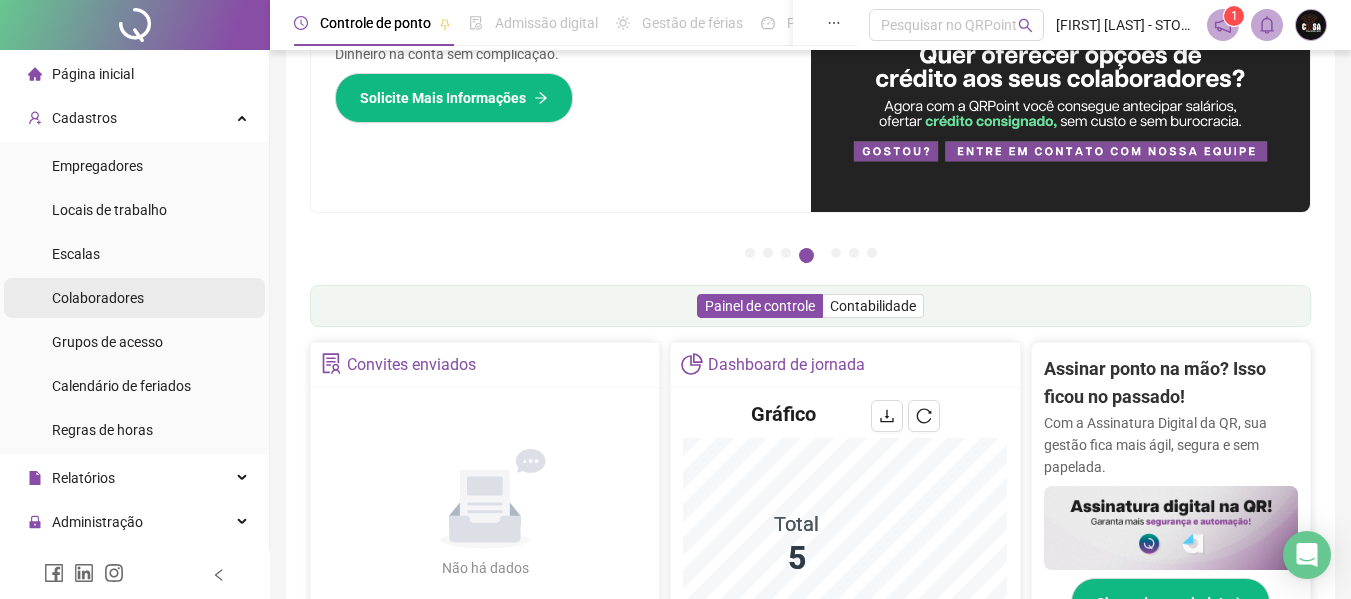 click on "Colaboradores" at bounding box center (98, 298) 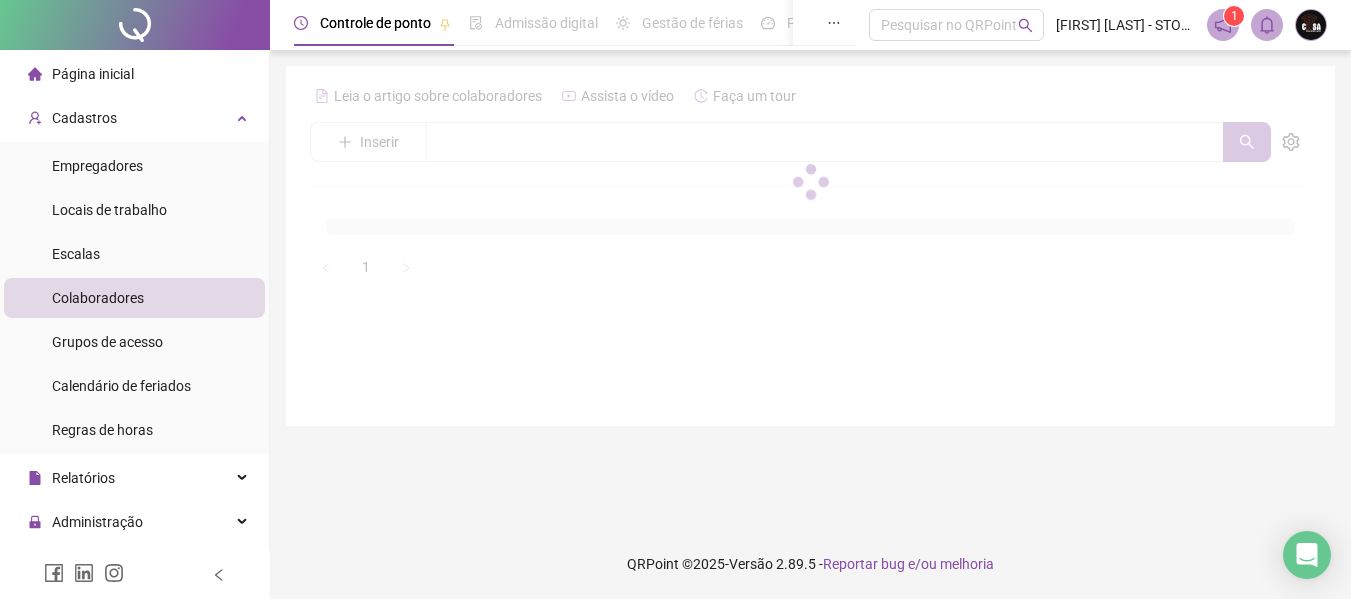 scroll, scrollTop: 0, scrollLeft: 0, axis: both 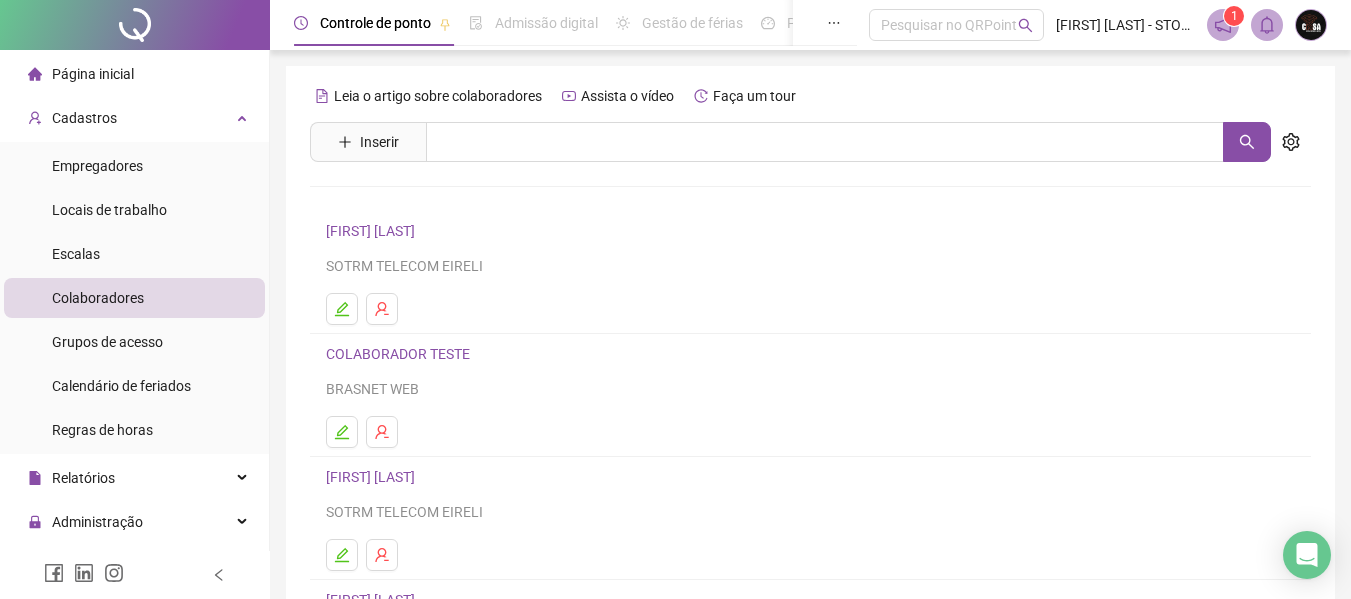 click on "[FIRST] [LAST]" at bounding box center (373, 231) 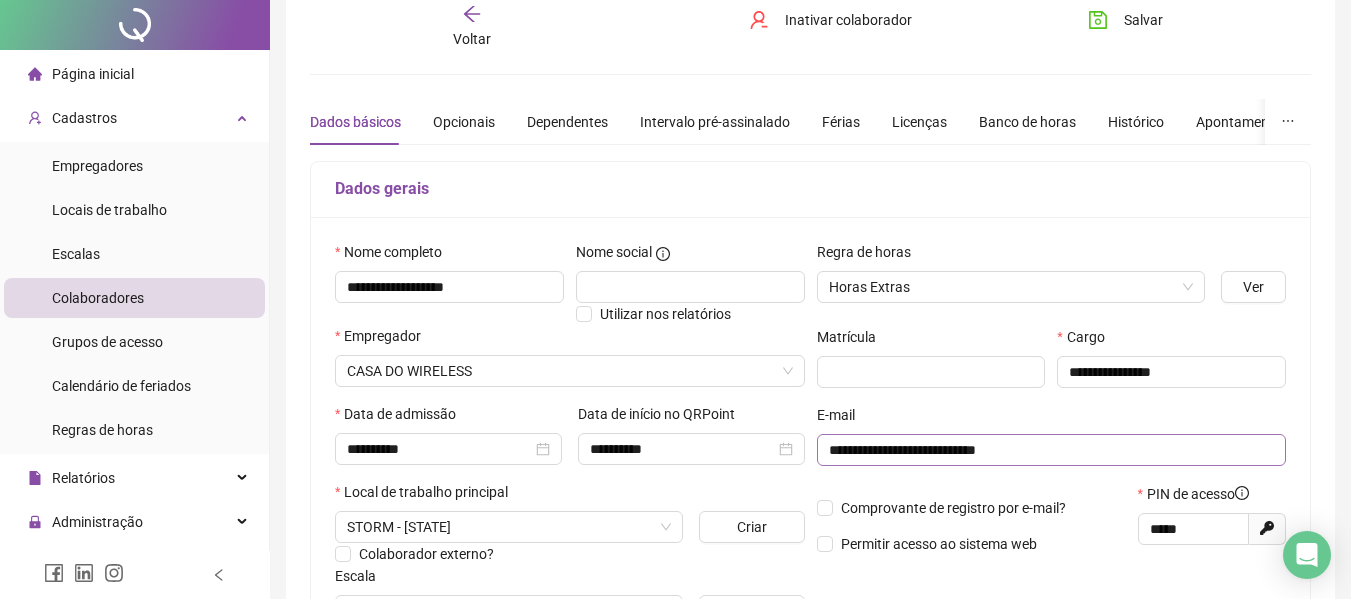 scroll, scrollTop: 200, scrollLeft: 0, axis: vertical 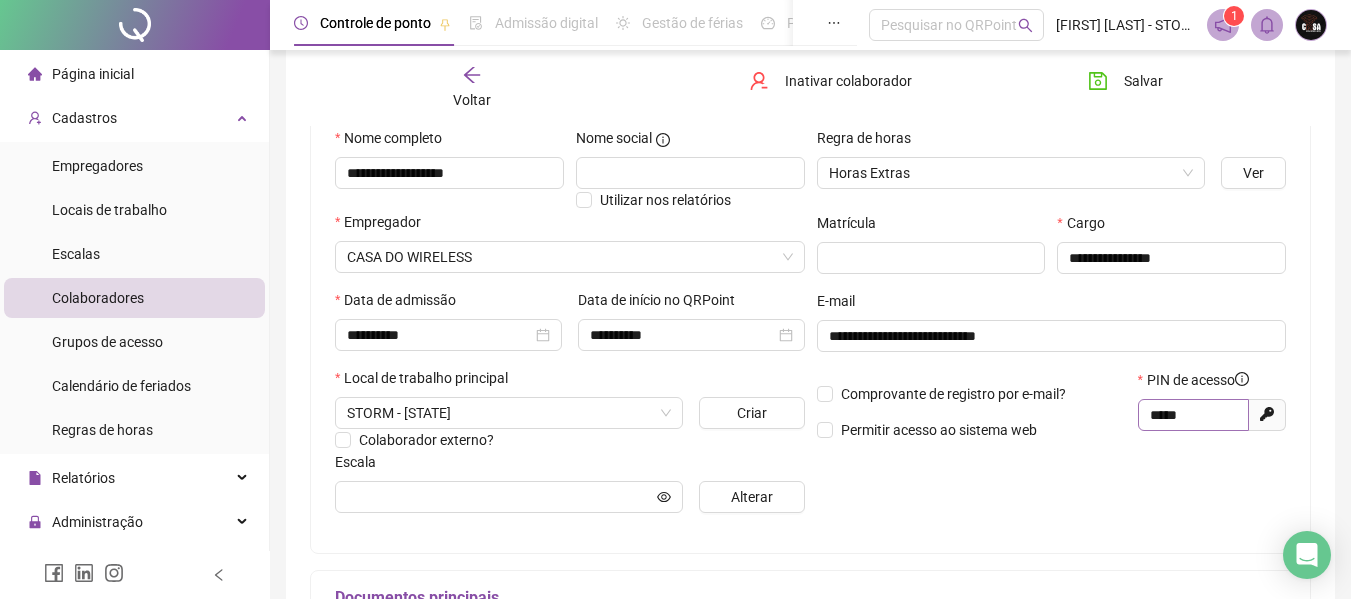 drag, startPoint x: 1147, startPoint y: 413, endPoint x: 1219, endPoint y: 416, distance: 72.06247 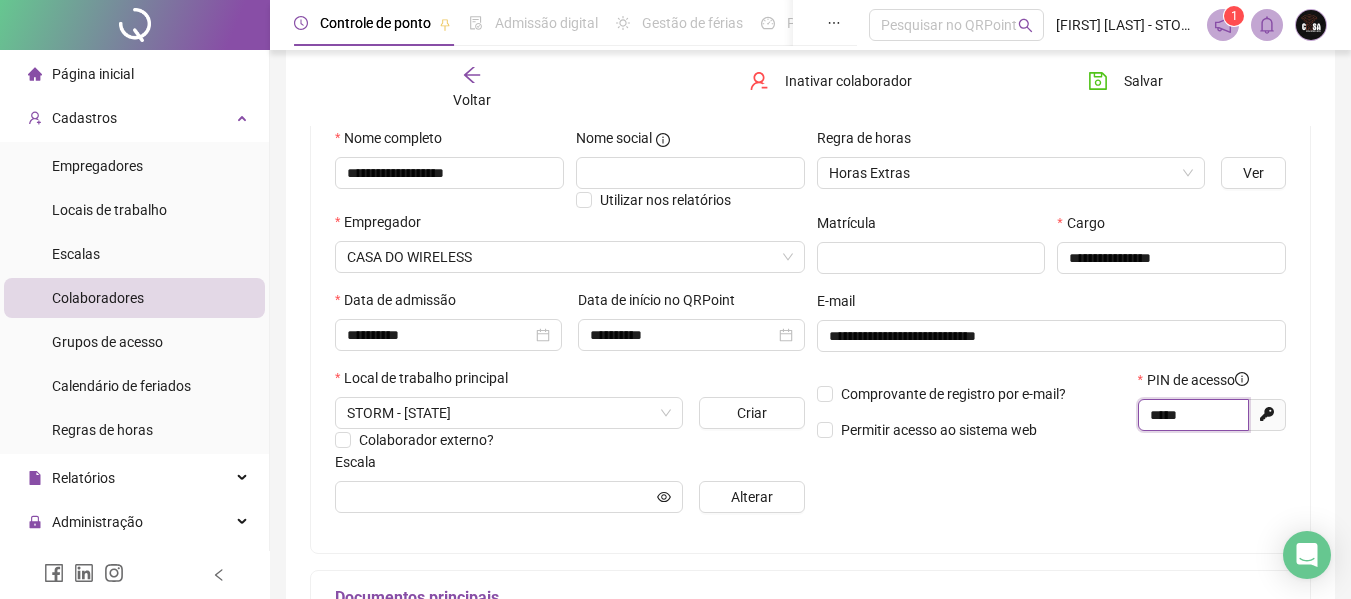 drag, startPoint x: 1219, startPoint y: 416, endPoint x: 1124, endPoint y: 416, distance: 95 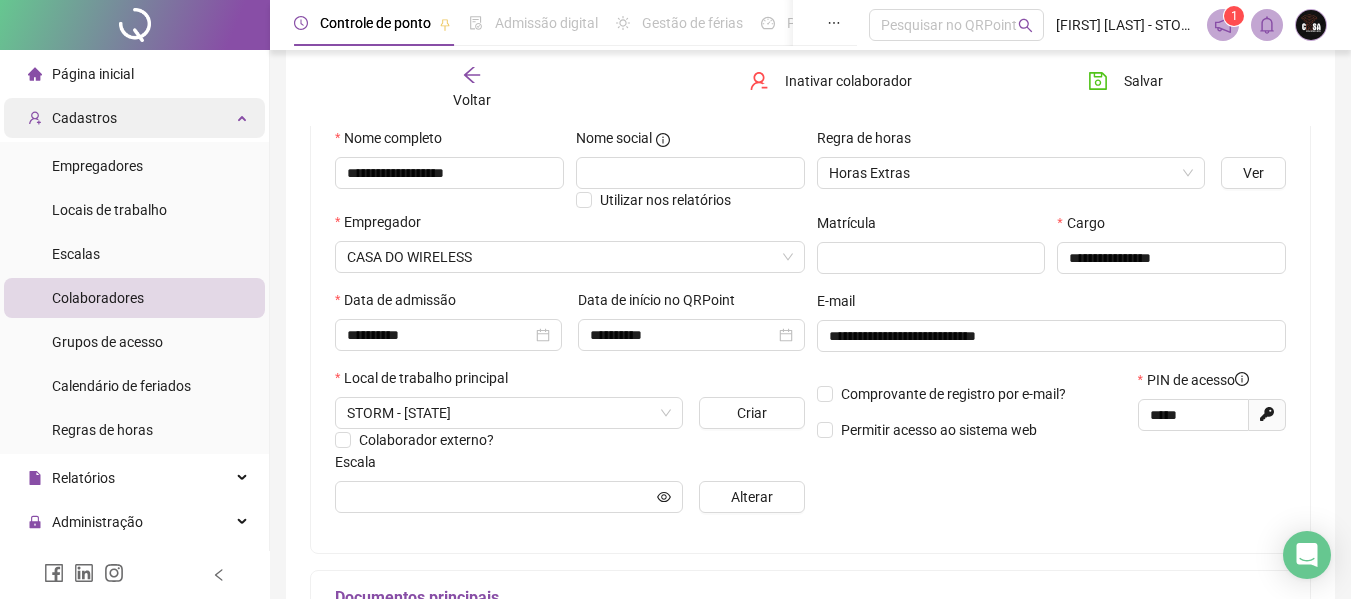 click on "Cadastros" at bounding box center [134, 118] 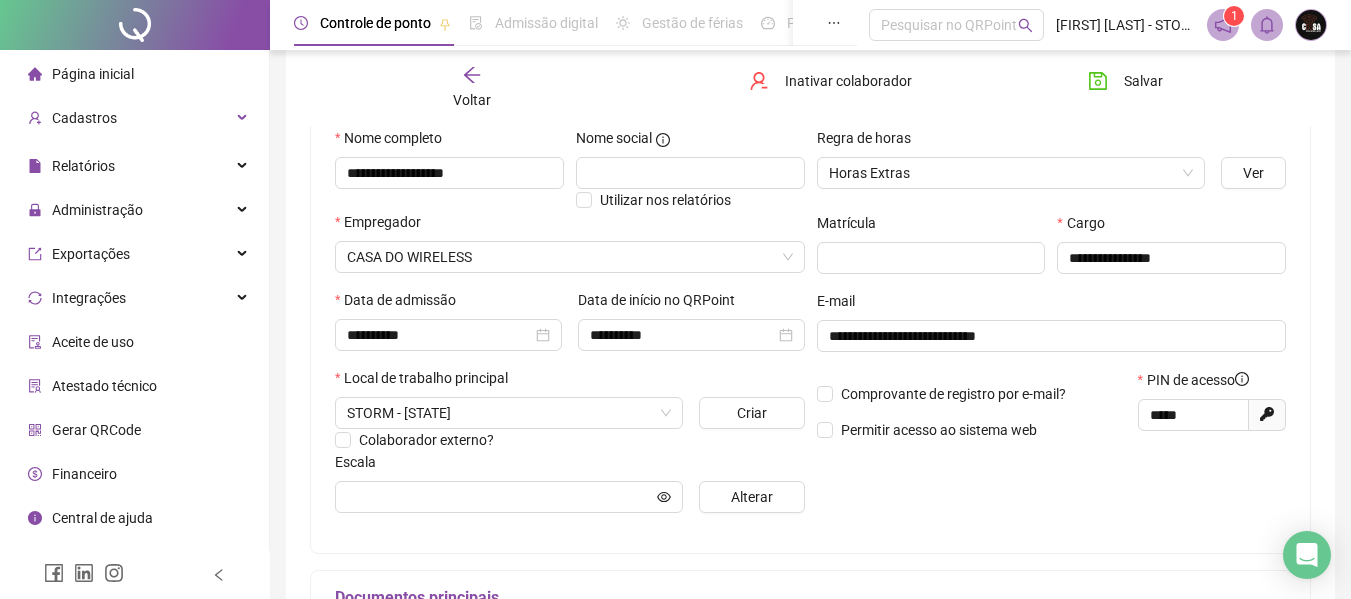 click on "Página inicial" at bounding box center (93, 74) 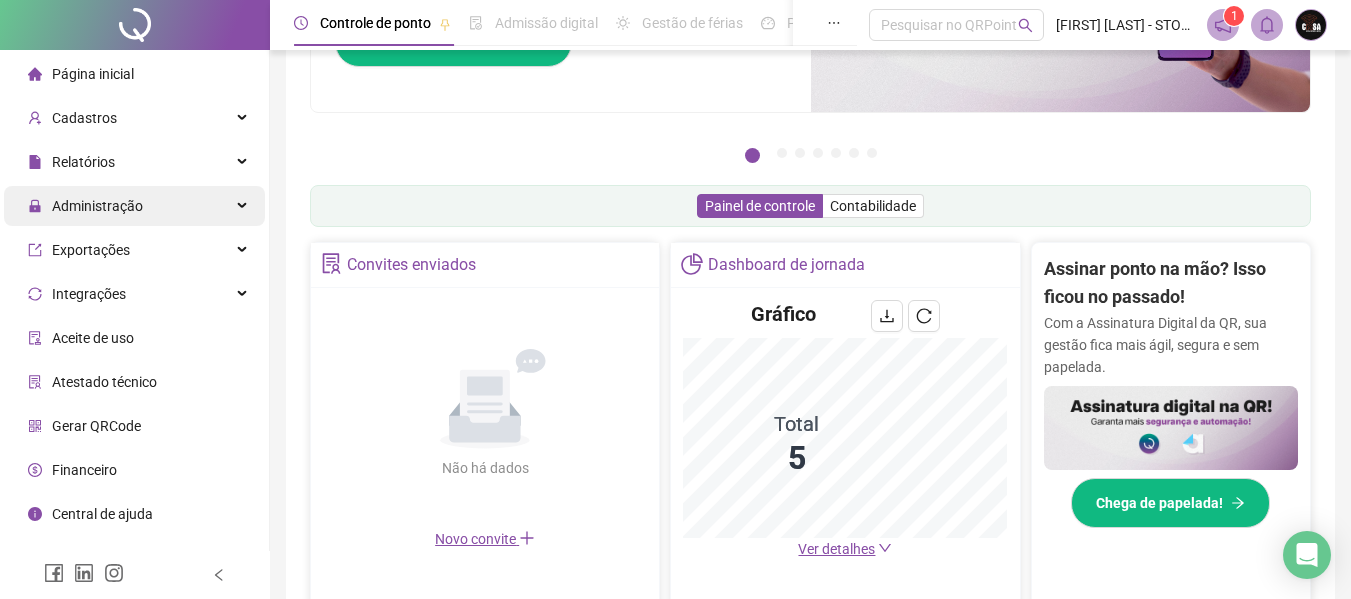 click on "Administração" at bounding box center [134, 206] 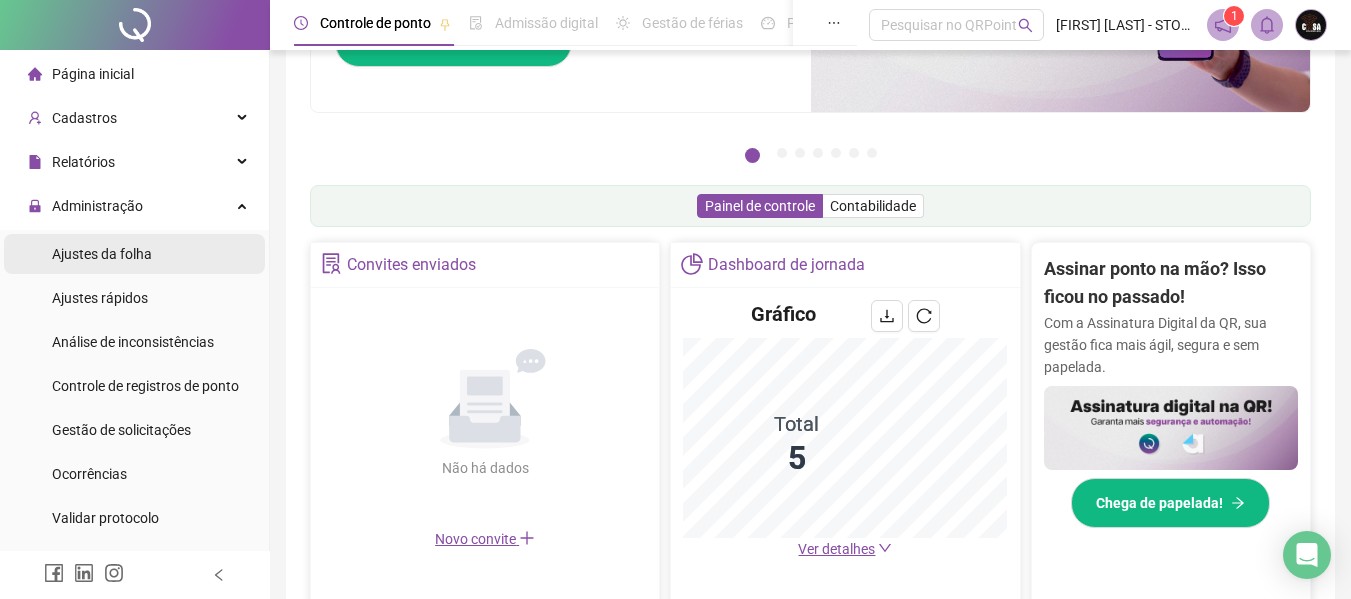 click on "Ajustes da folha" at bounding box center (102, 254) 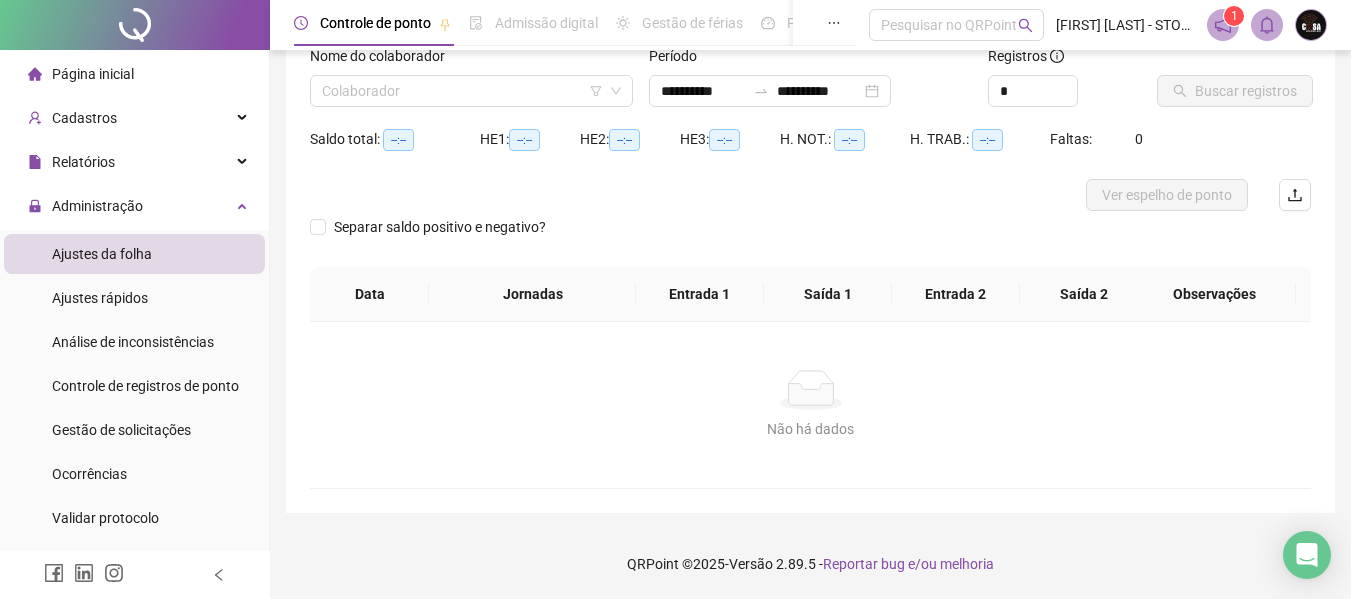 scroll, scrollTop: 139, scrollLeft: 0, axis: vertical 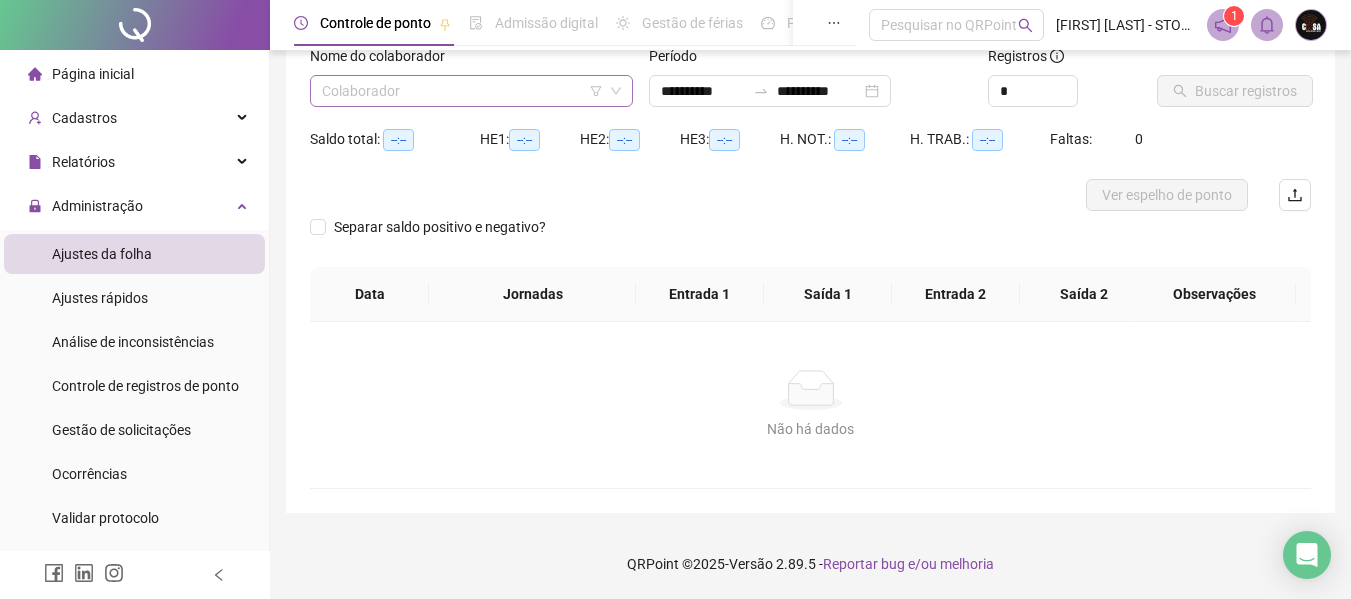 click 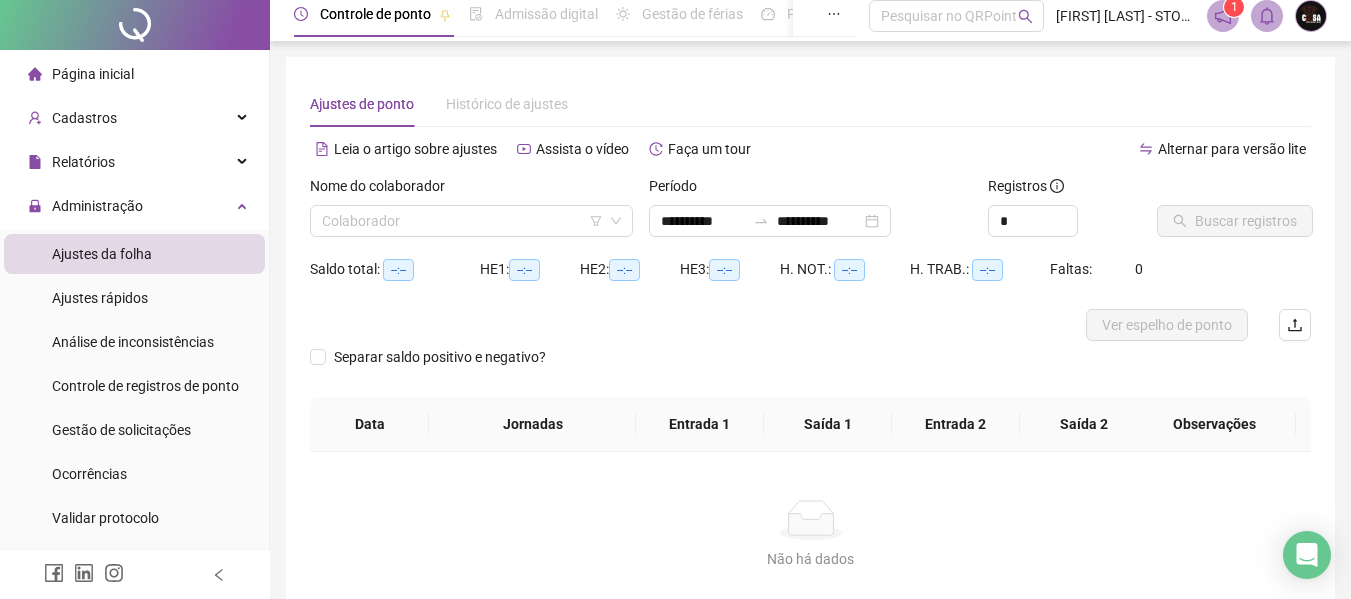 scroll, scrollTop: 0, scrollLeft: 0, axis: both 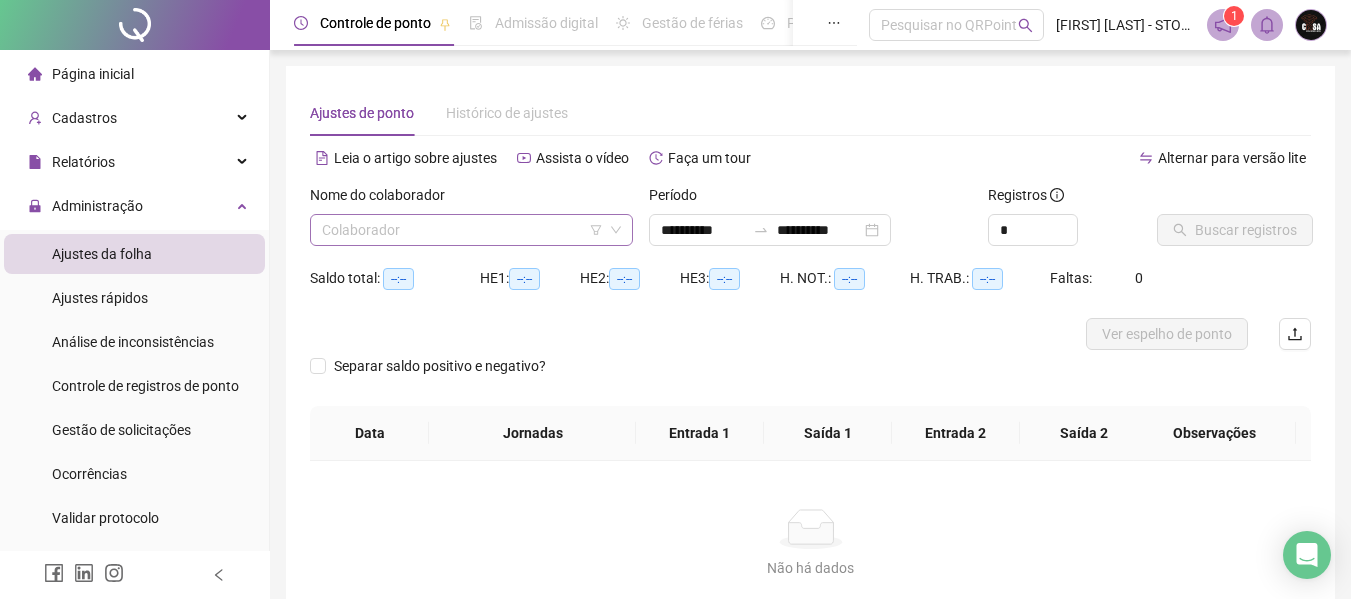 click at bounding box center [462, 230] 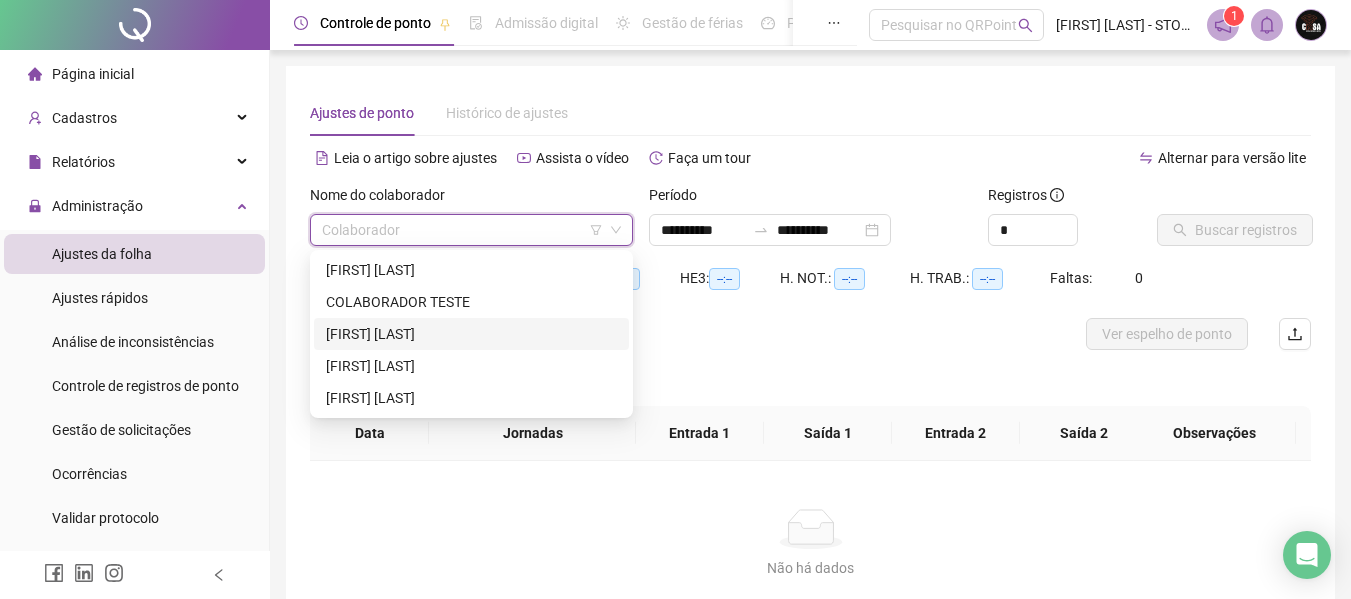 click on "[FIRST] [LAST]" at bounding box center [471, 334] 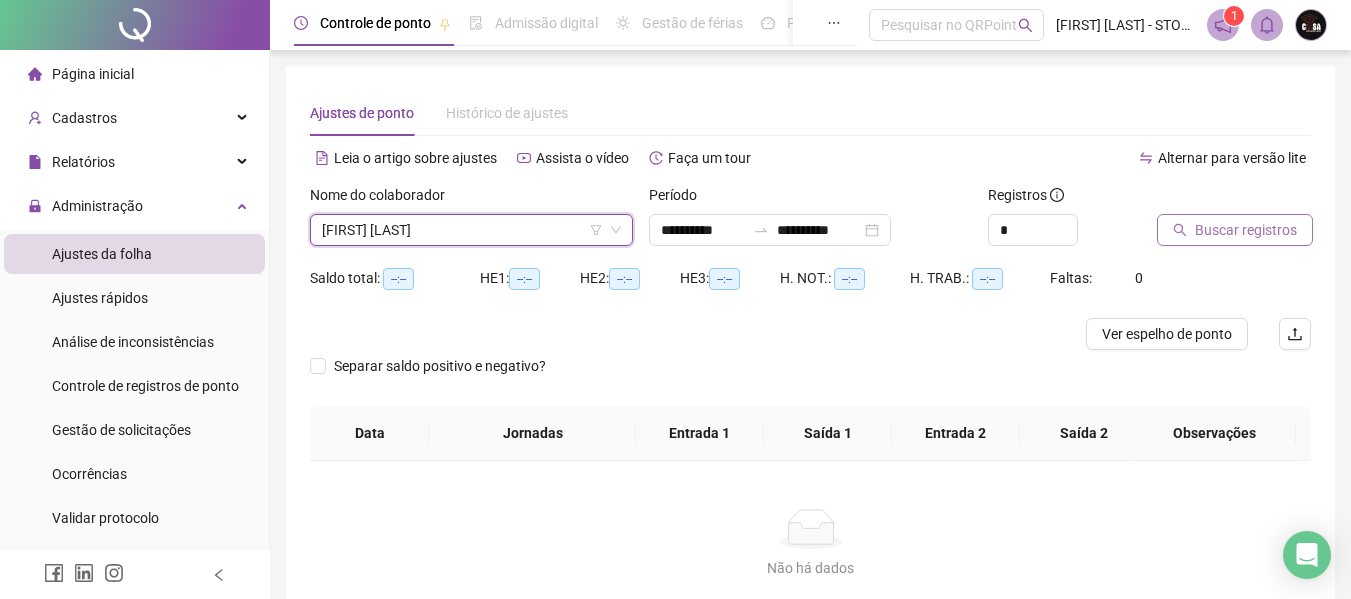click on "Buscar registros" at bounding box center [1246, 230] 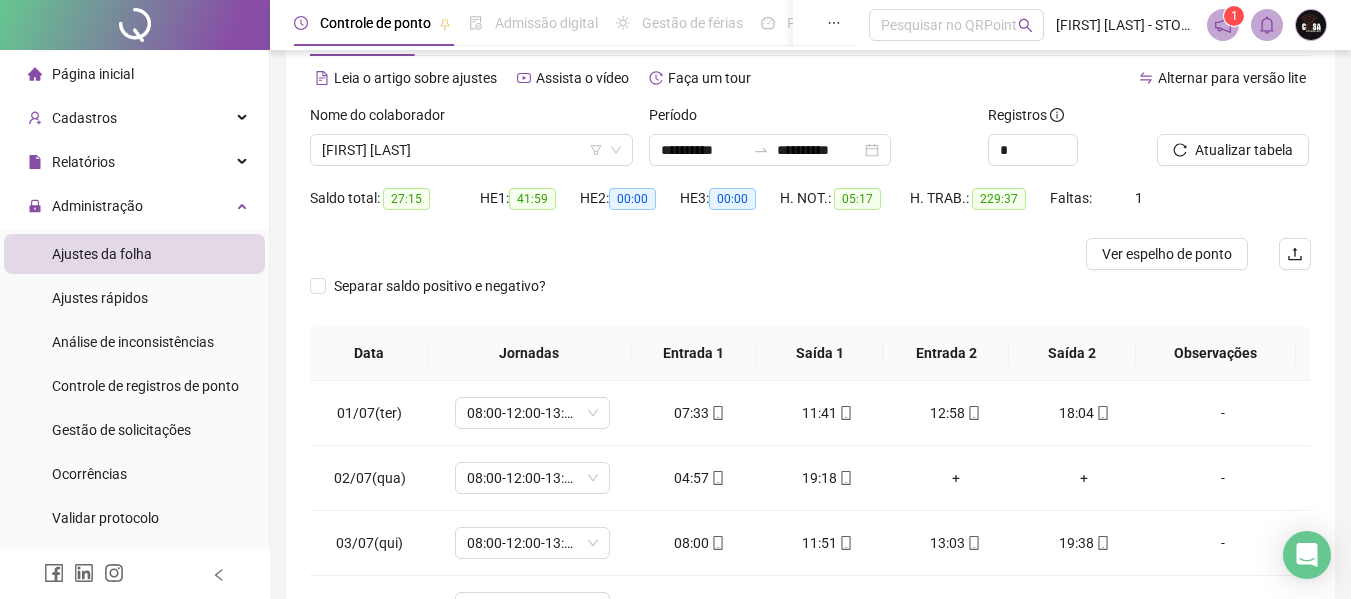 scroll, scrollTop: 200, scrollLeft: 0, axis: vertical 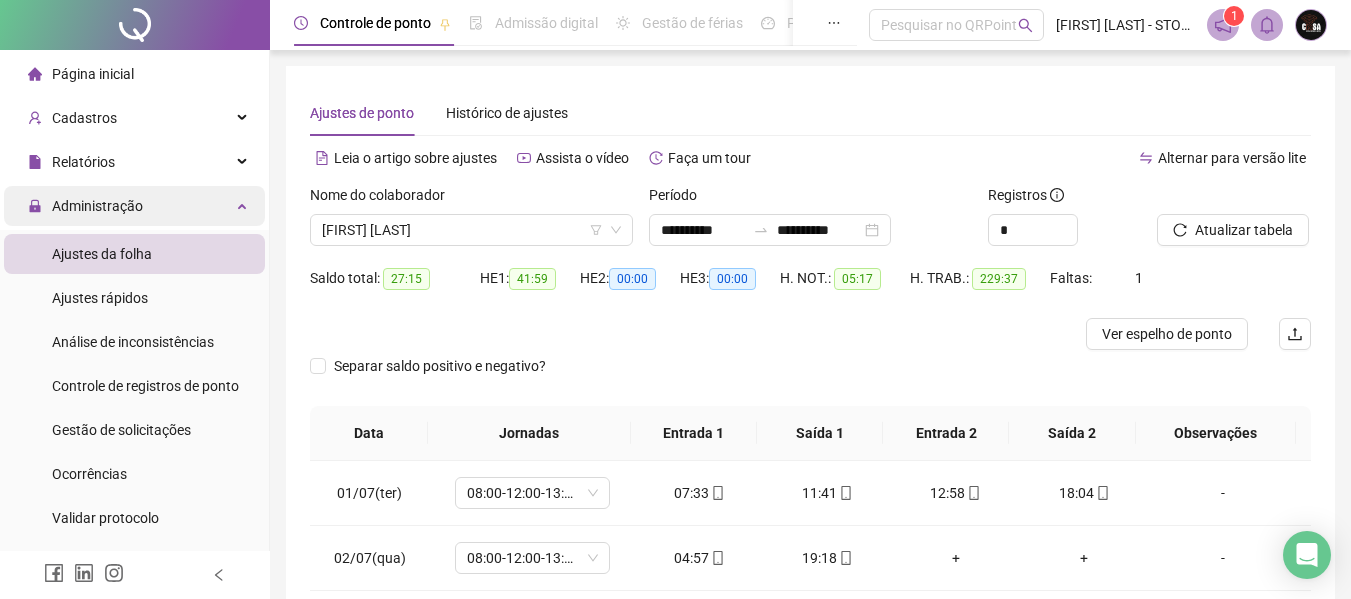 click on "Administração" at bounding box center (134, 206) 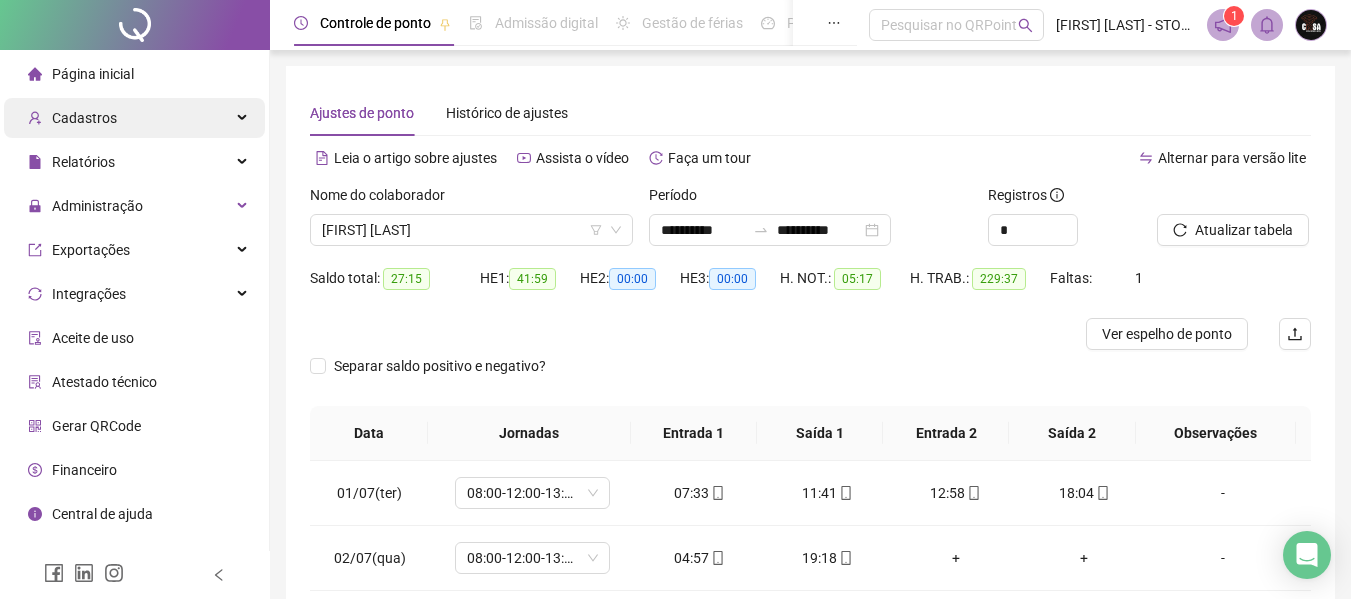 click on "Cadastros" at bounding box center (134, 118) 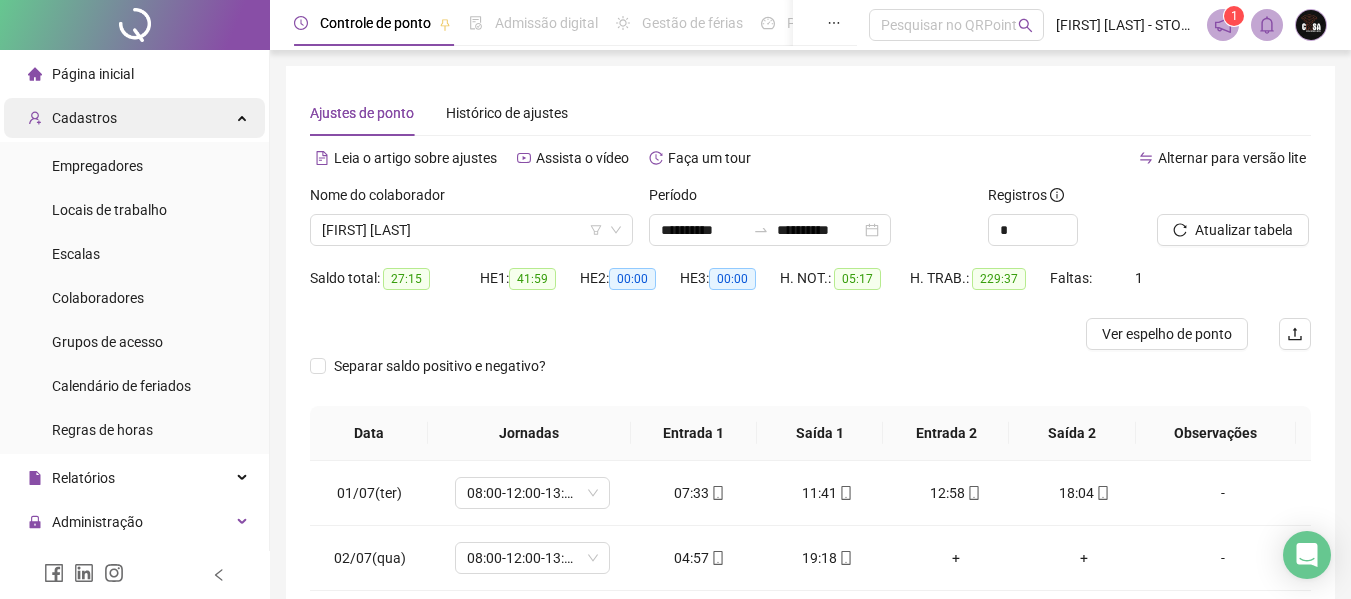 click on "Cadastros" at bounding box center [134, 118] 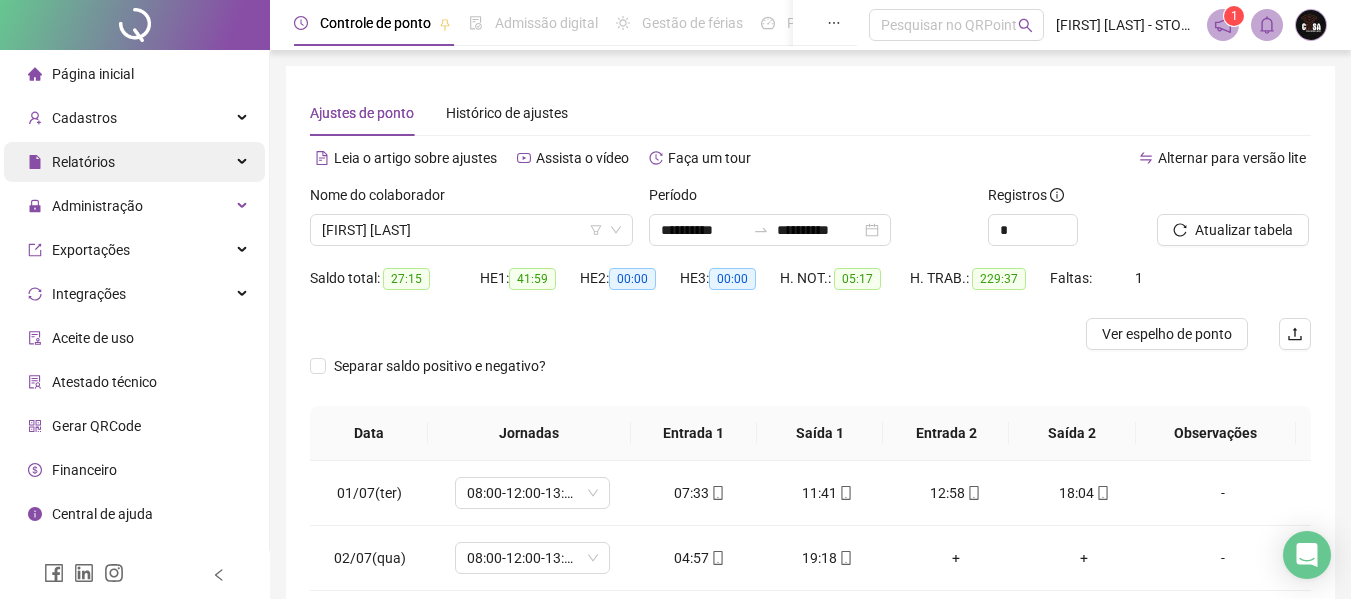 click on "Relatórios" at bounding box center (134, 162) 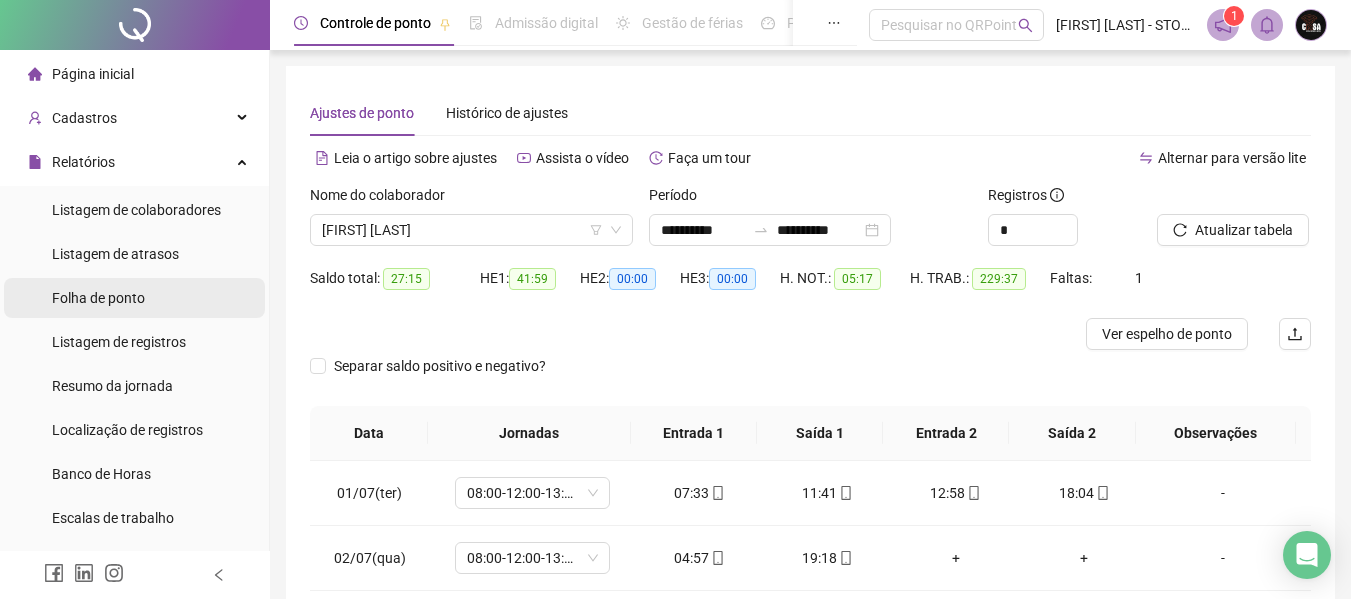 click on "Folha de ponto" at bounding box center [98, 298] 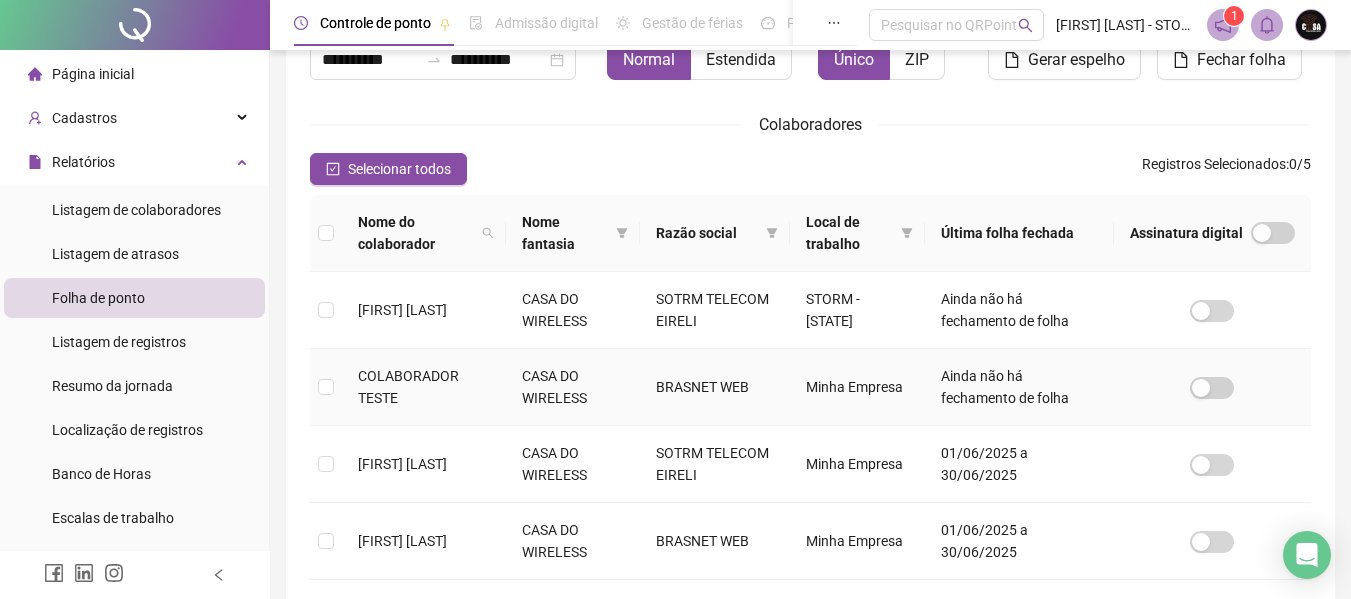 scroll, scrollTop: 210, scrollLeft: 0, axis: vertical 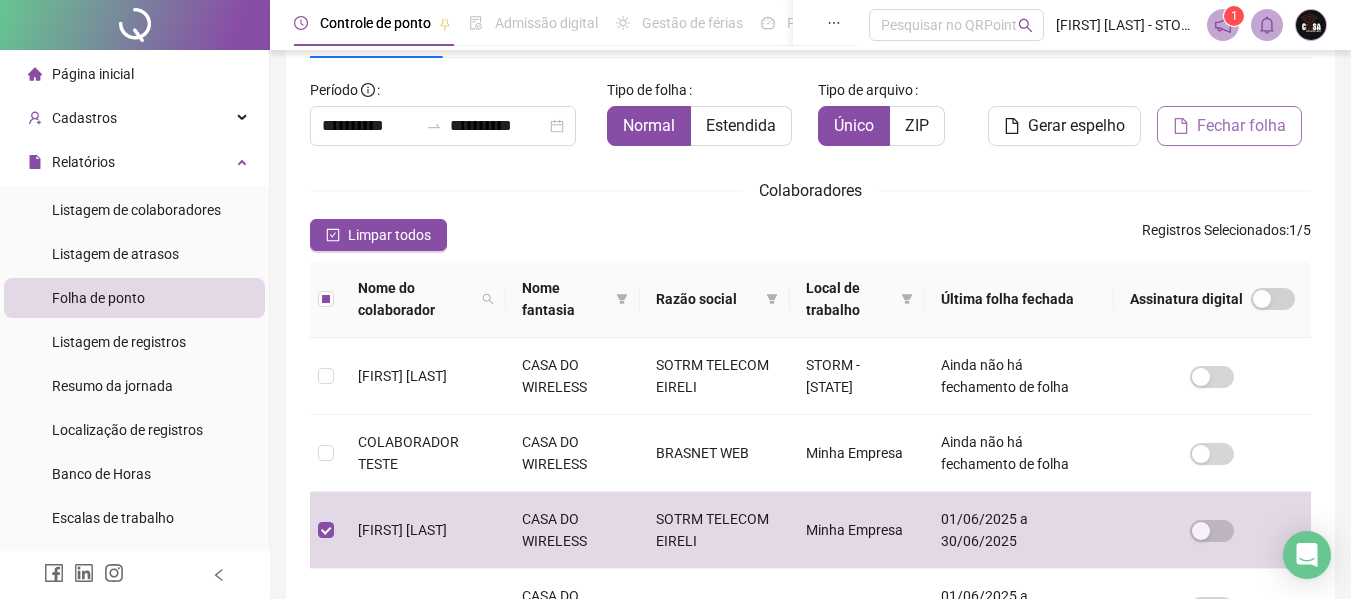 click on "Fechar folha" at bounding box center (1241, 126) 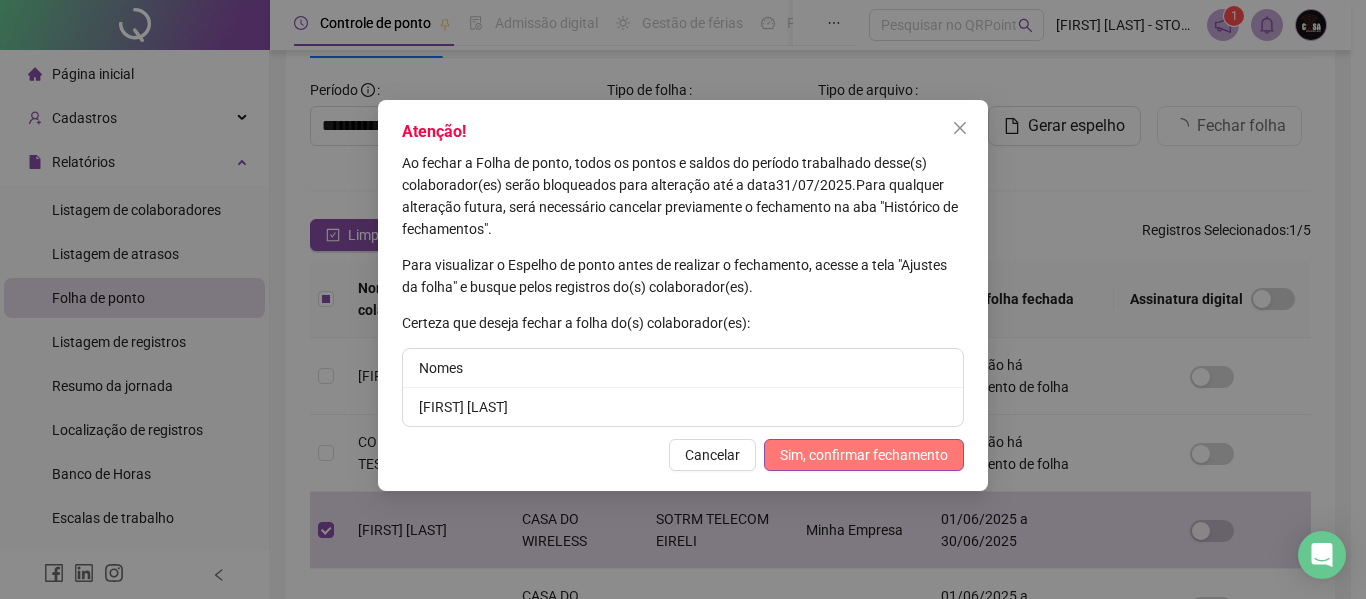 click on "Sim, confirmar fechamento" at bounding box center (864, 455) 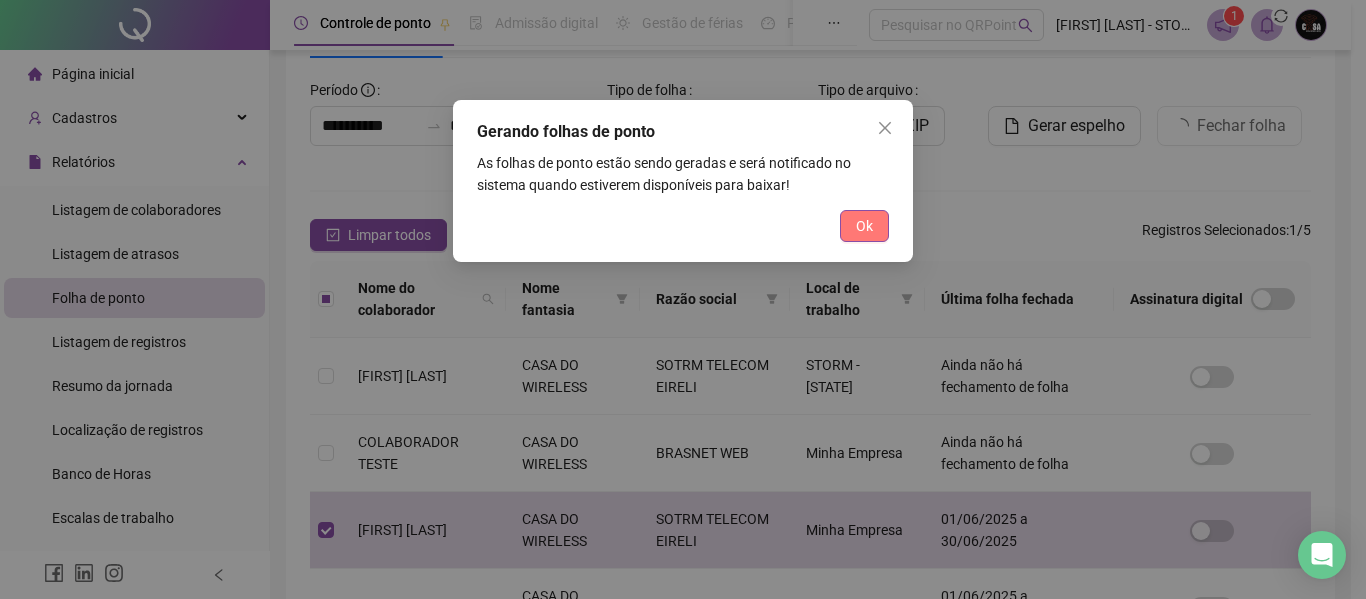 click on "Ok" at bounding box center [864, 226] 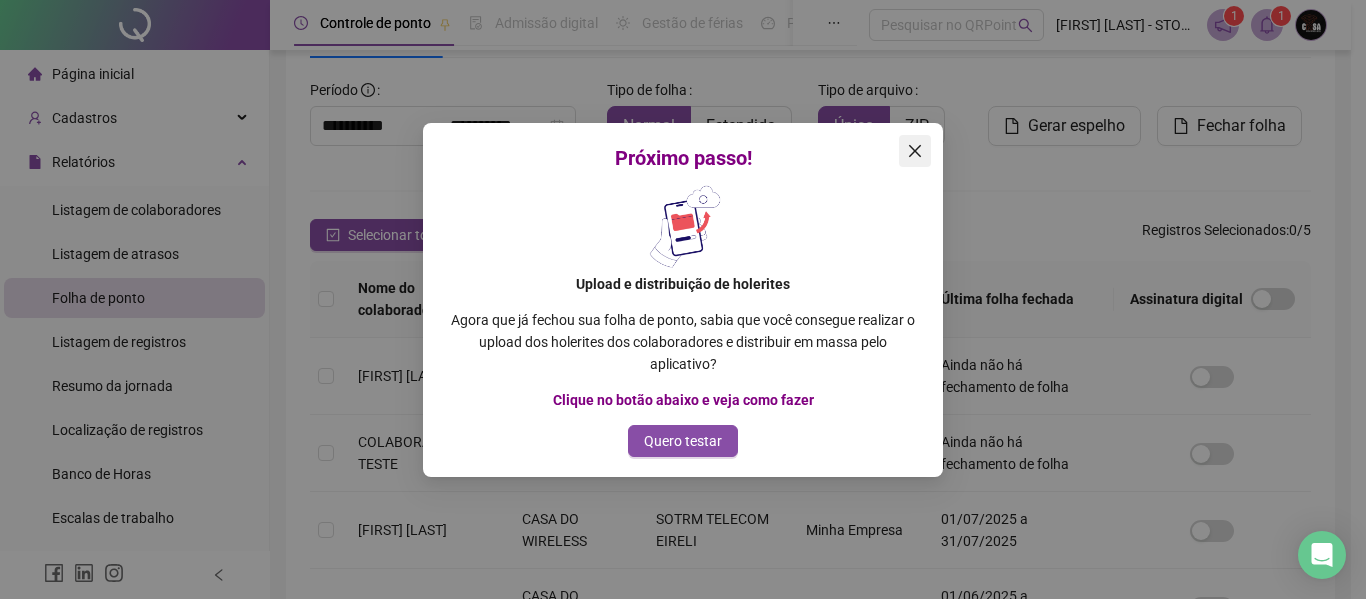 click 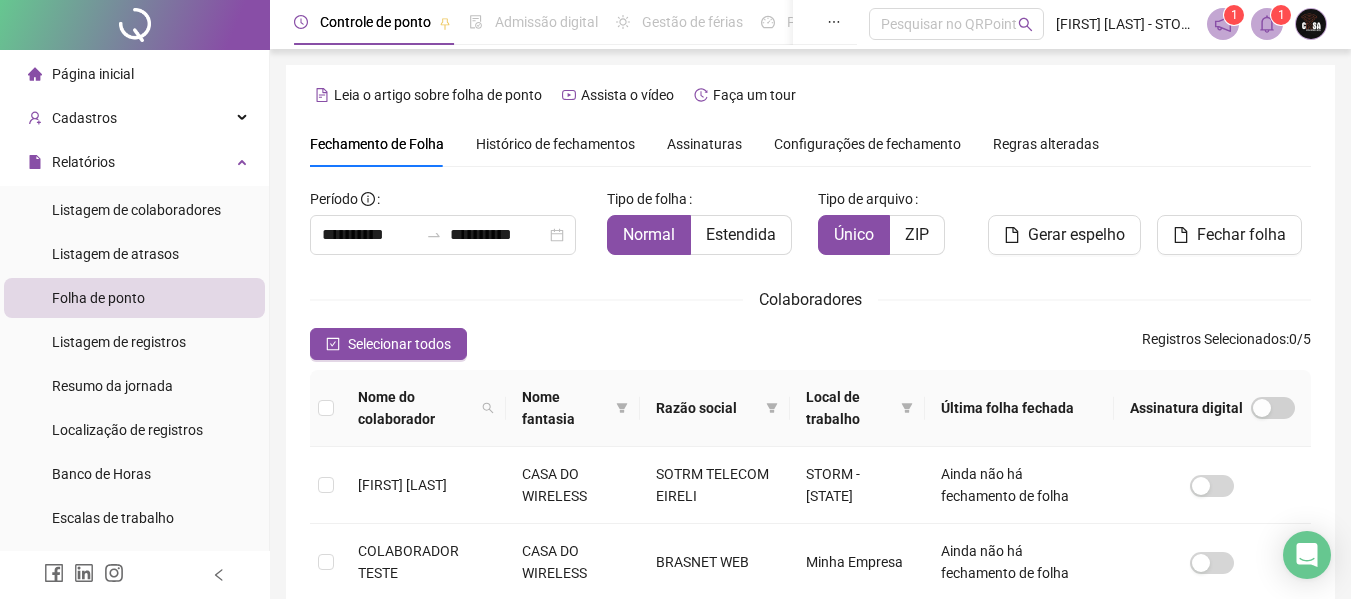 scroll, scrollTop: 0, scrollLeft: 0, axis: both 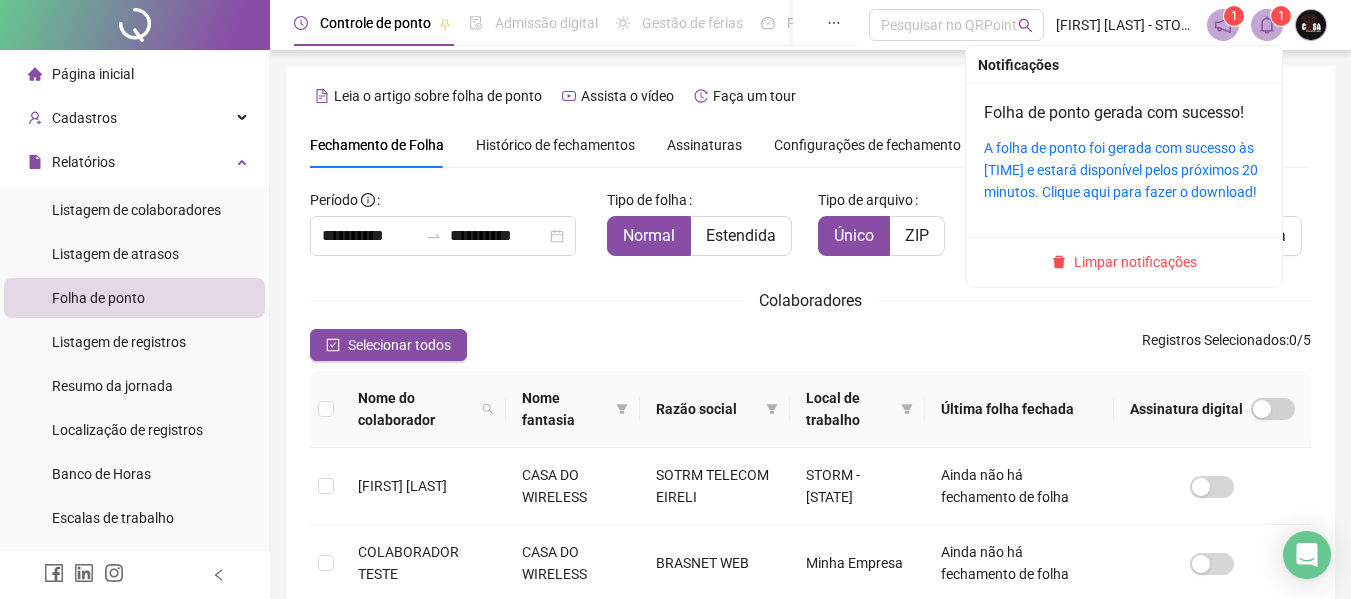 click 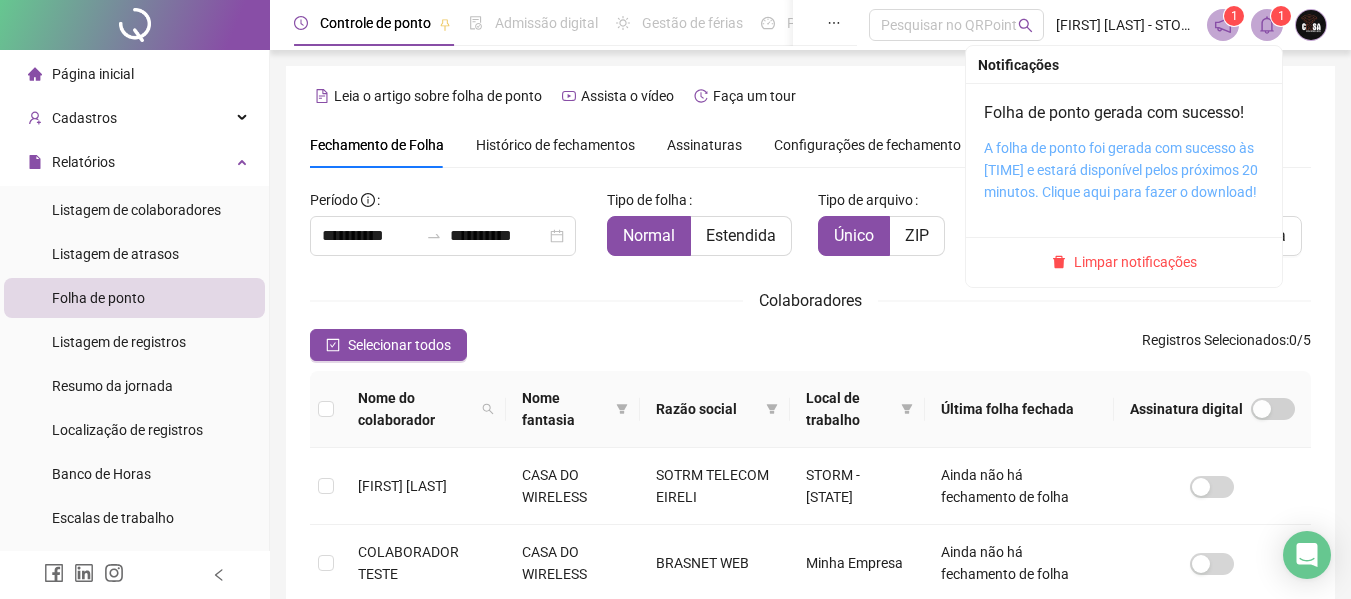 click on "A folha de ponto foi gerada com sucesso às [TIME] e estará disponível pelos próximos 20 minutos.
Clique aqui para fazer o download!" at bounding box center (1121, 170) 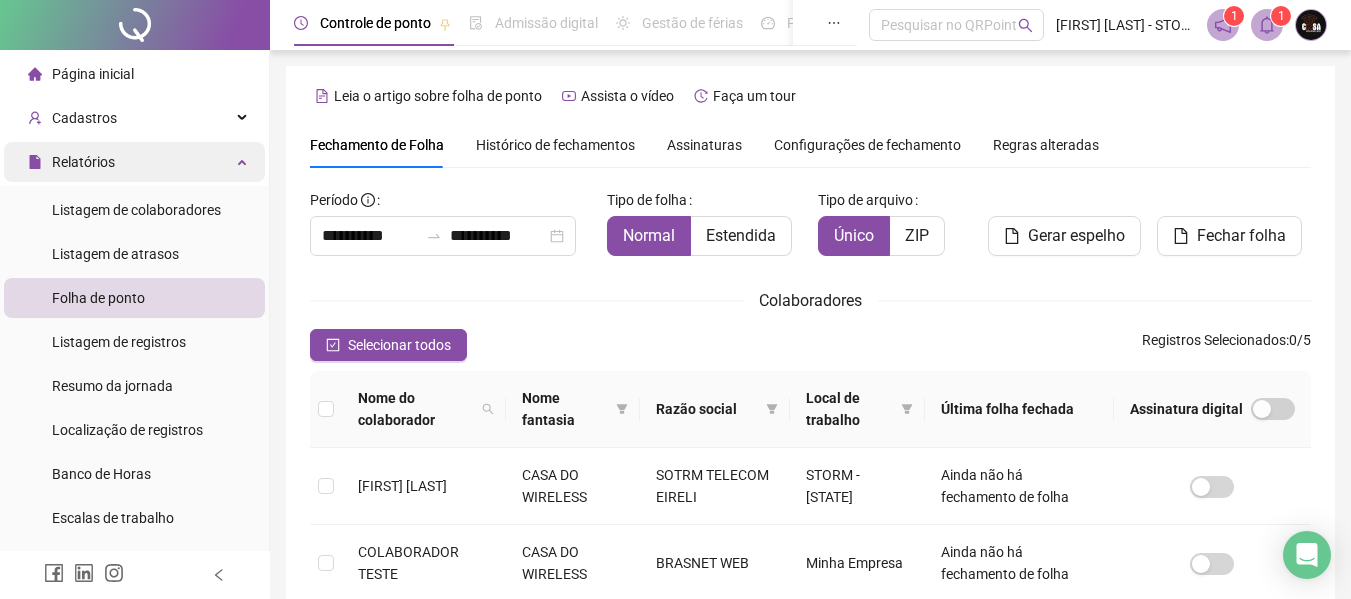click on "Relatórios" at bounding box center [134, 162] 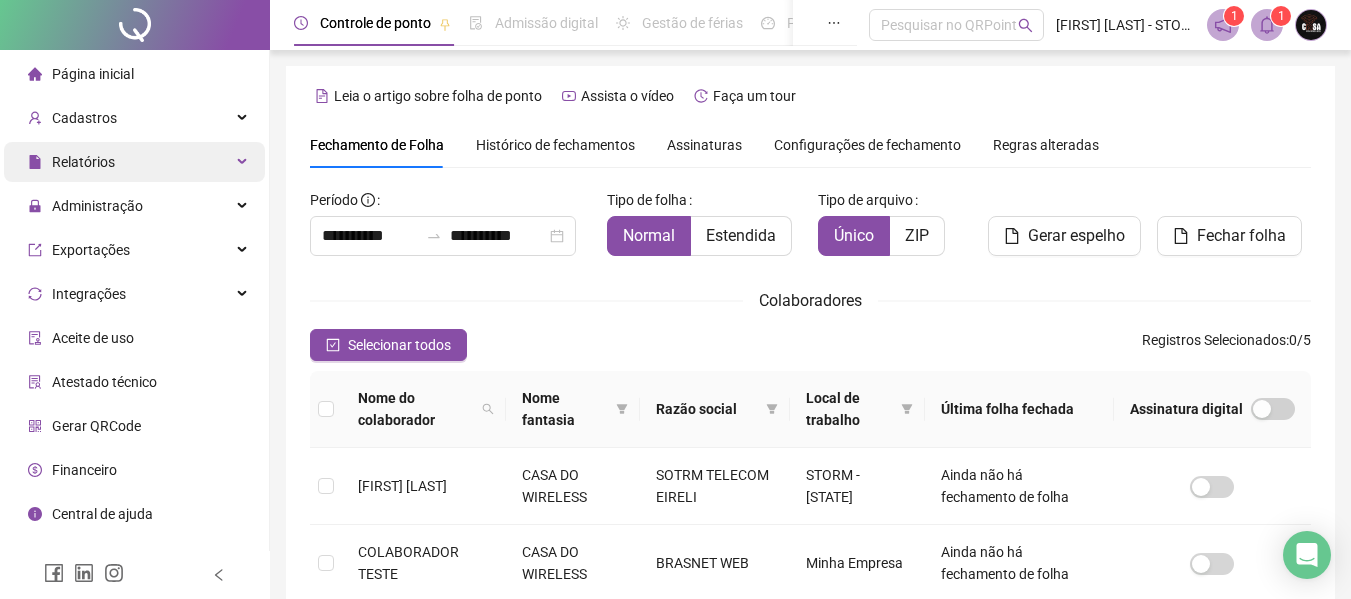 click on "Relatórios" at bounding box center (134, 162) 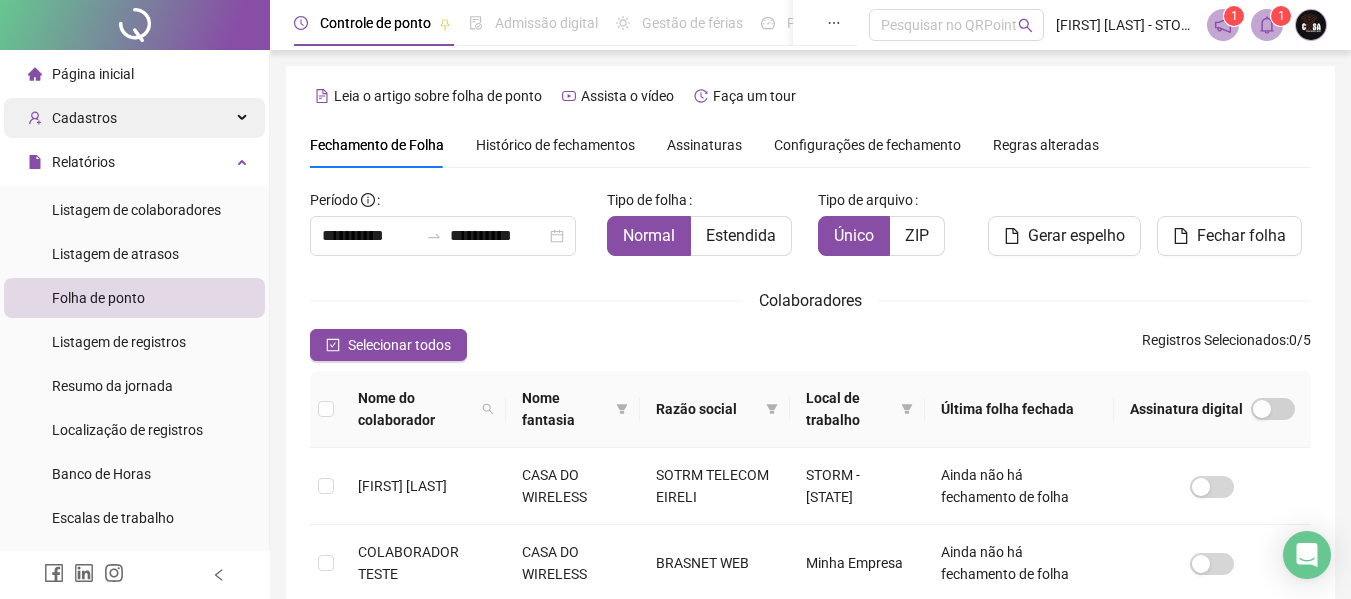 click on "Cadastros" at bounding box center (134, 118) 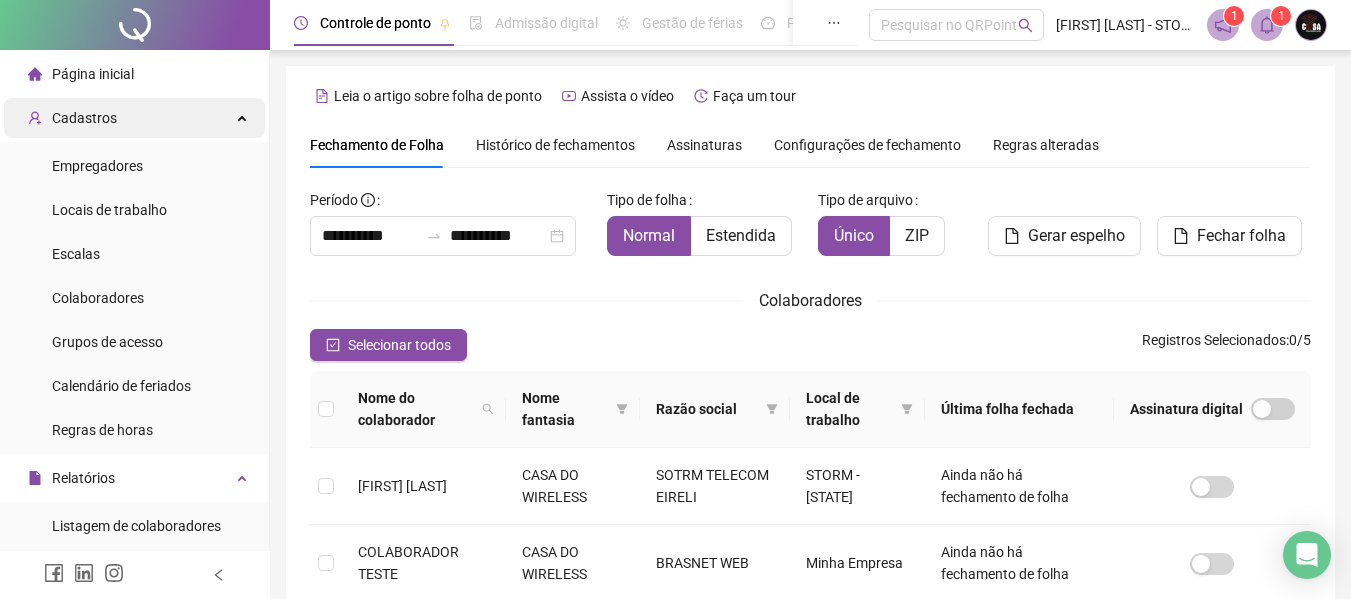 click on "Cadastros" at bounding box center (134, 118) 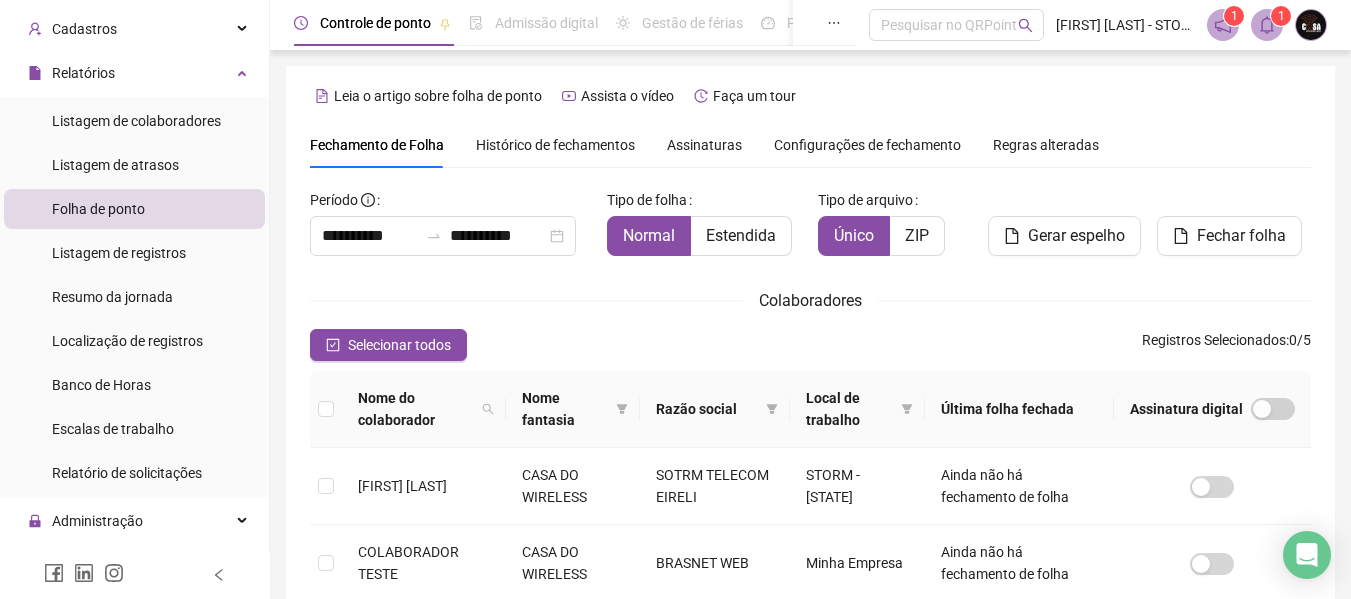 scroll, scrollTop: 0, scrollLeft: 0, axis: both 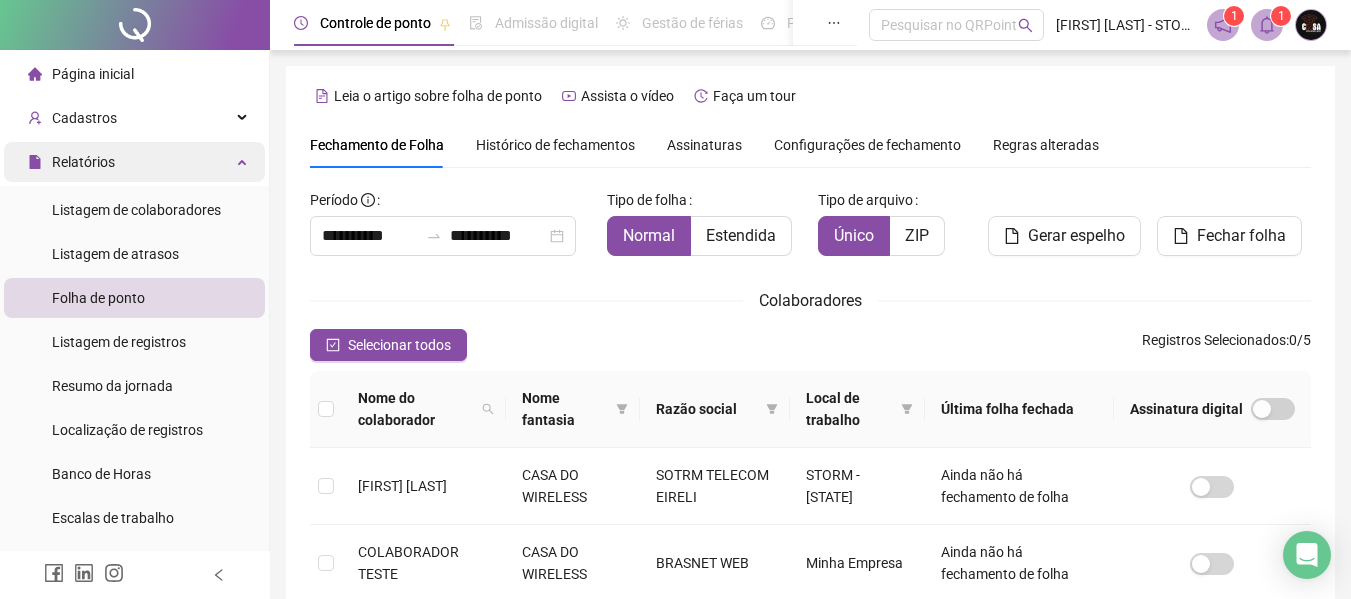 click on "Relatórios" at bounding box center (134, 162) 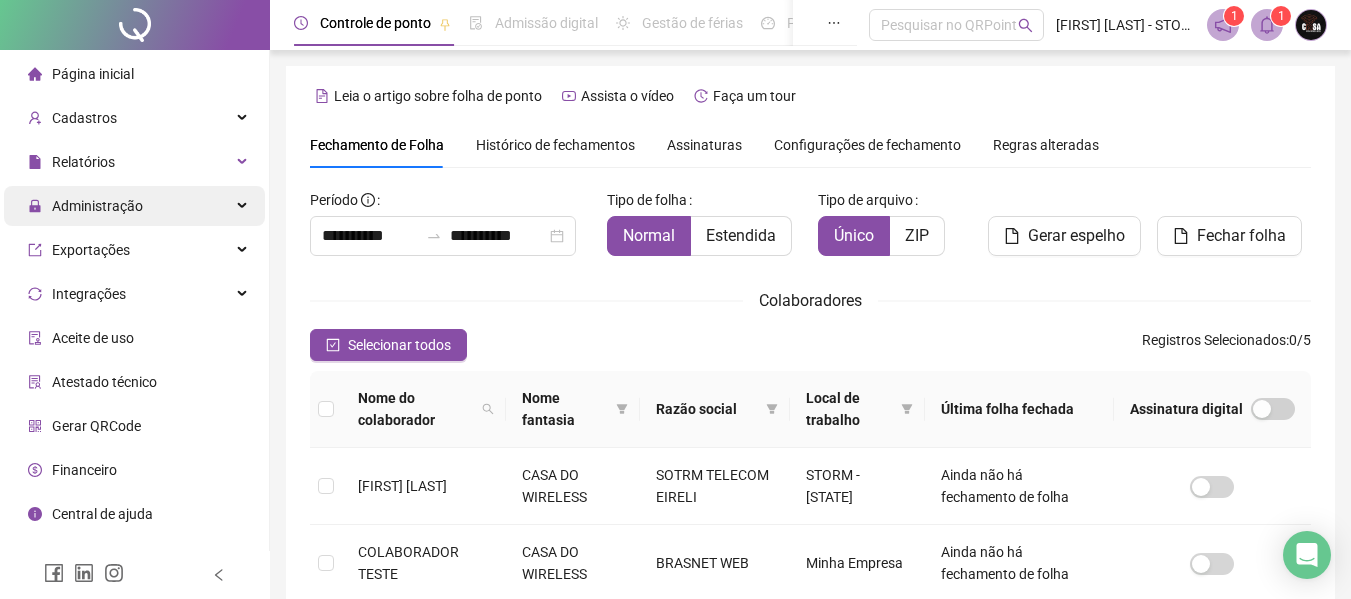 click on "Administração" at bounding box center (97, 206) 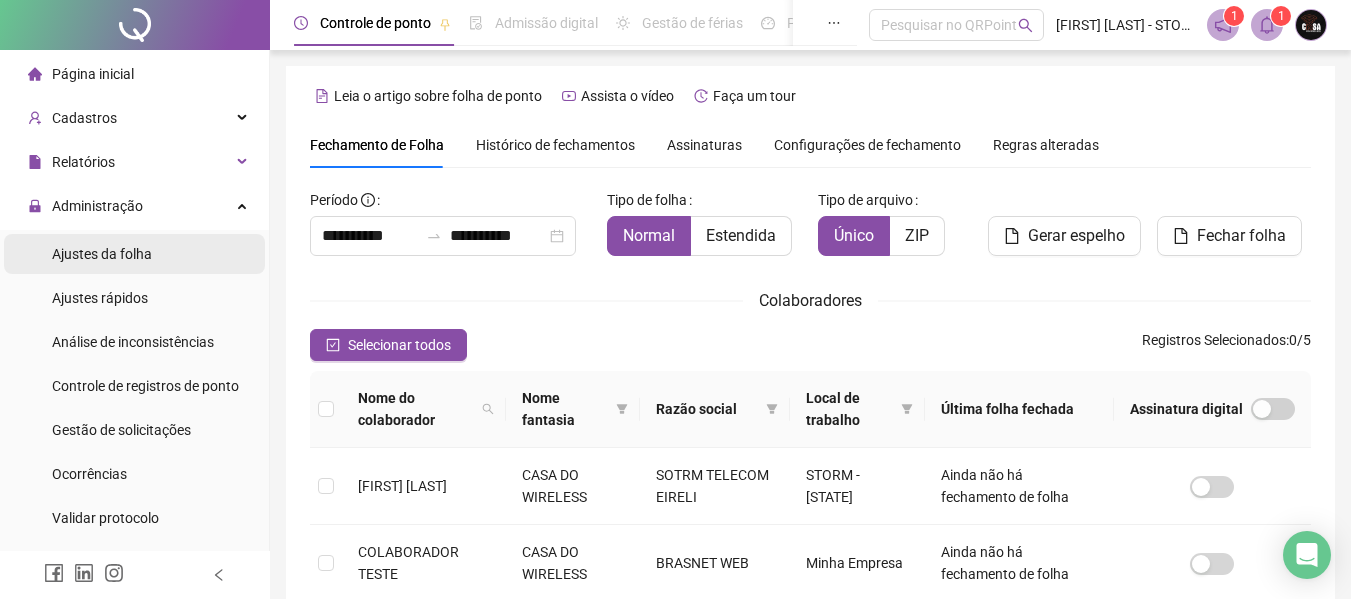 click on "Ajustes da folha" at bounding box center (102, 254) 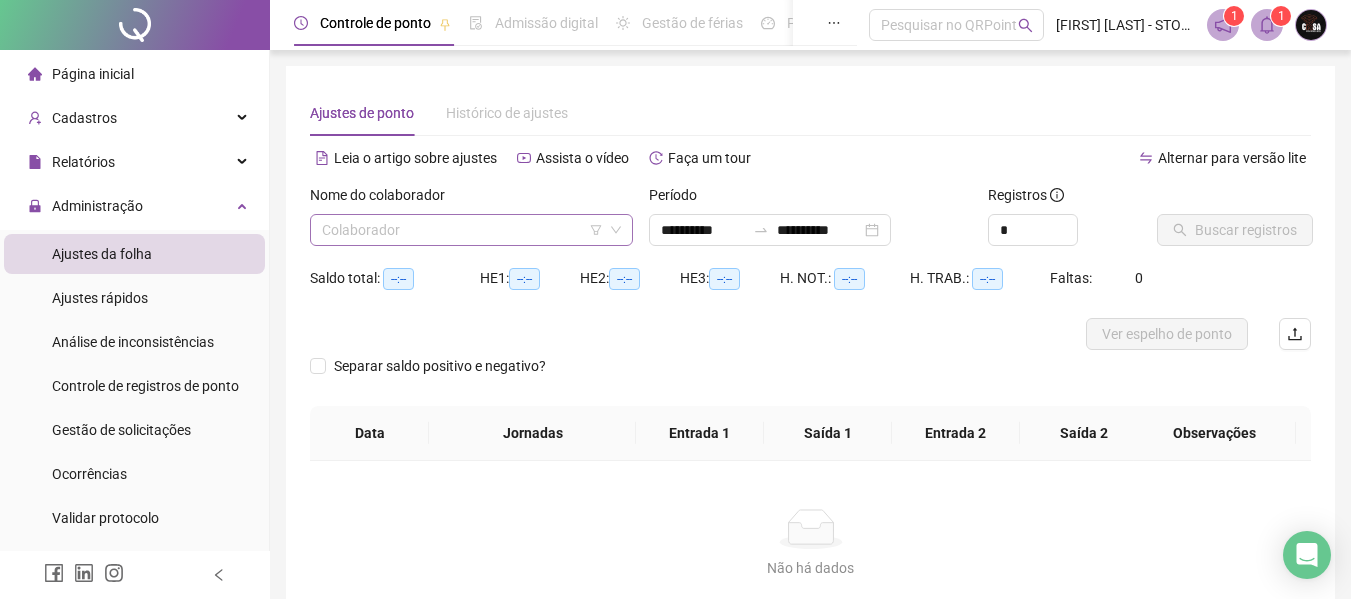 click 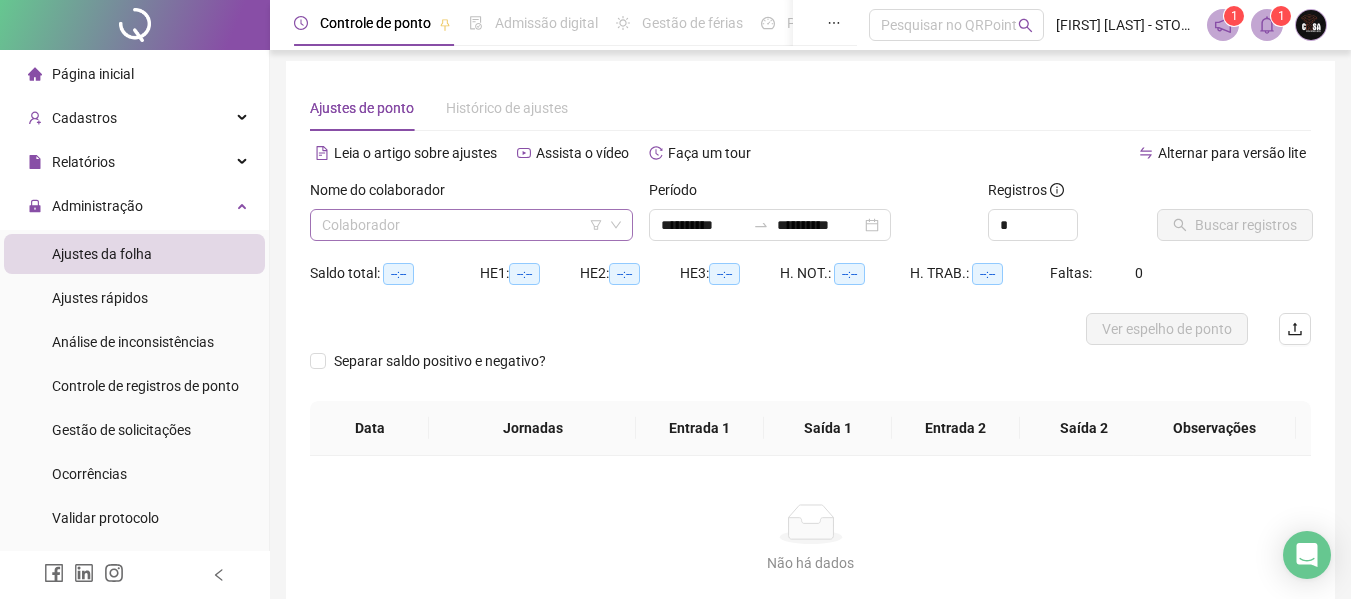scroll, scrollTop: 0, scrollLeft: 0, axis: both 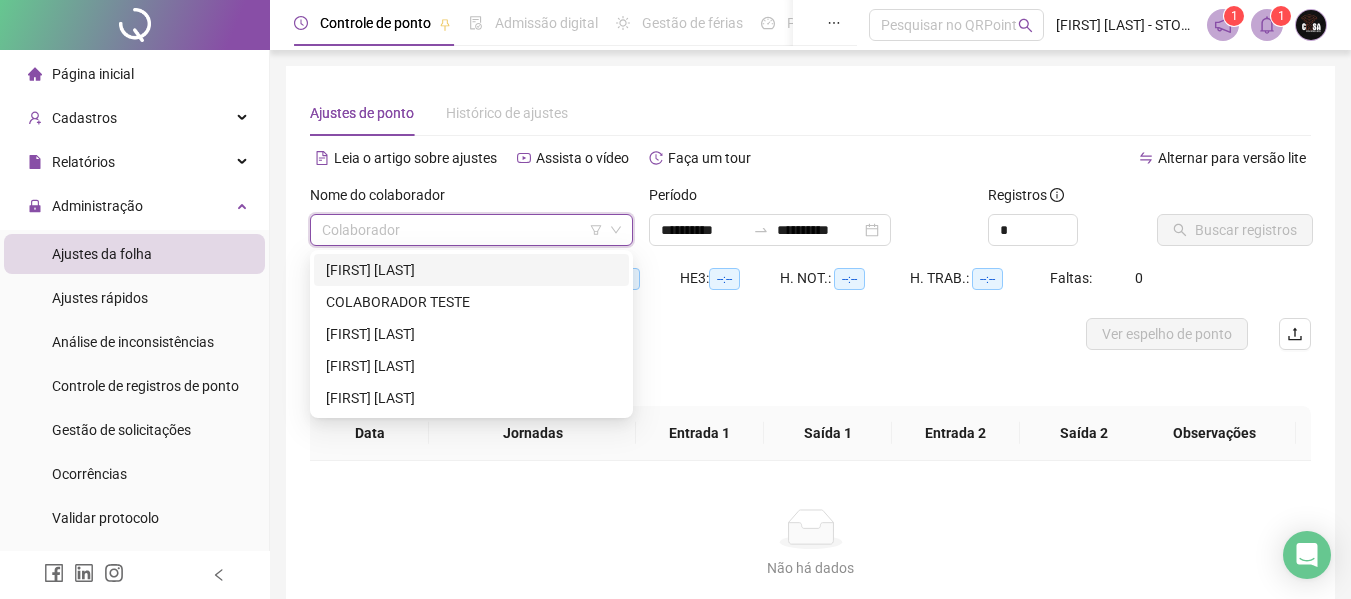 click at bounding box center [462, 230] 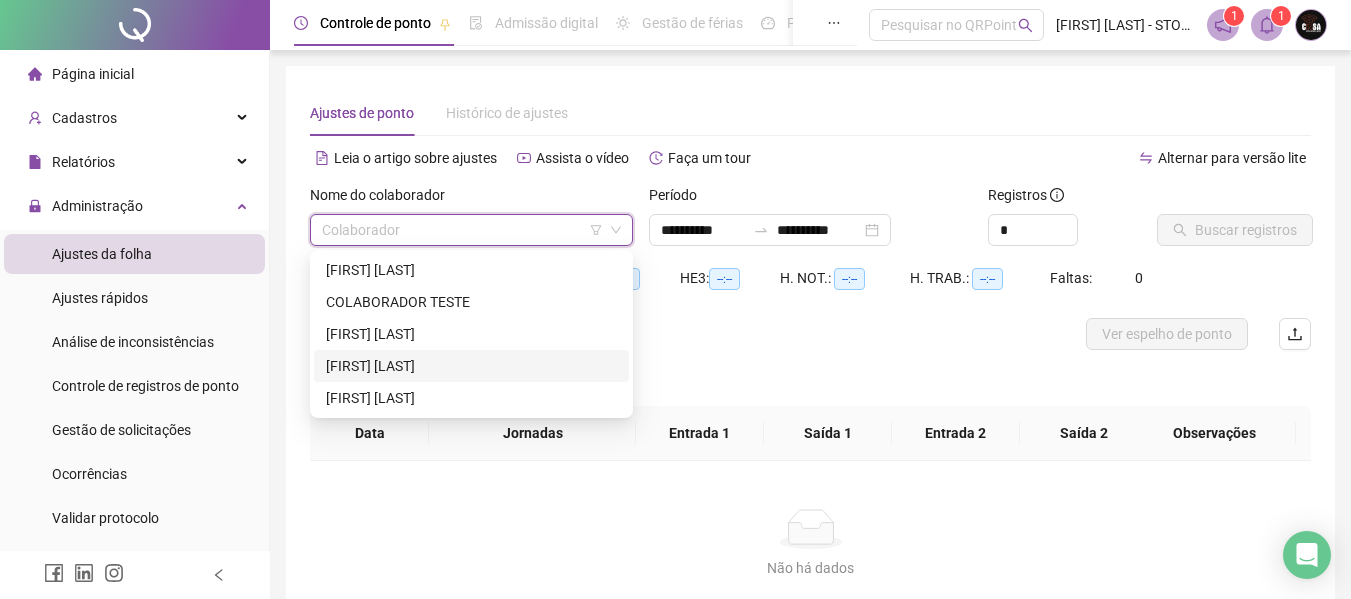 click on "[FIRST] [LAST]" at bounding box center [471, 366] 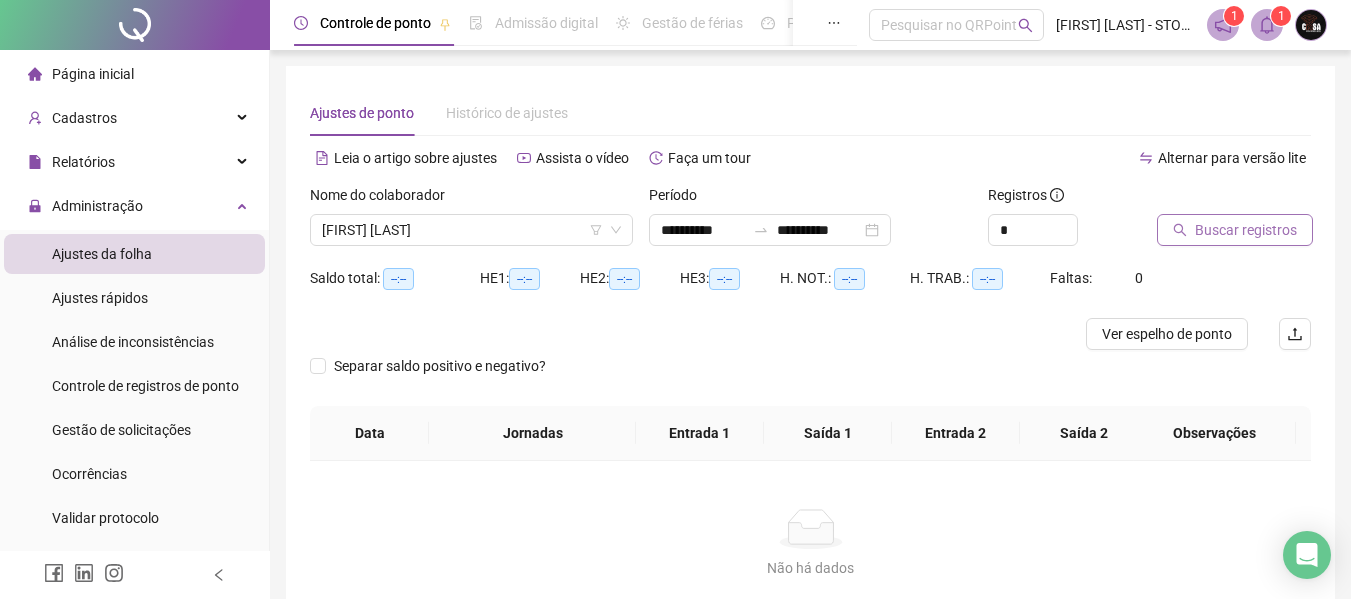 click on "Buscar registros" at bounding box center (1246, 230) 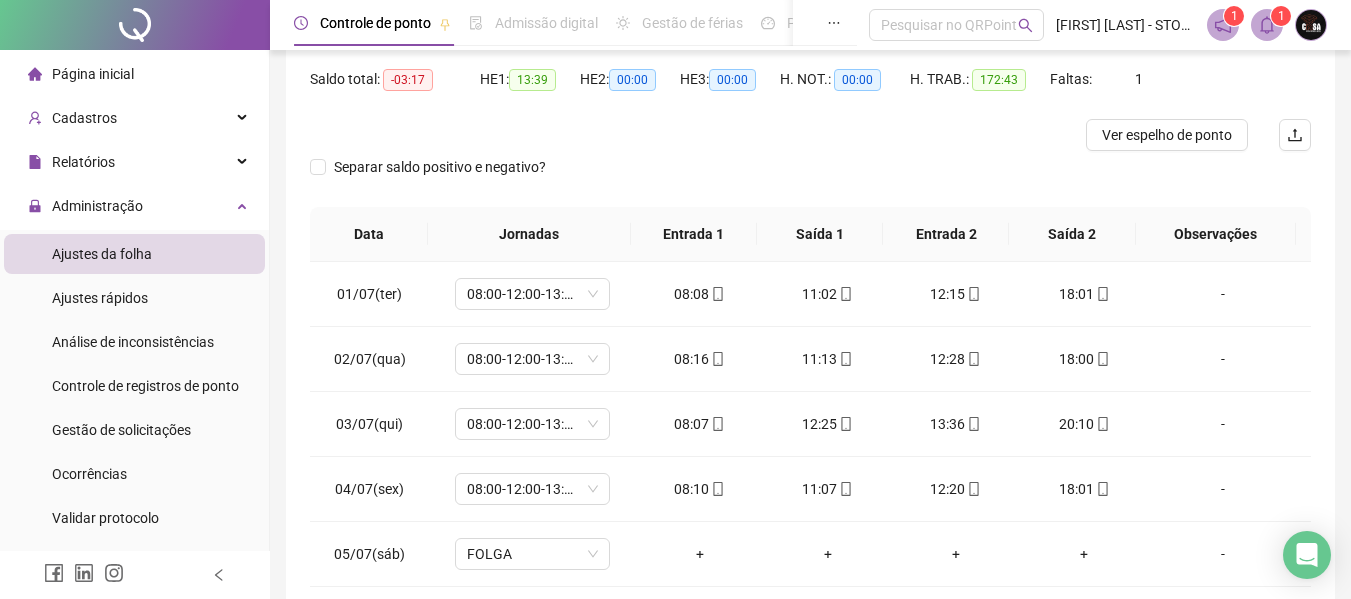 scroll, scrollTop: 200, scrollLeft: 0, axis: vertical 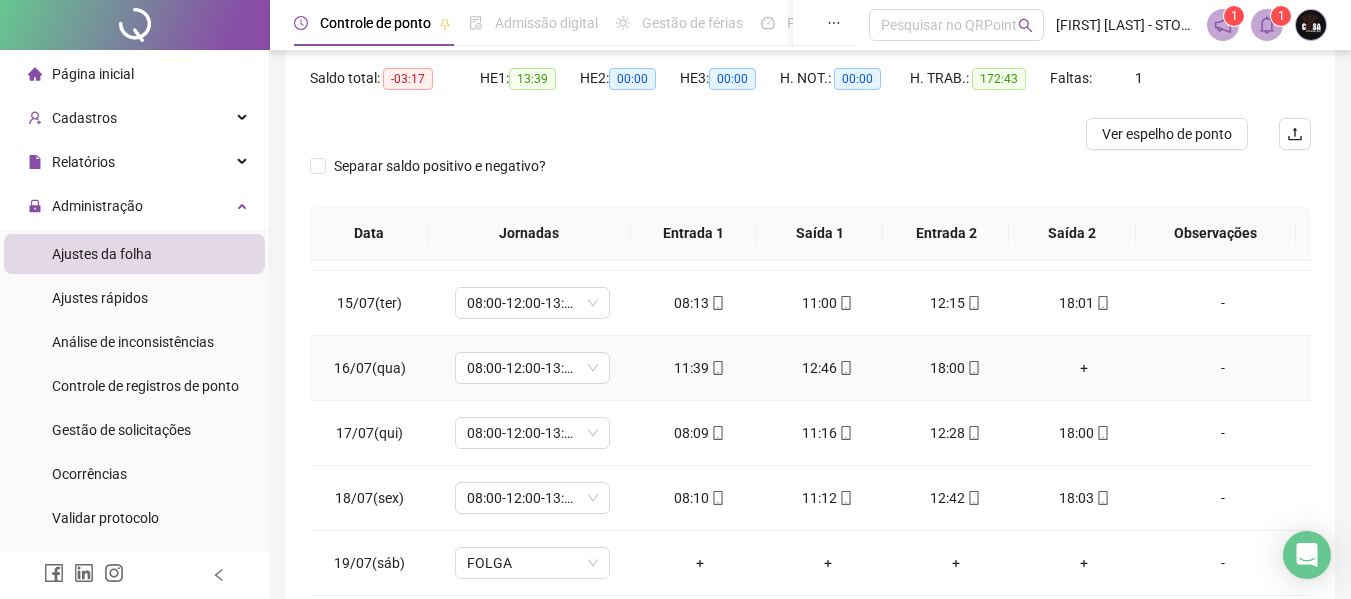 click on "+" at bounding box center [1084, 368] 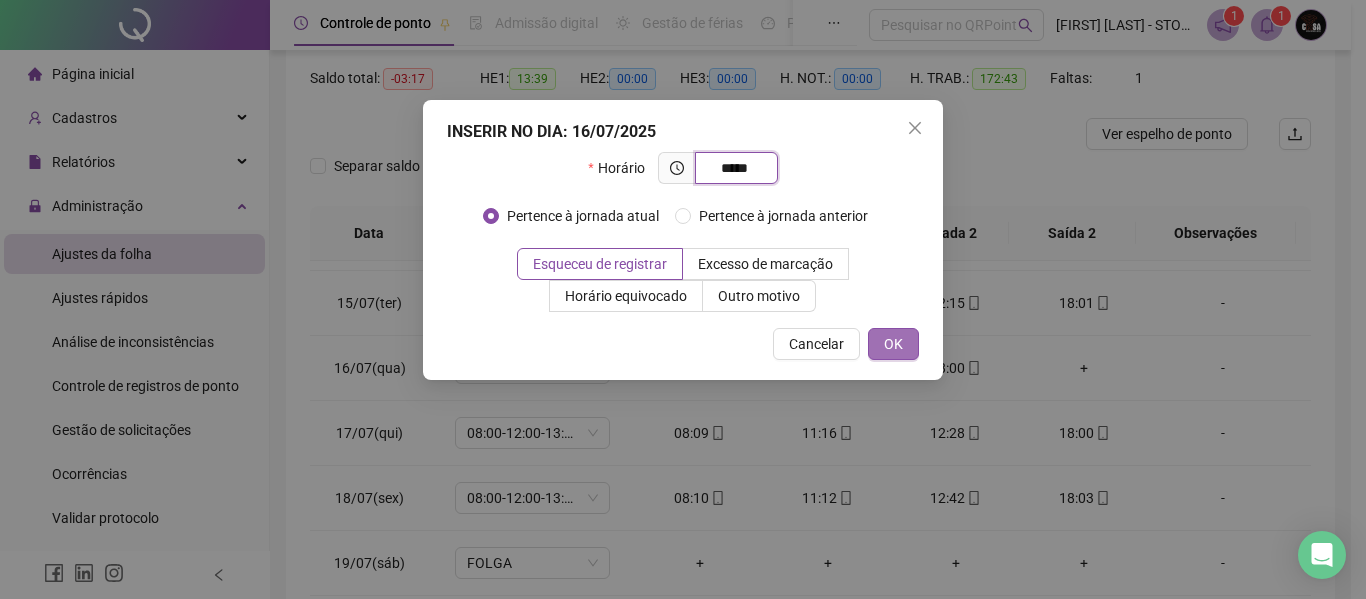 type on "*****" 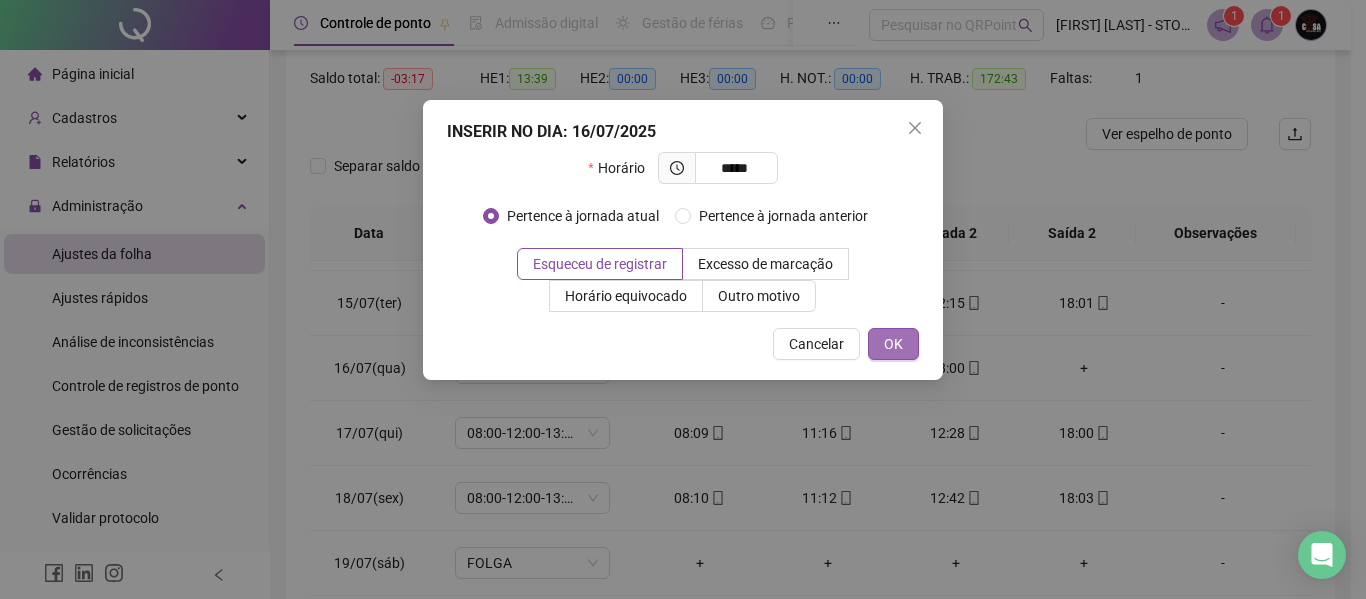 click on "OK" at bounding box center [893, 344] 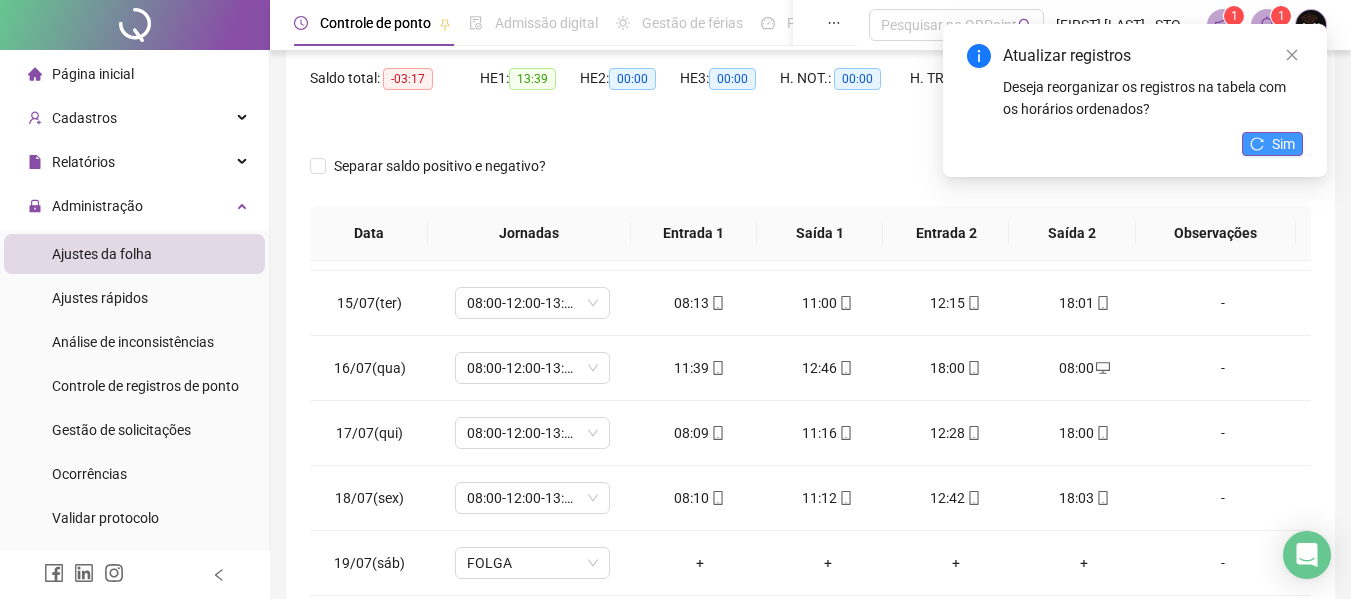 click on "Sim" at bounding box center [1272, 144] 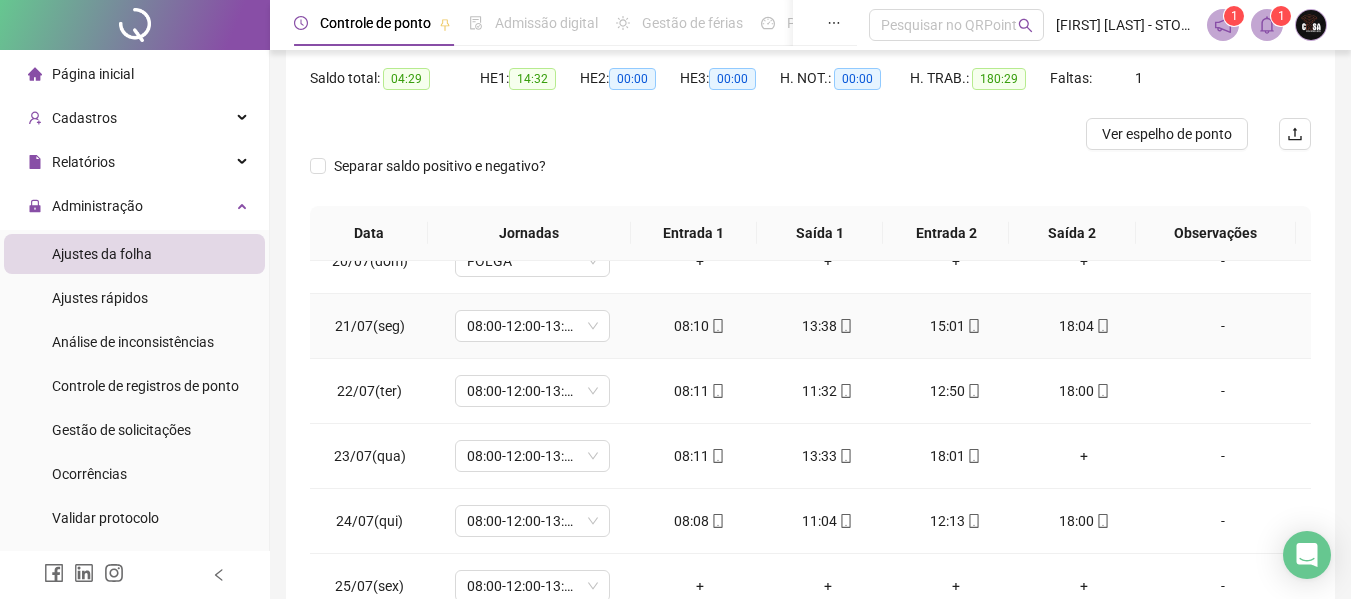 scroll, scrollTop: 1300, scrollLeft: 0, axis: vertical 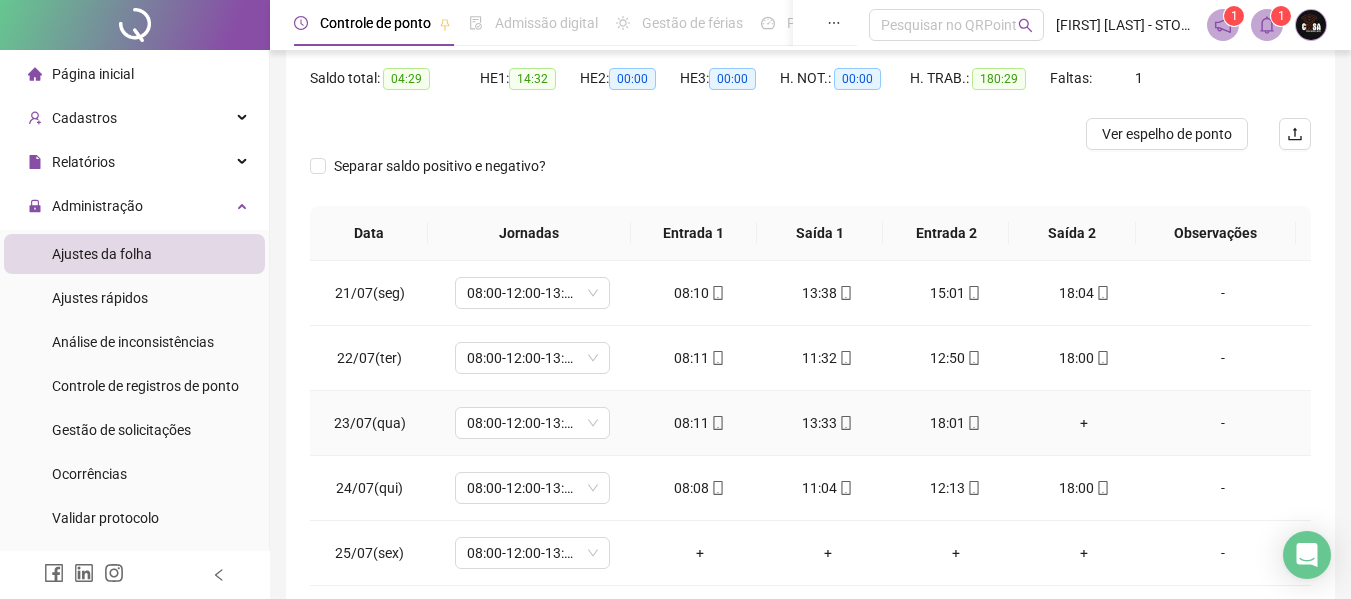 click on "+" at bounding box center (1084, 423) 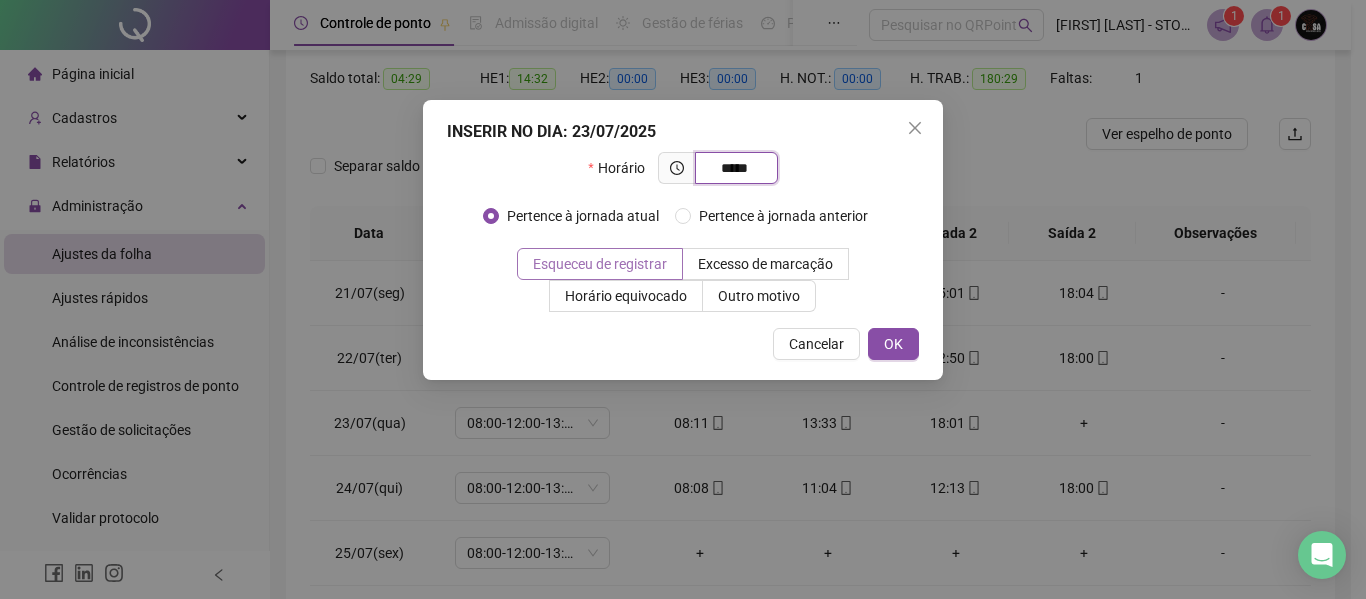 type on "*****" 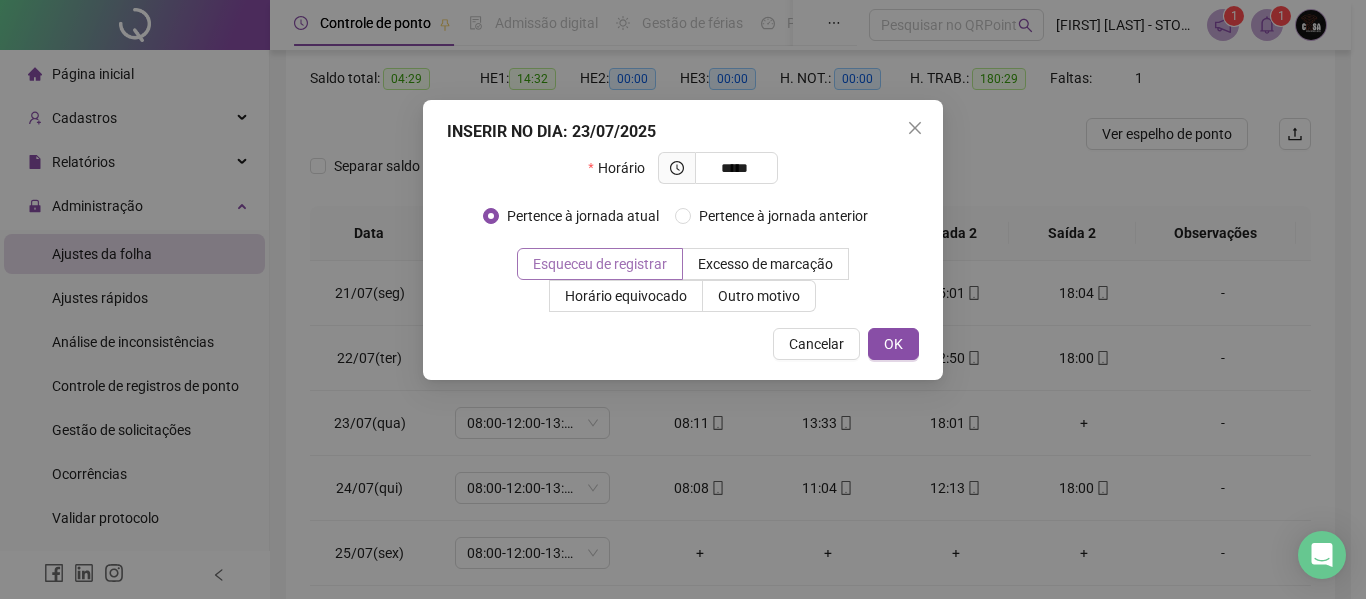 click on "Esqueceu de registrar" at bounding box center [600, 264] 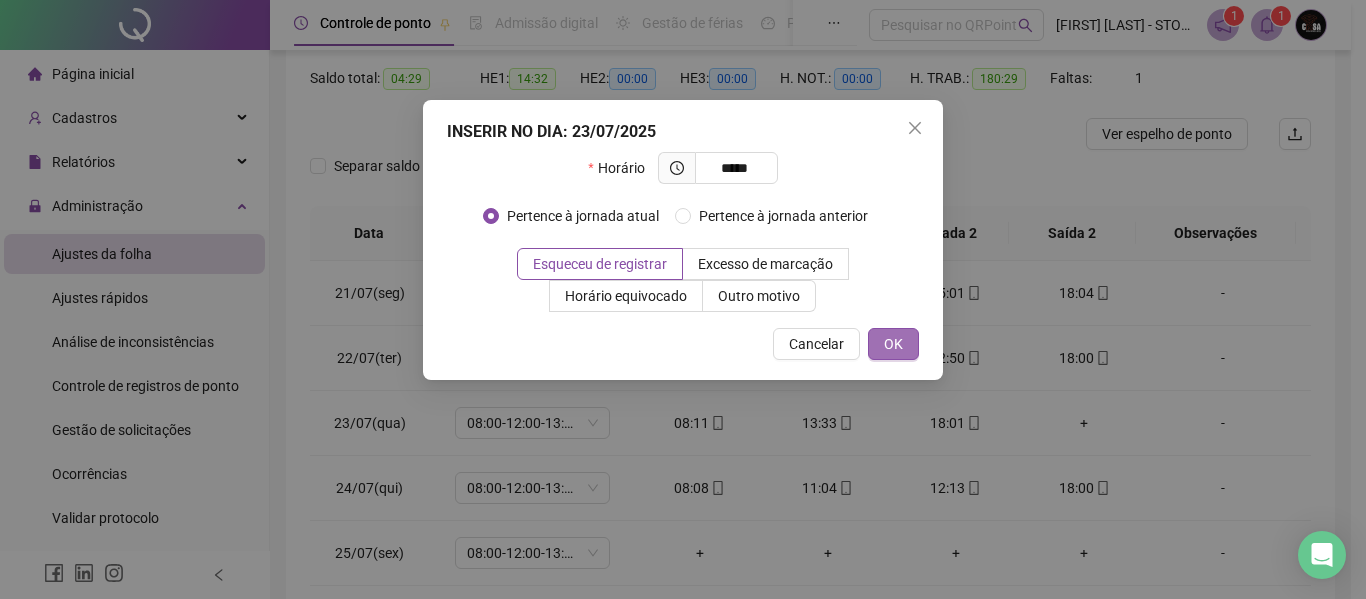 click on "OK" at bounding box center [893, 344] 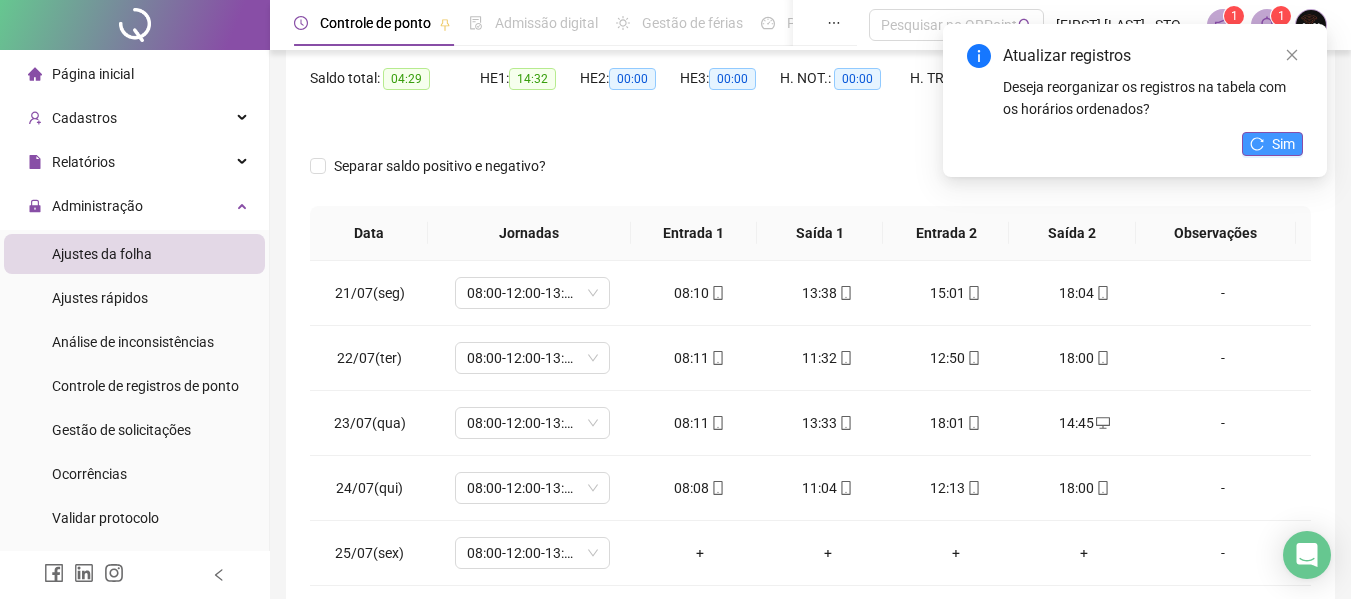 click on "Sim" at bounding box center (1283, 144) 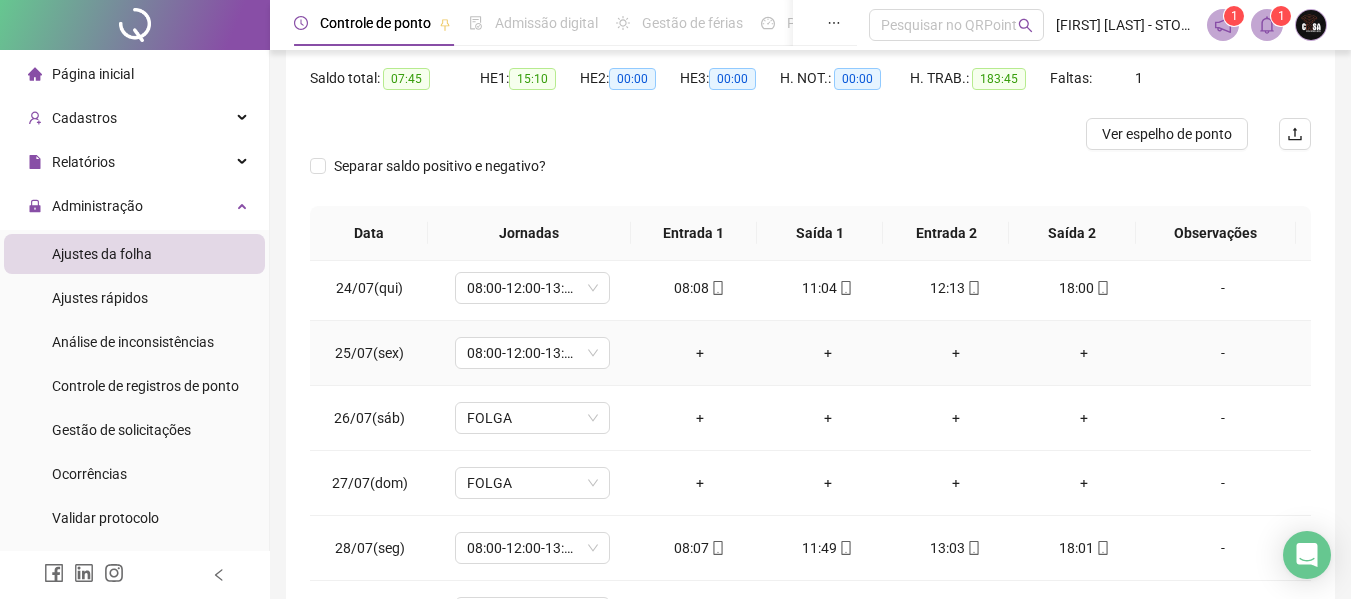 scroll, scrollTop: 1588, scrollLeft: 0, axis: vertical 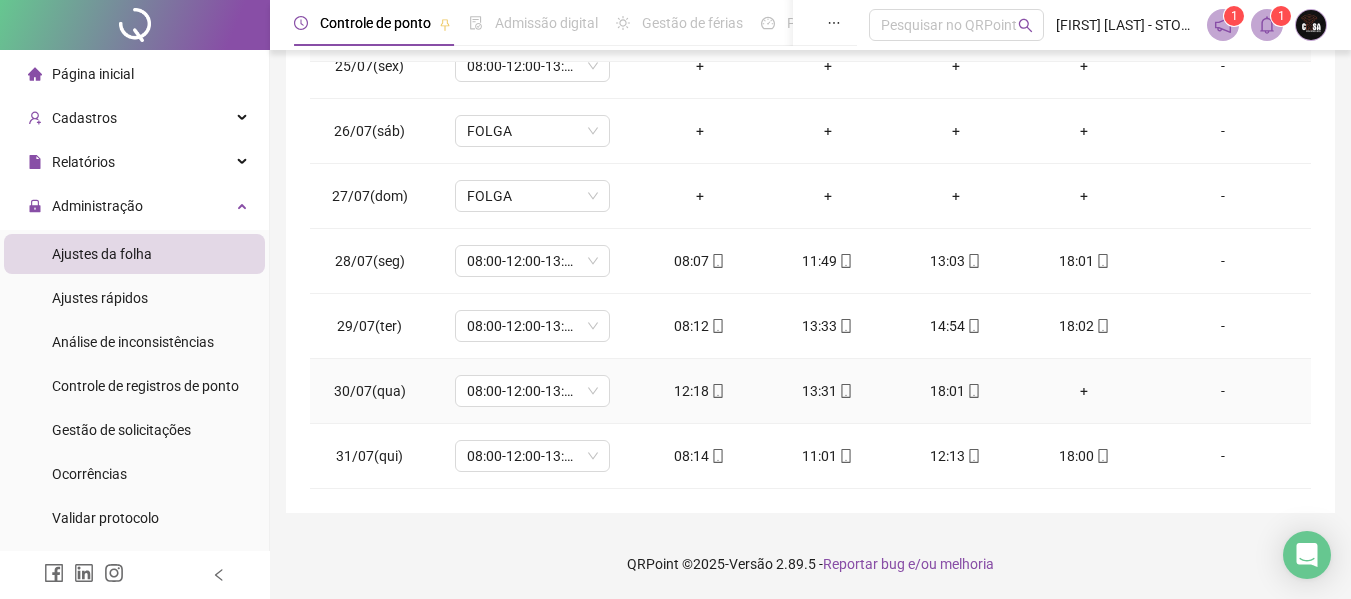 click on "+" at bounding box center (1084, 391) 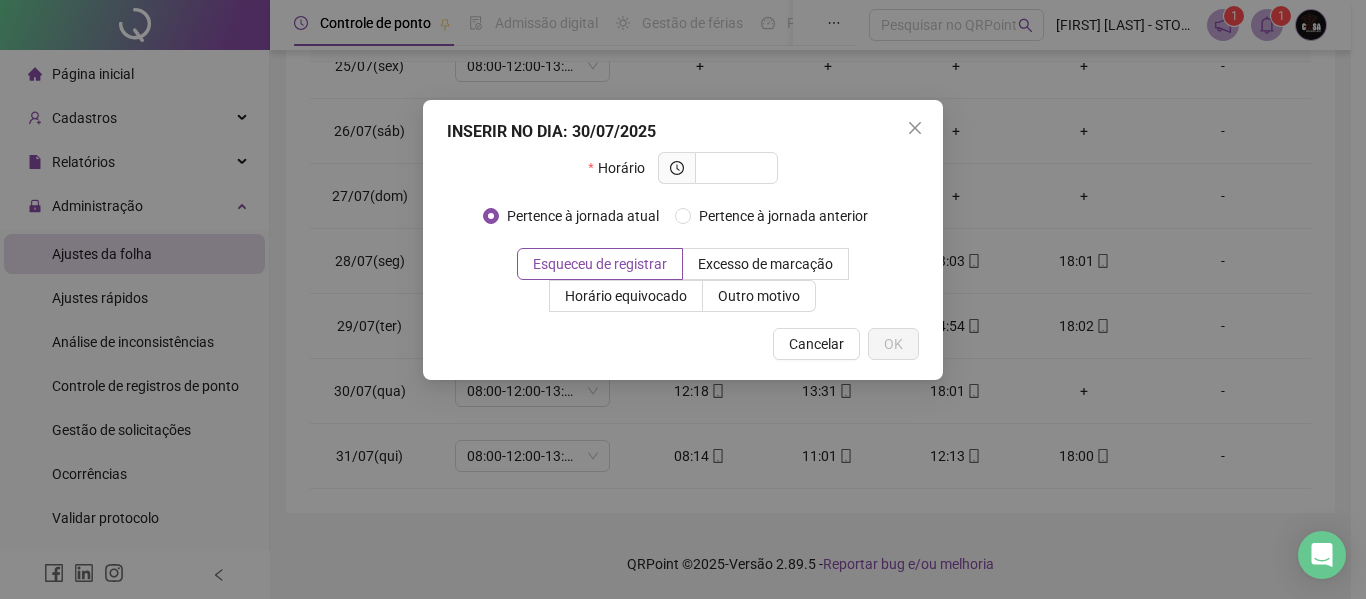click at bounding box center [915, 128] 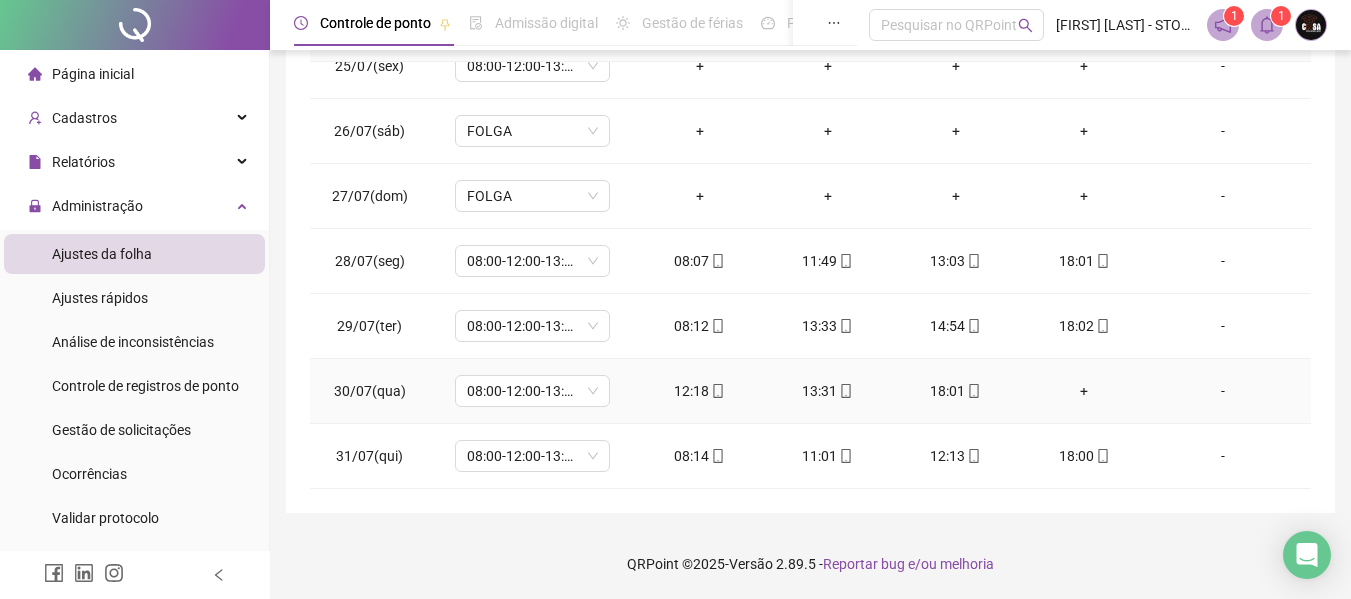 click on "+" at bounding box center [1084, 391] 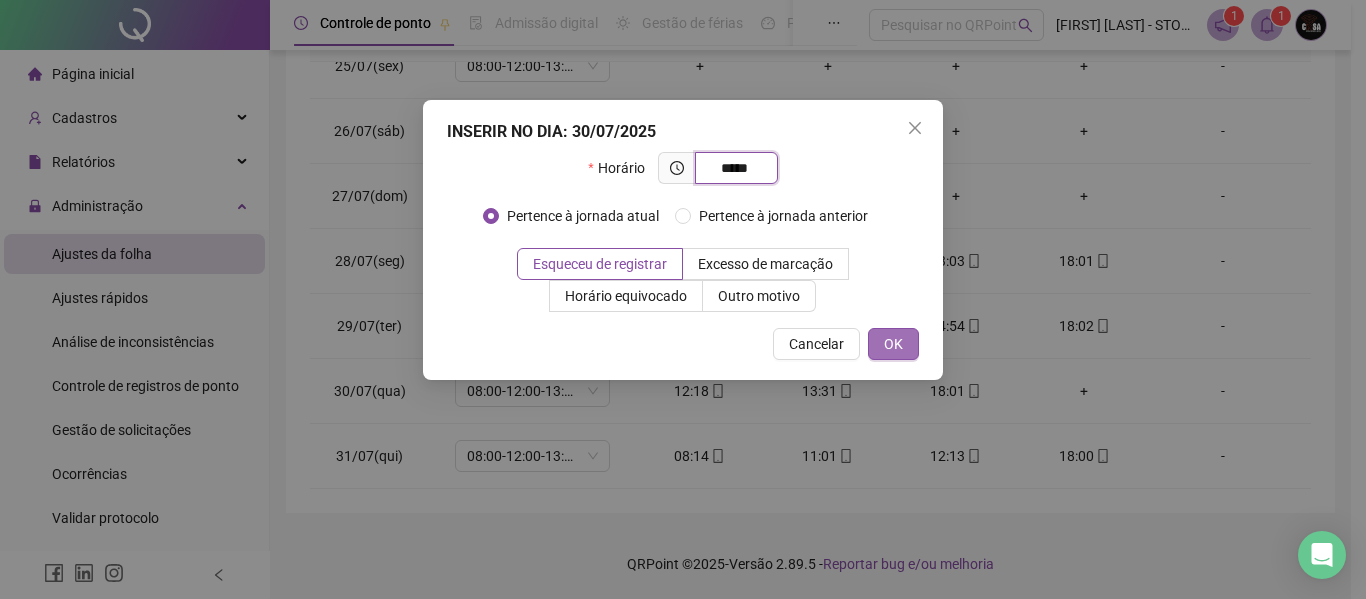 type on "*****" 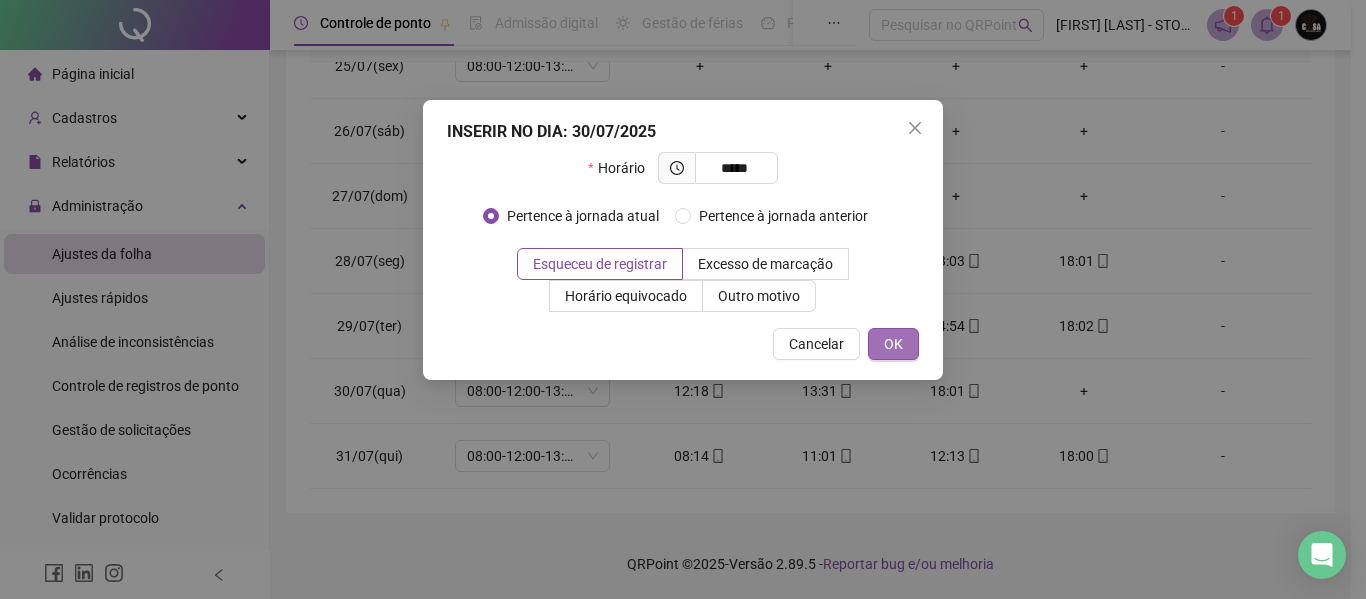 click on "OK" at bounding box center (893, 344) 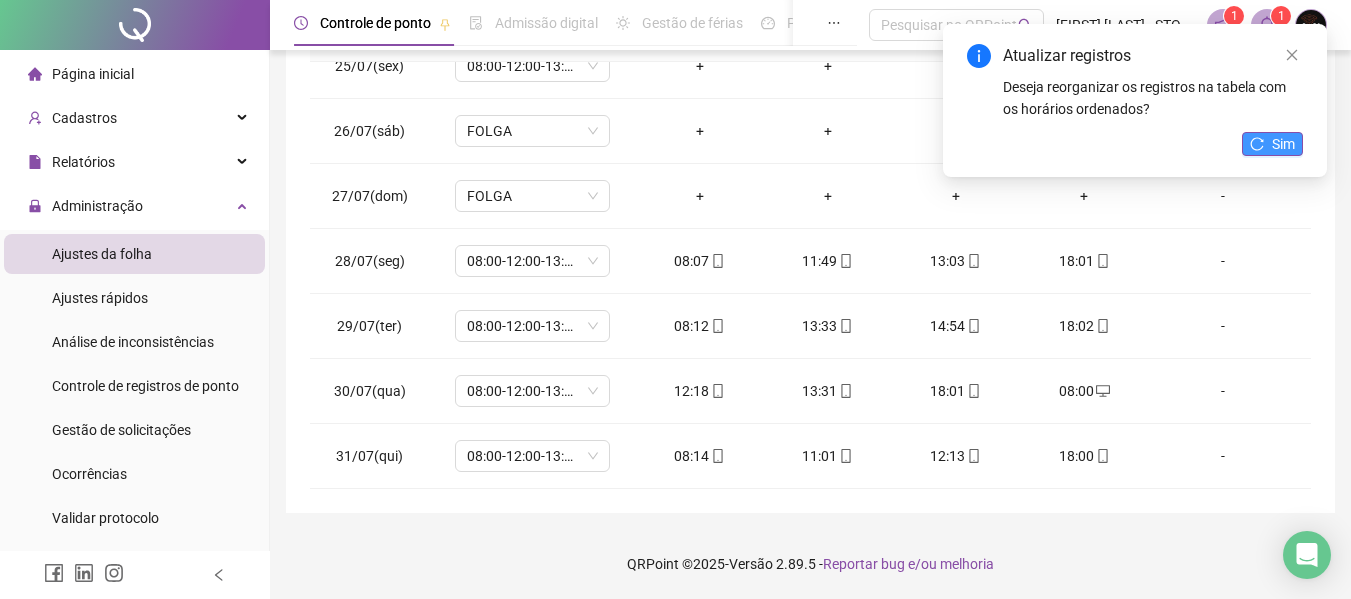 click 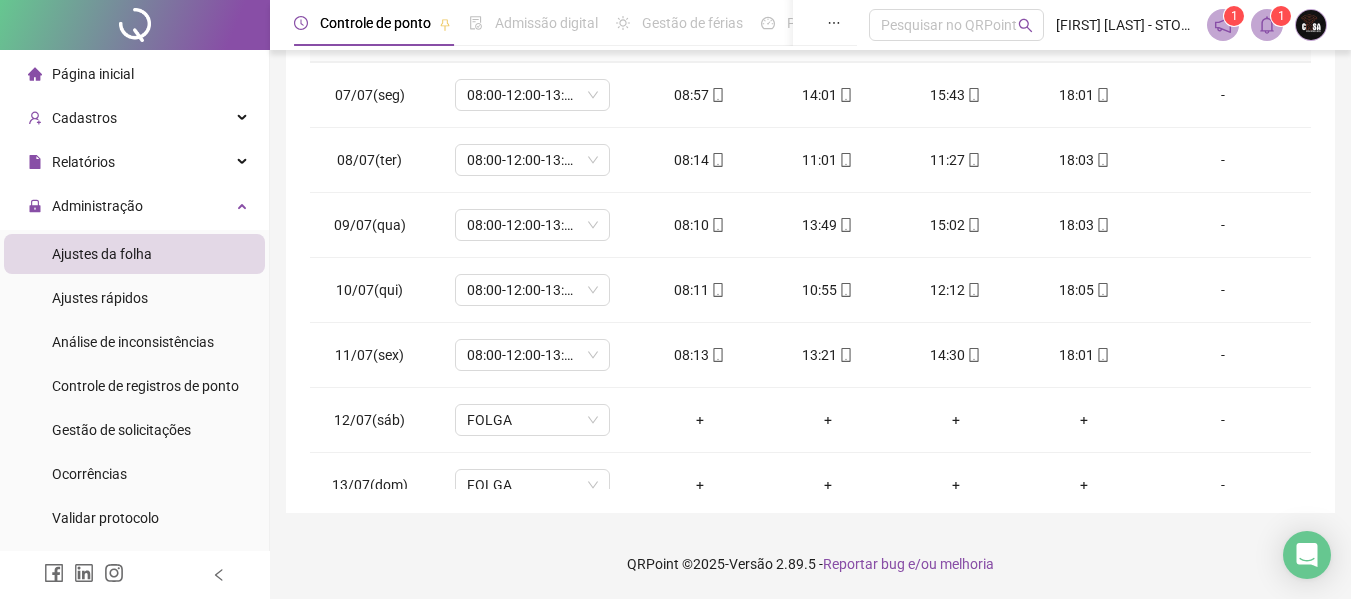 scroll, scrollTop: 388, scrollLeft: 0, axis: vertical 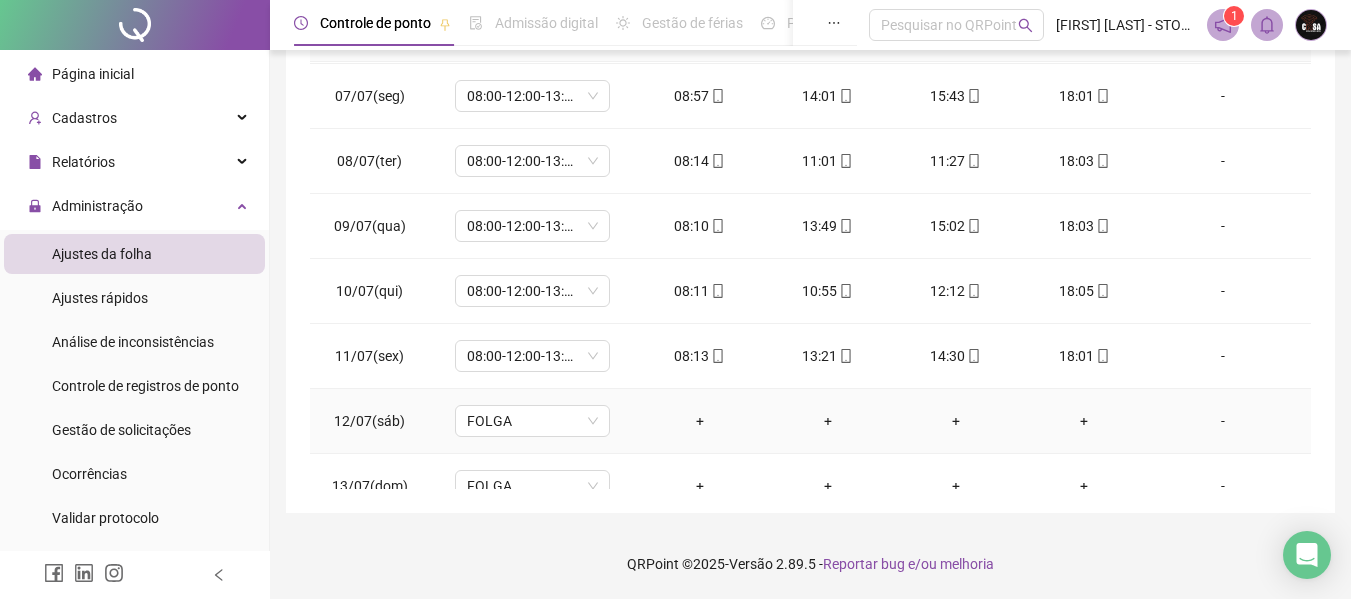 click on "-" at bounding box center [1223, 421] 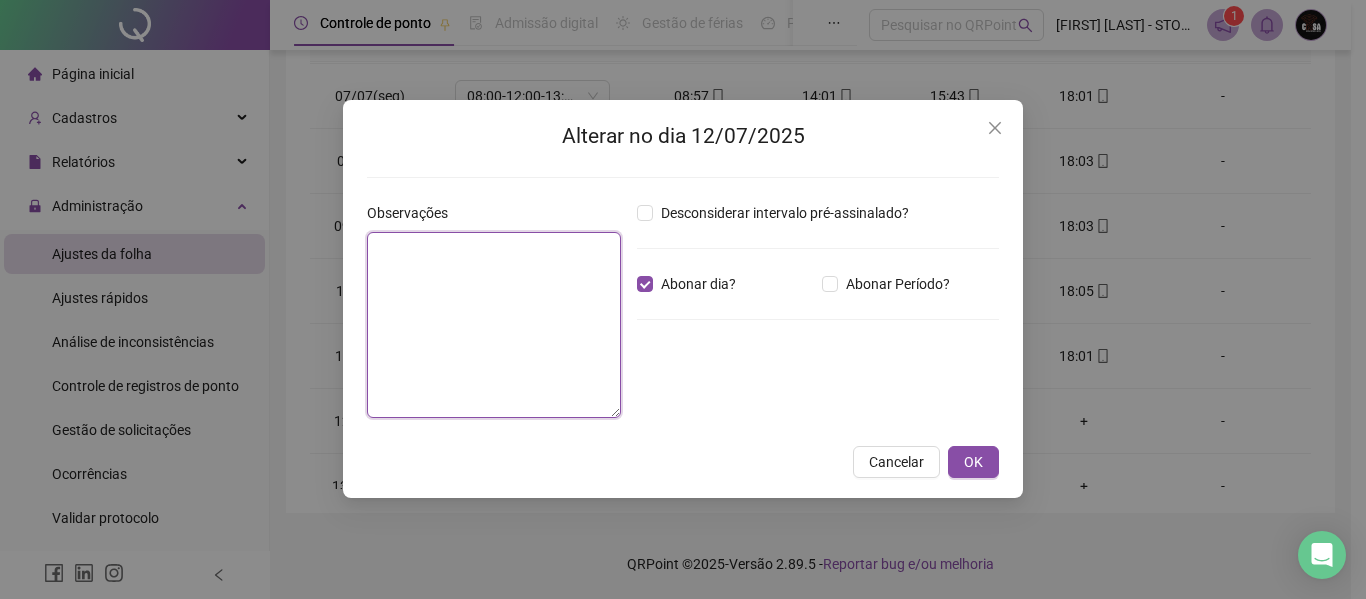 click at bounding box center [494, 325] 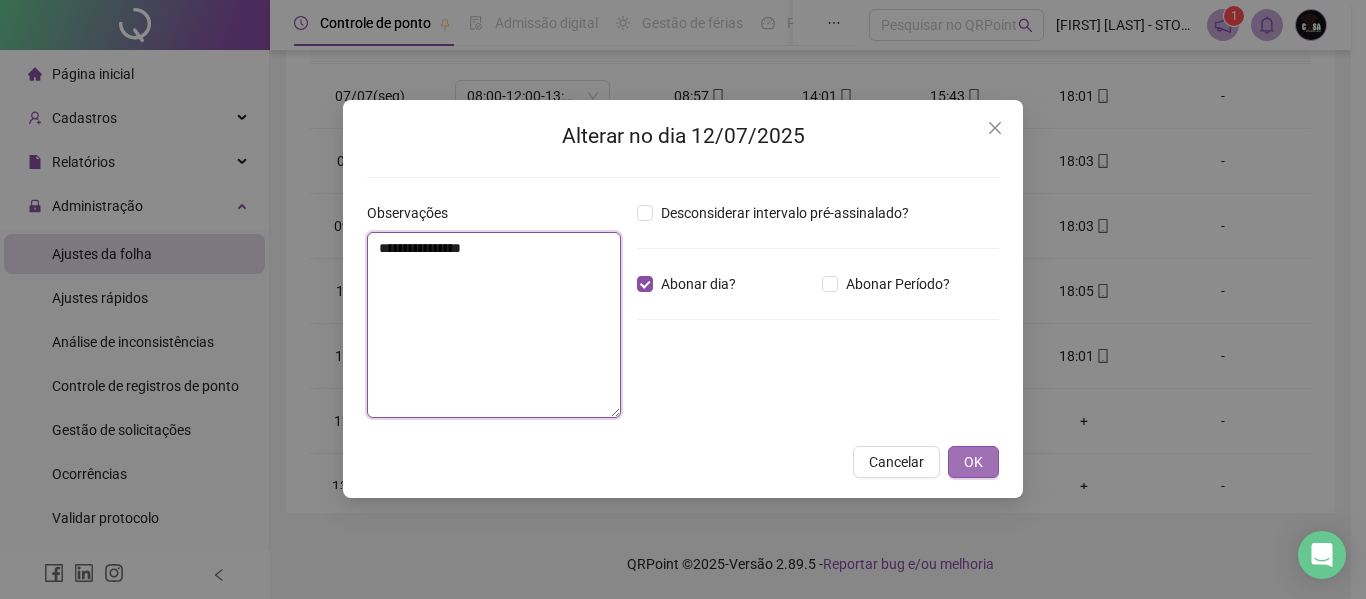 type on "**********" 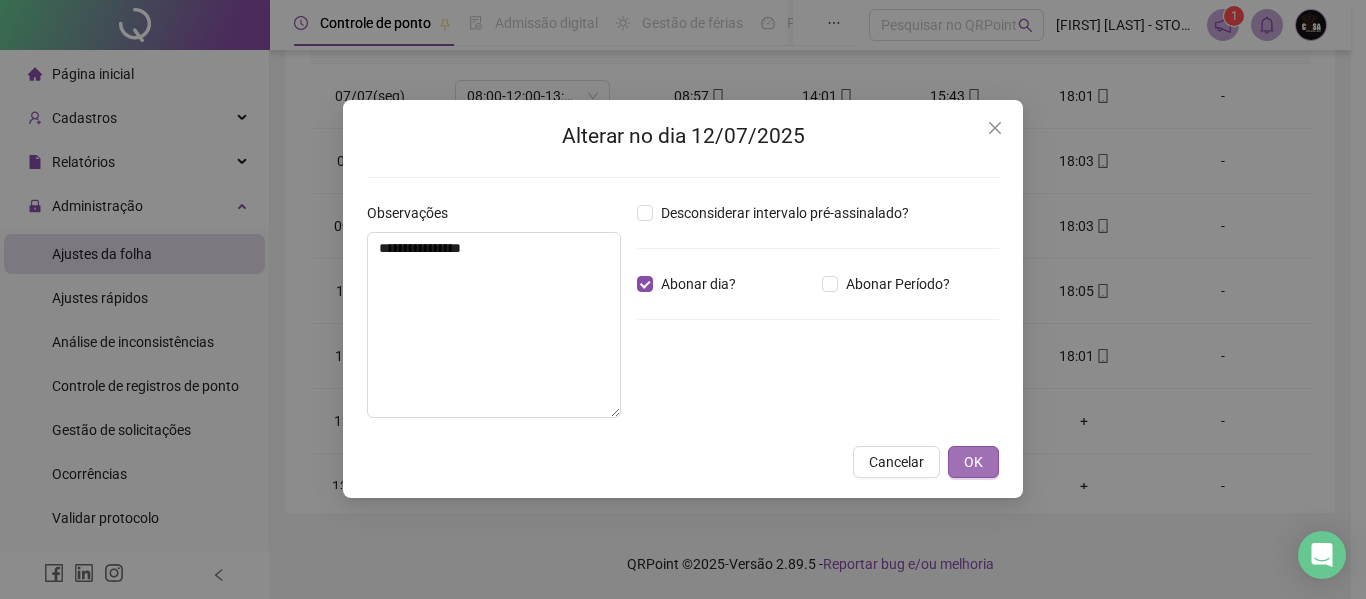 click on "OK" at bounding box center (973, 462) 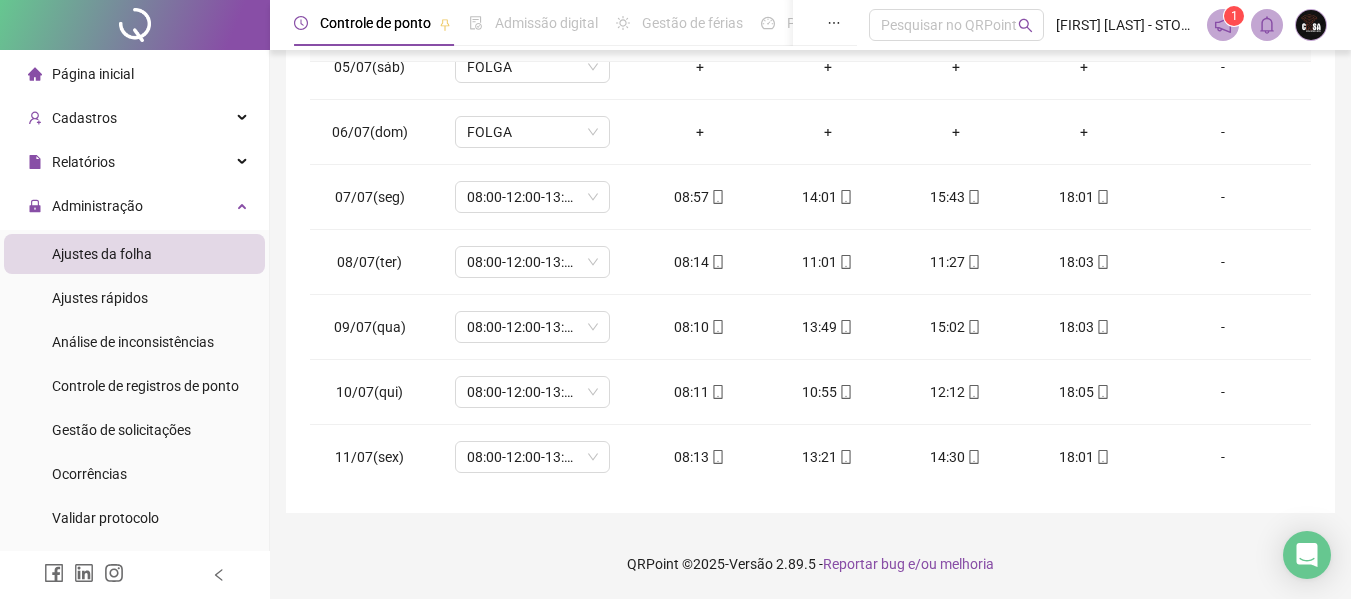 scroll, scrollTop: 0, scrollLeft: 0, axis: both 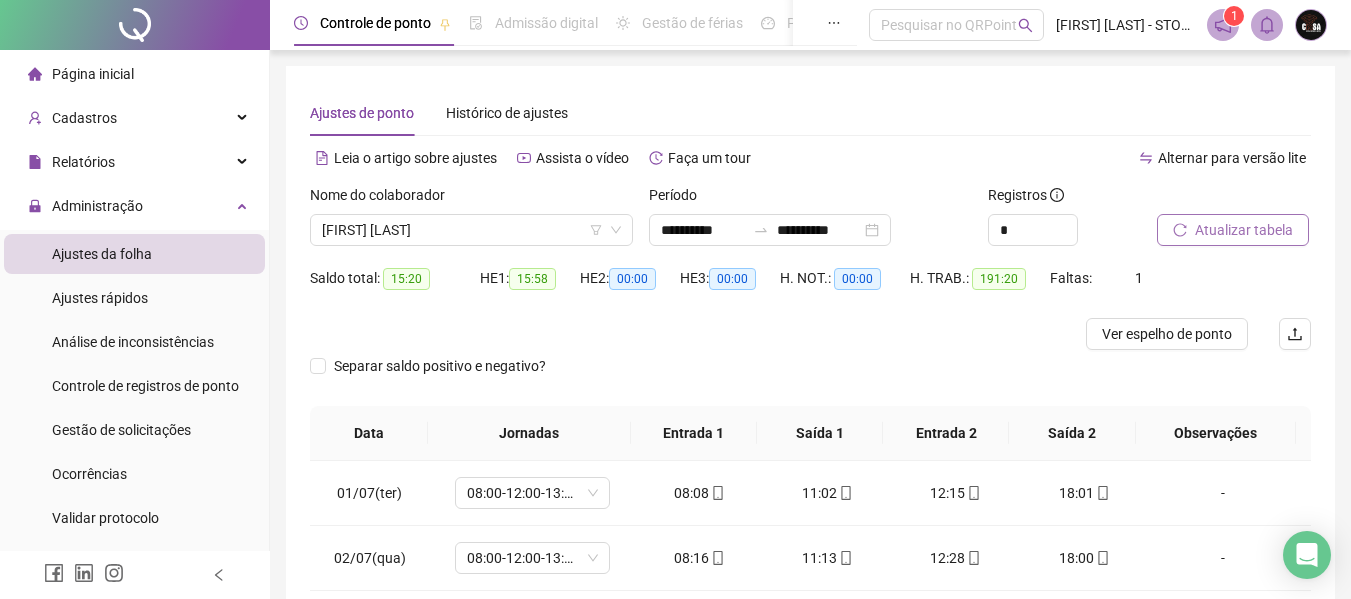 click on "Atualizar tabela" at bounding box center (1244, 230) 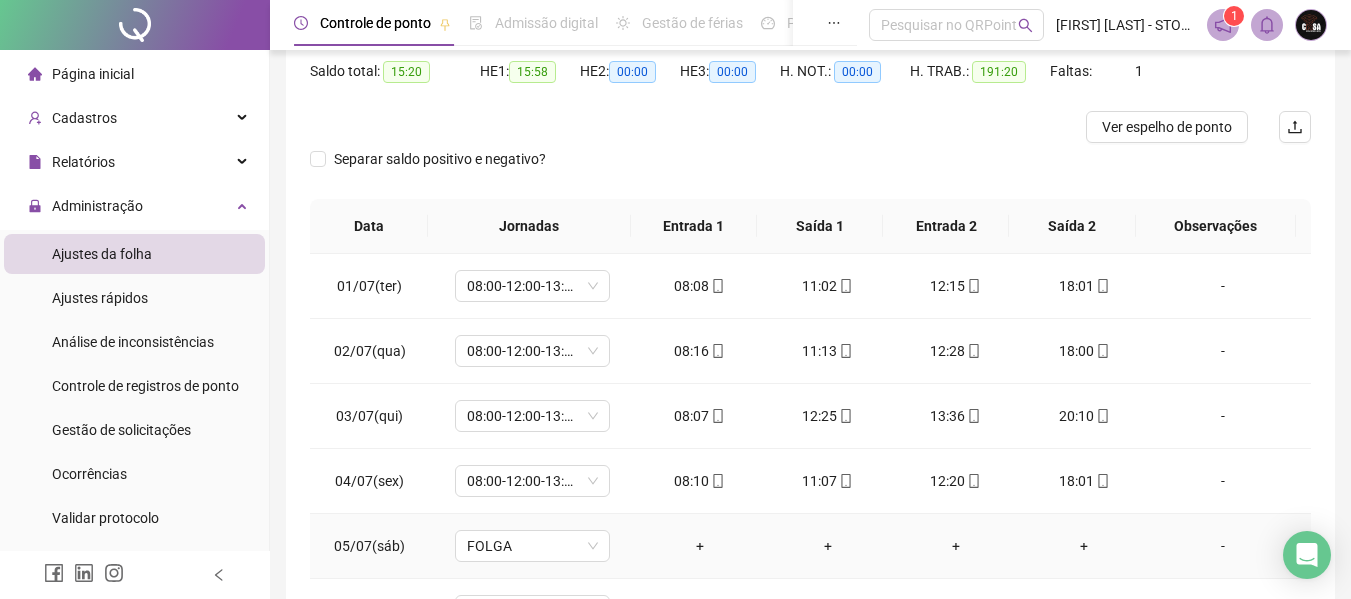 scroll, scrollTop: 199, scrollLeft: 0, axis: vertical 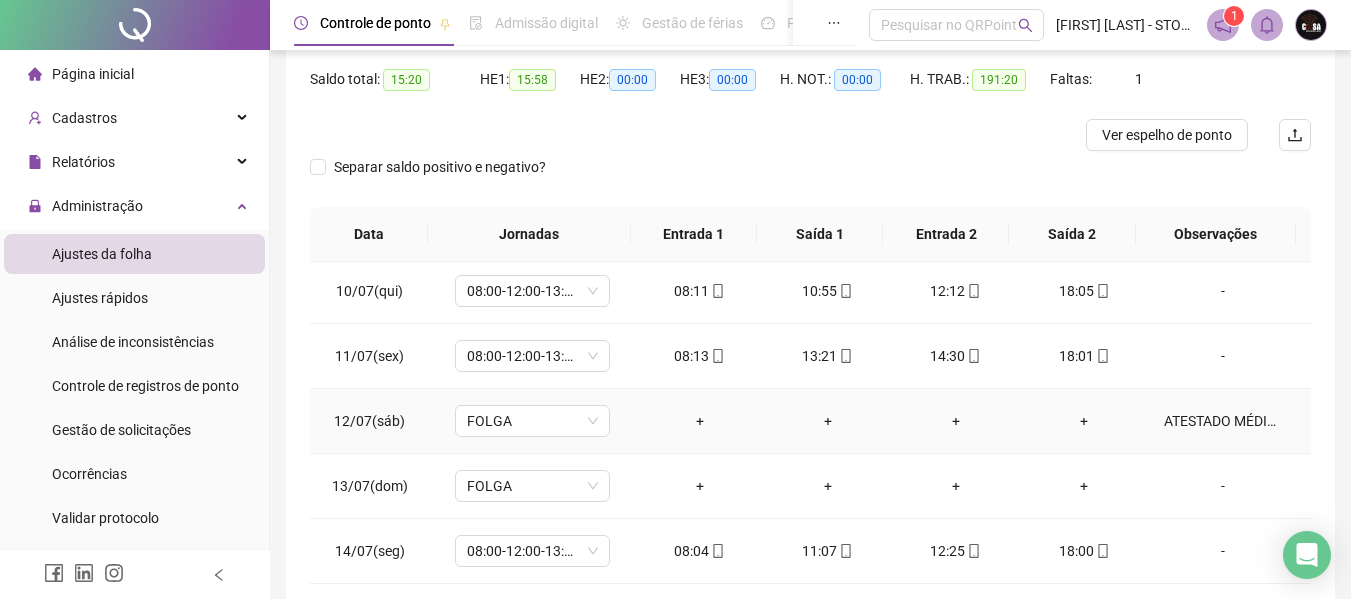 click on "ATESTADO MÉDICO" at bounding box center [1223, 421] 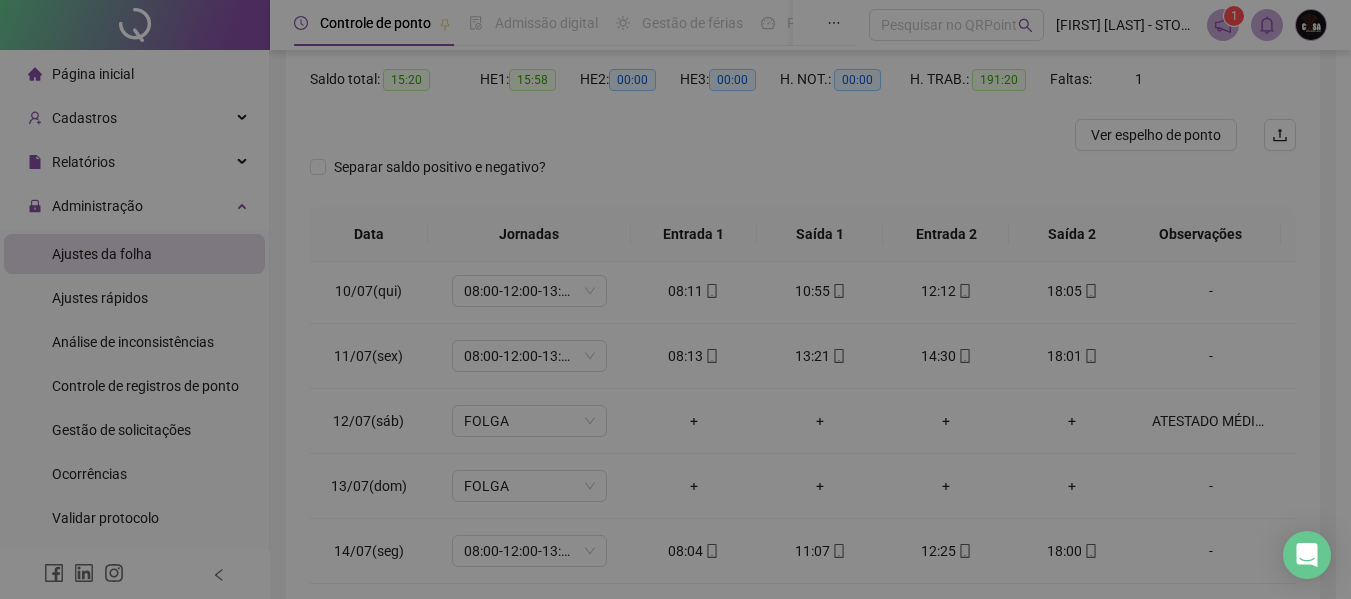 type on "**********" 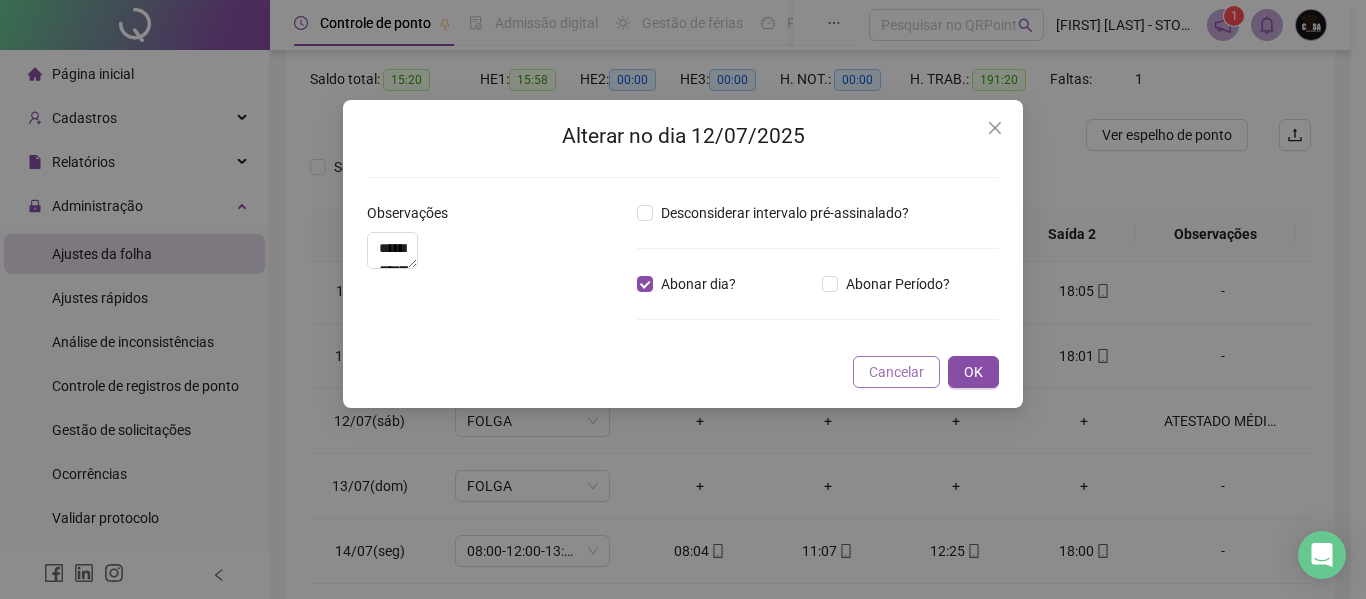 click on "Cancelar" at bounding box center (896, 372) 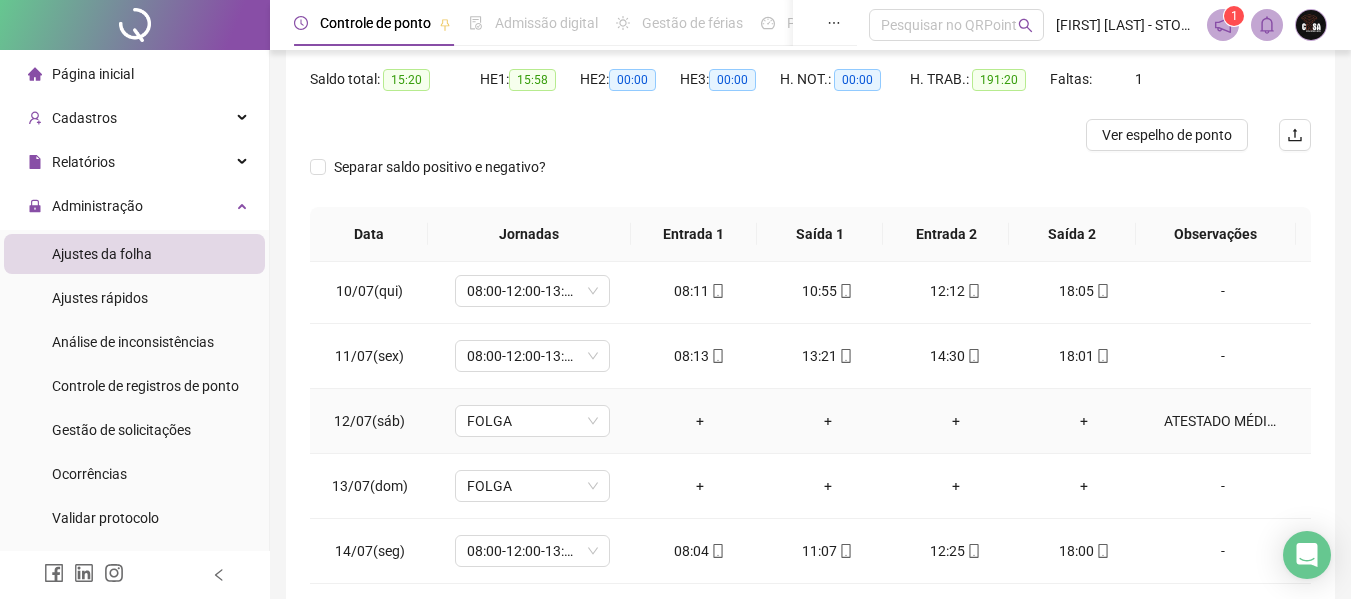 click on "ATESTADO MÉDICO" at bounding box center [1223, 421] 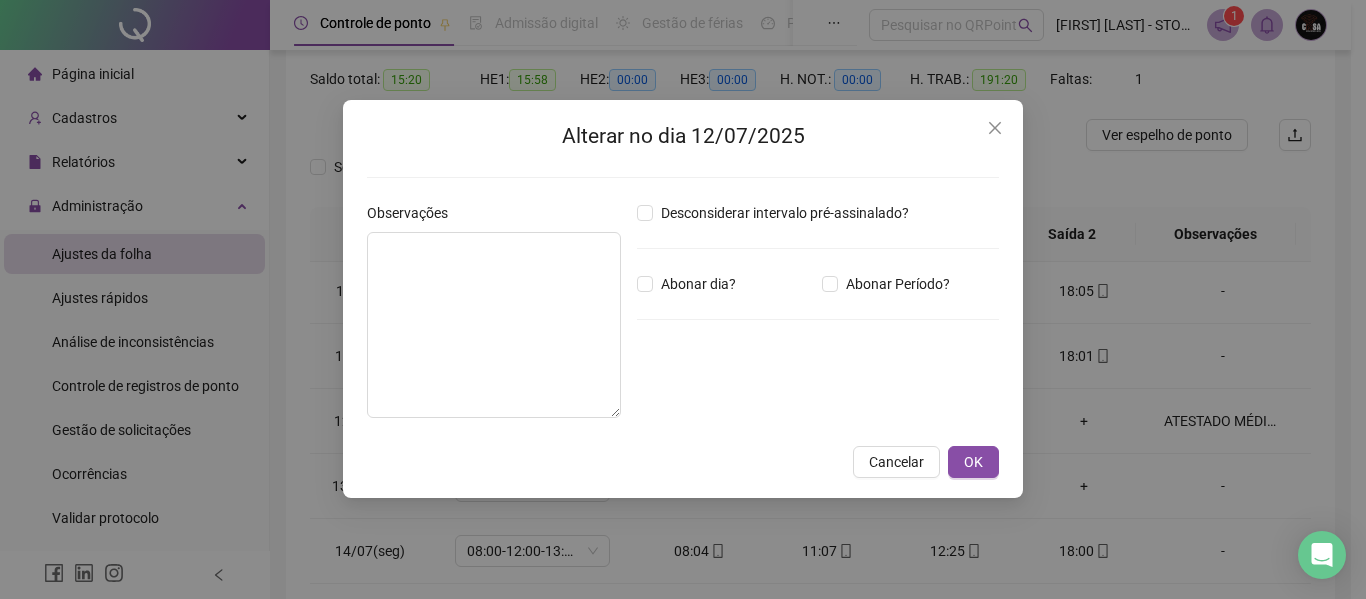 type on "**********" 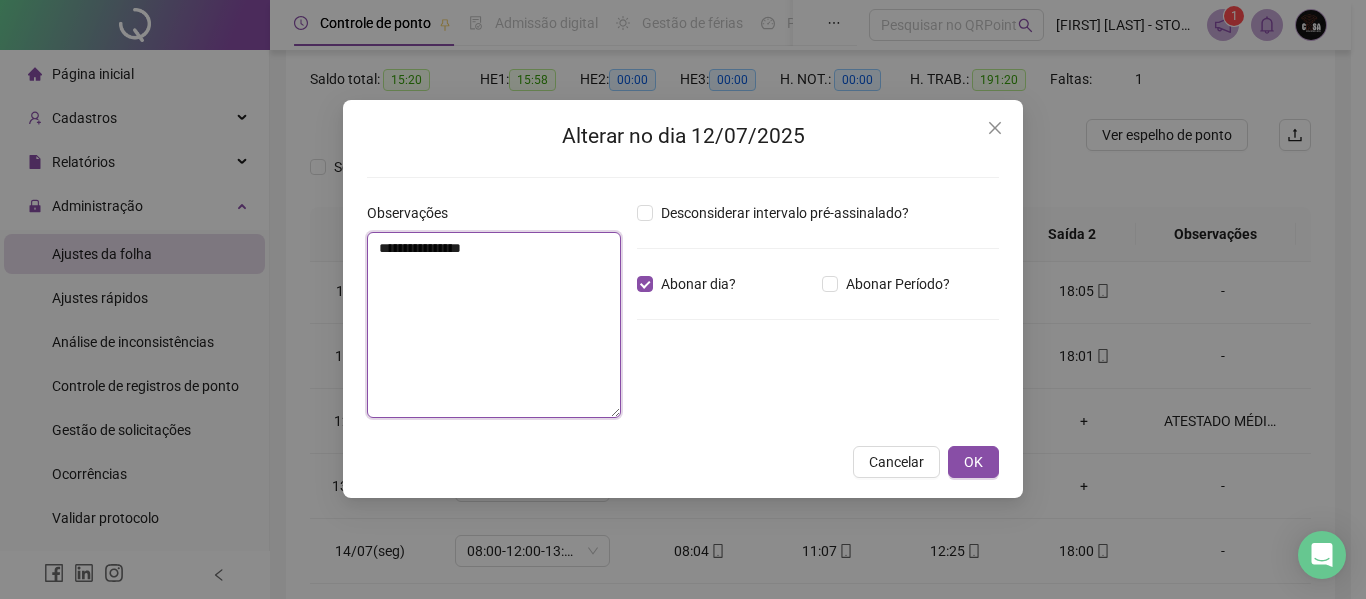 drag, startPoint x: 533, startPoint y: 248, endPoint x: 202, endPoint y: 262, distance: 331.29593 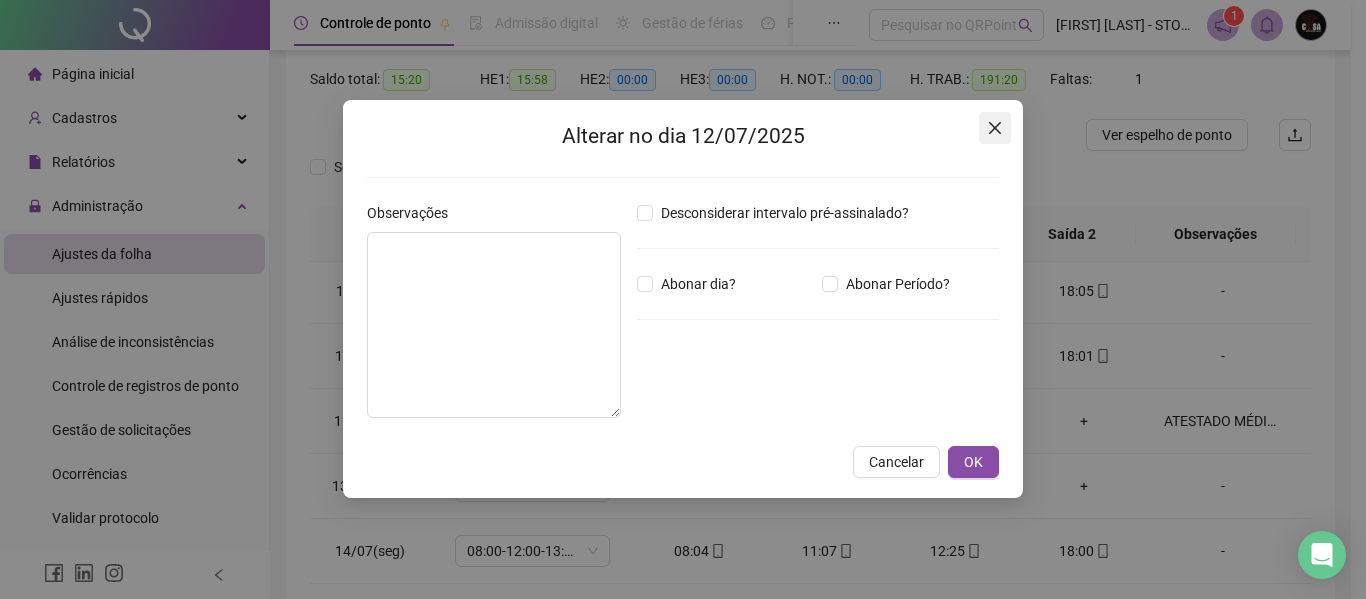 click 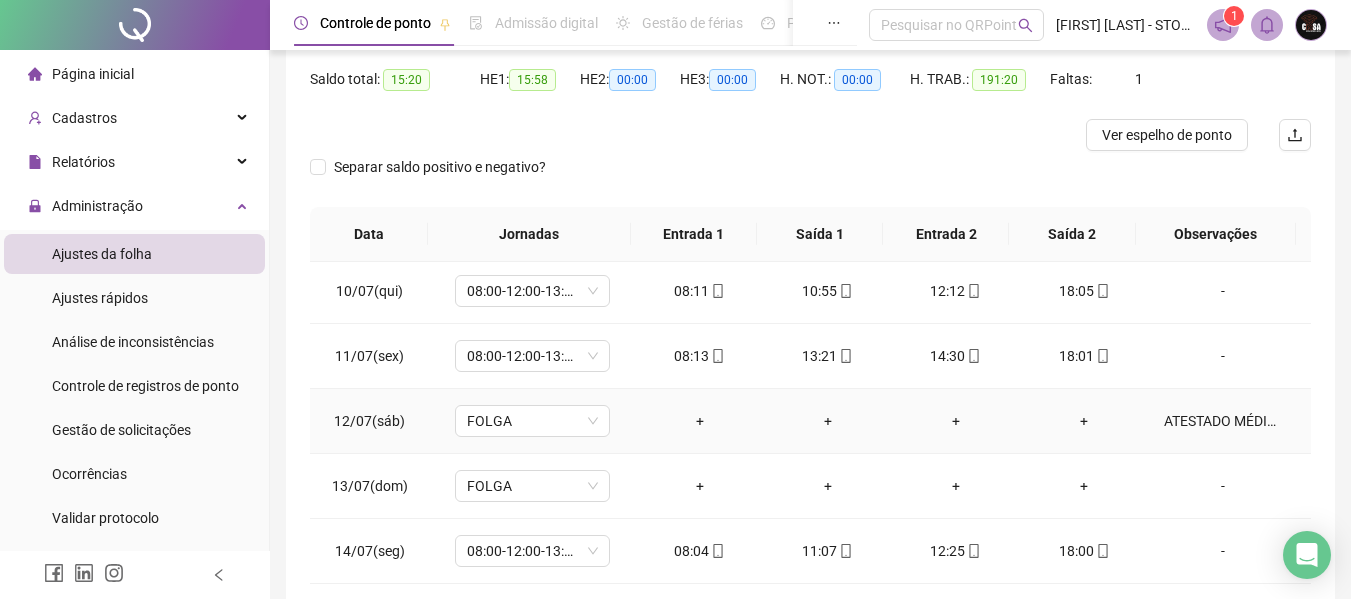 click on "ATESTADO MÉDICO" at bounding box center (1223, 421) 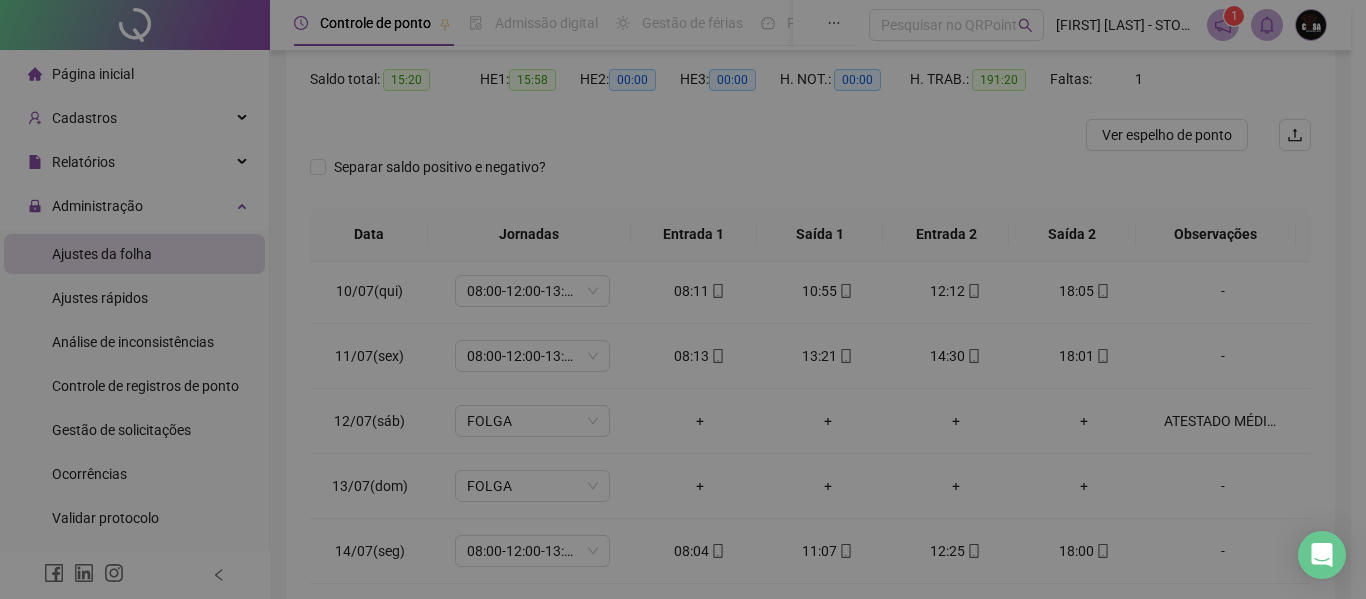 type on "**********" 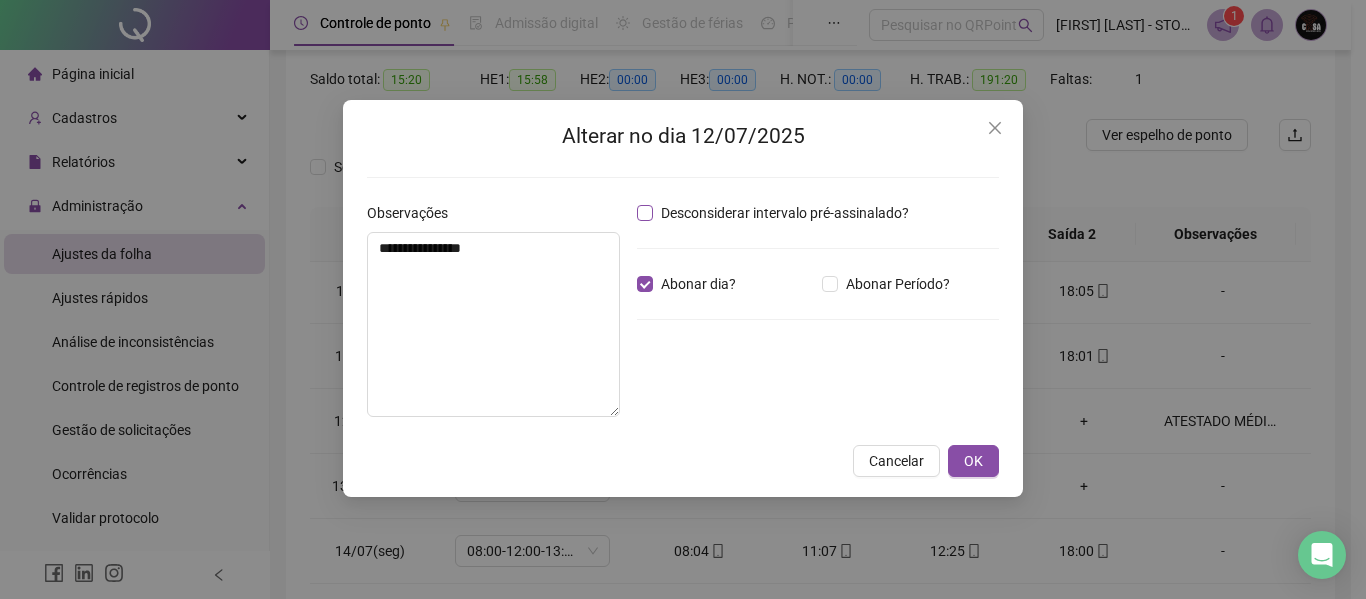click on "Desconsiderar intervalo pré-assinalado?" at bounding box center (785, 213) 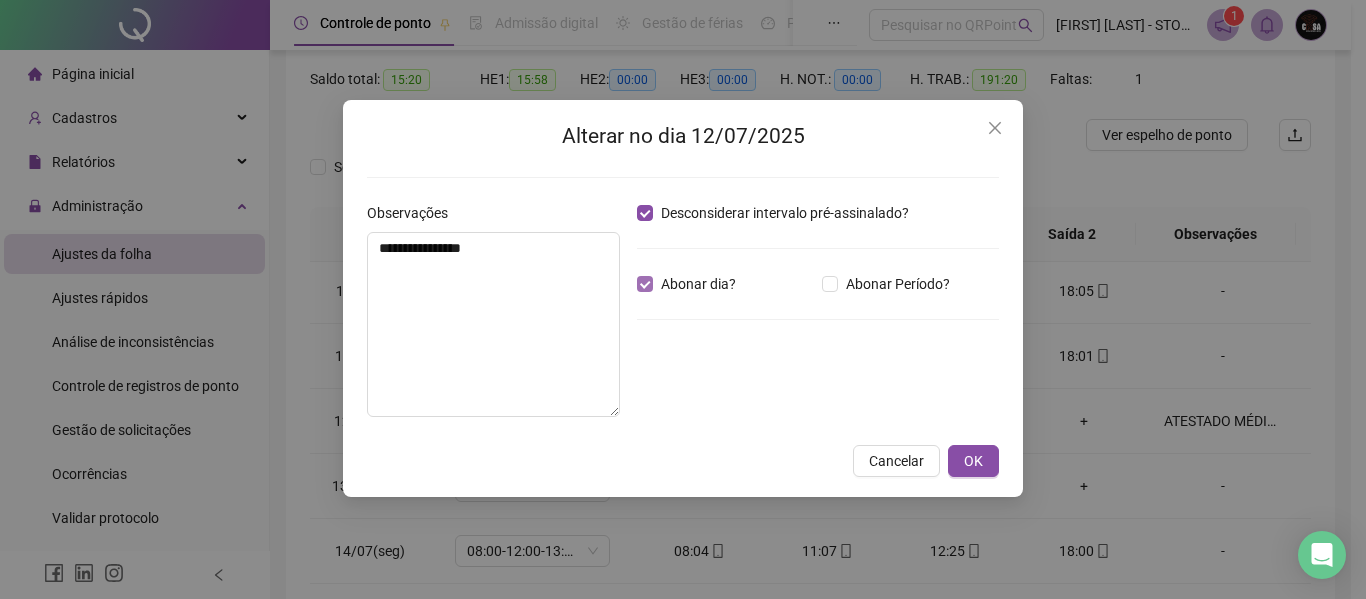 click on "Abonar dia?" at bounding box center [698, 284] 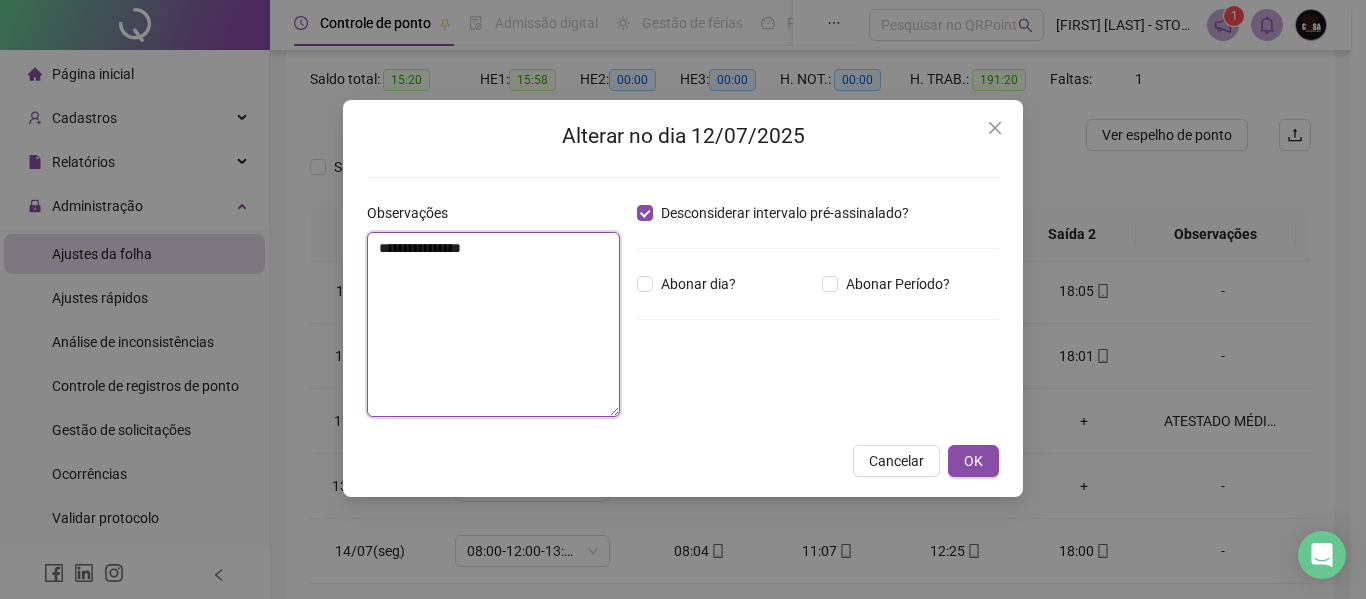 drag, startPoint x: 530, startPoint y: 246, endPoint x: 288, endPoint y: 255, distance: 242.1673 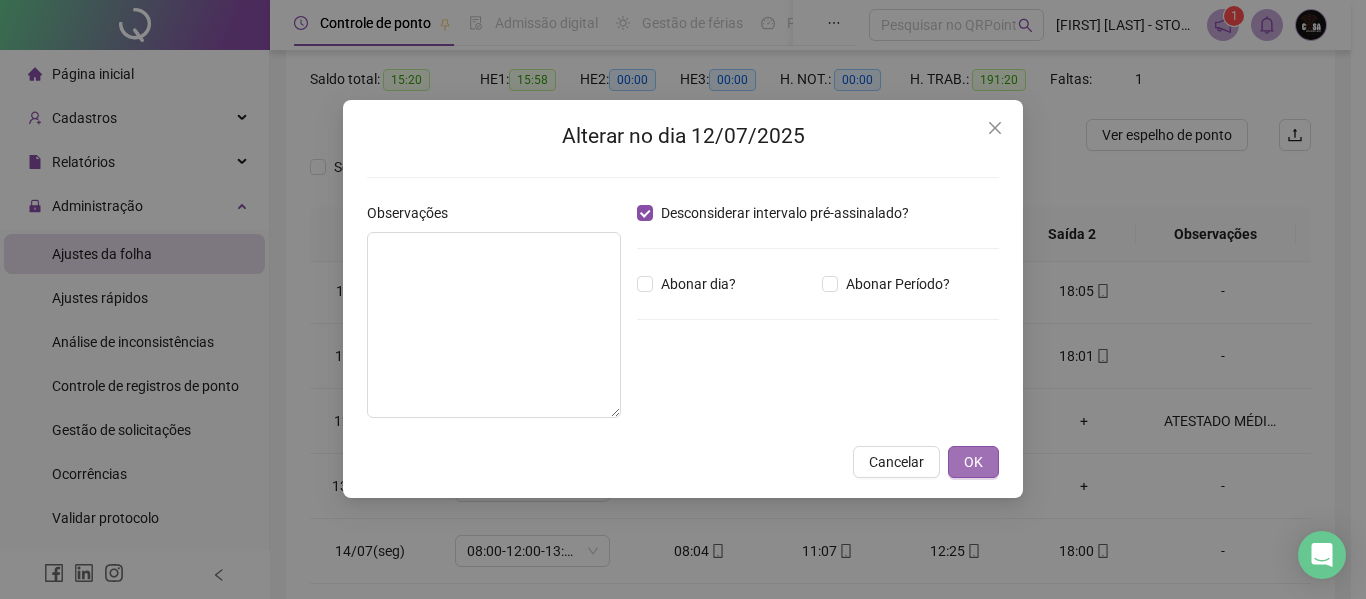 click on "OK" at bounding box center (973, 462) 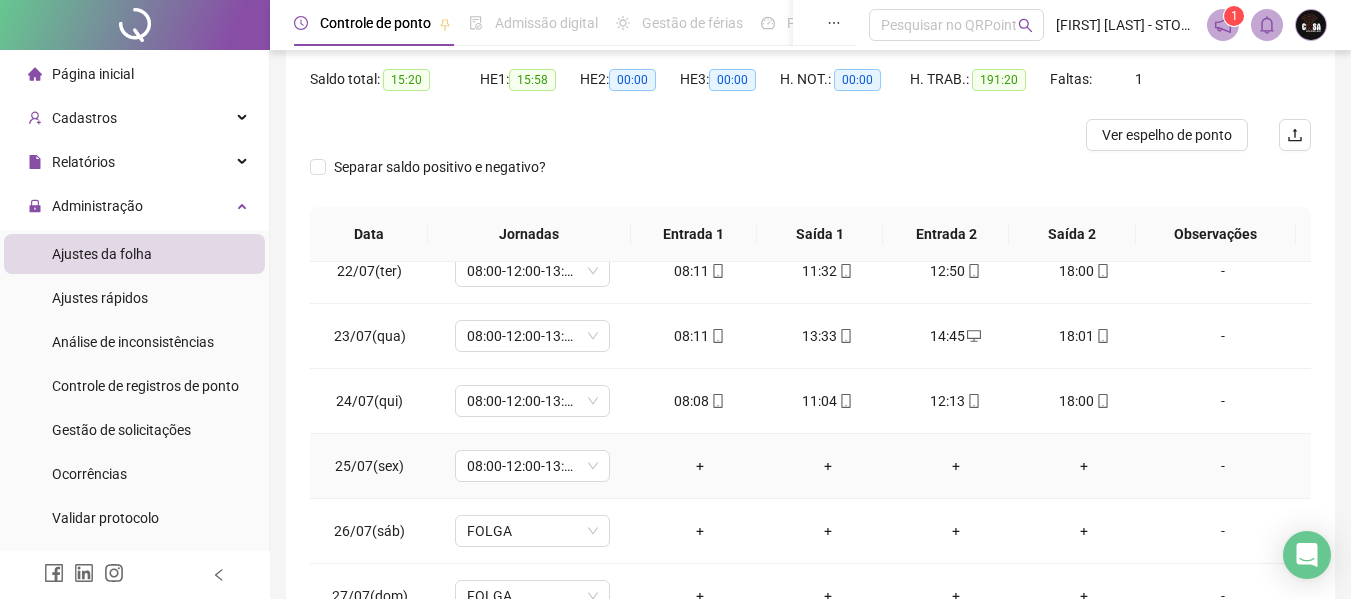 scroll, scrollTop: 1488, scrollLeft: 0, axis: vertical 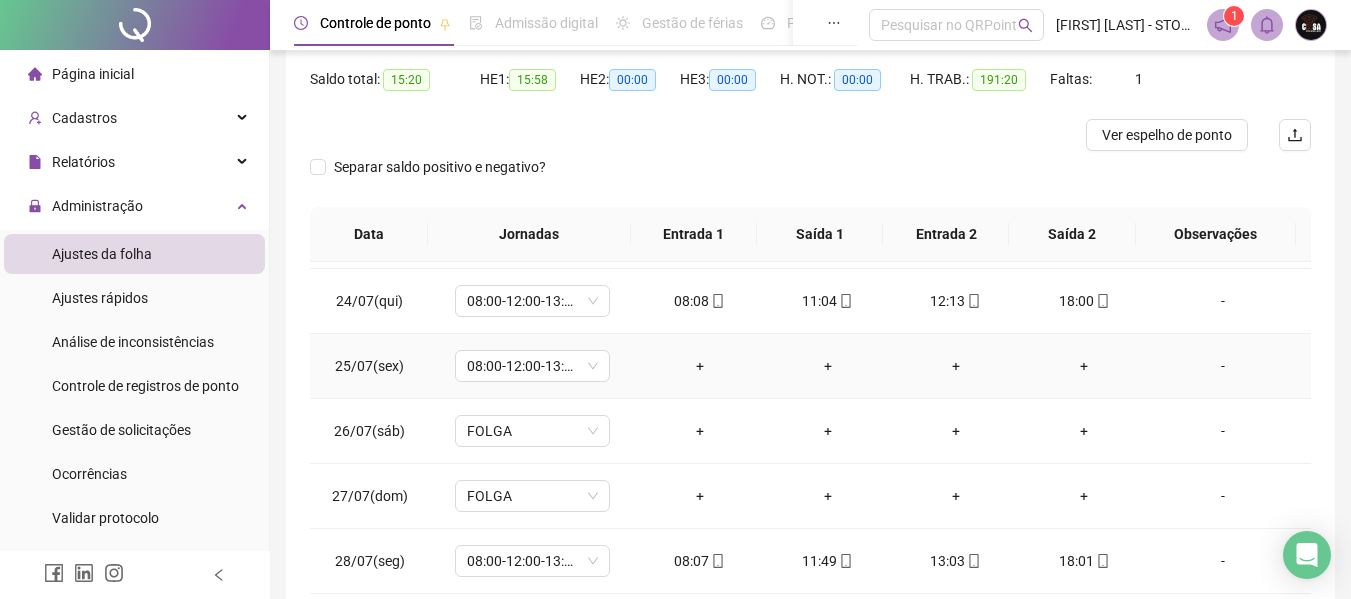 click on "-" at bounding box center (1223, 366) 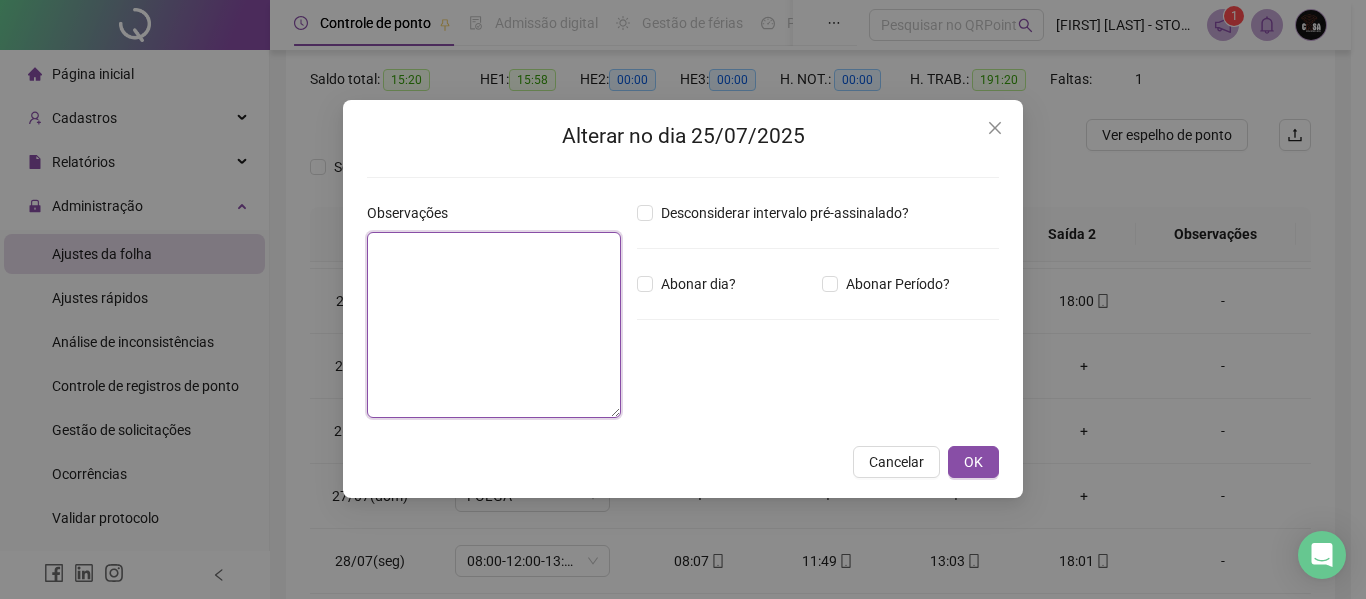 click at bounding box center (494, 325) 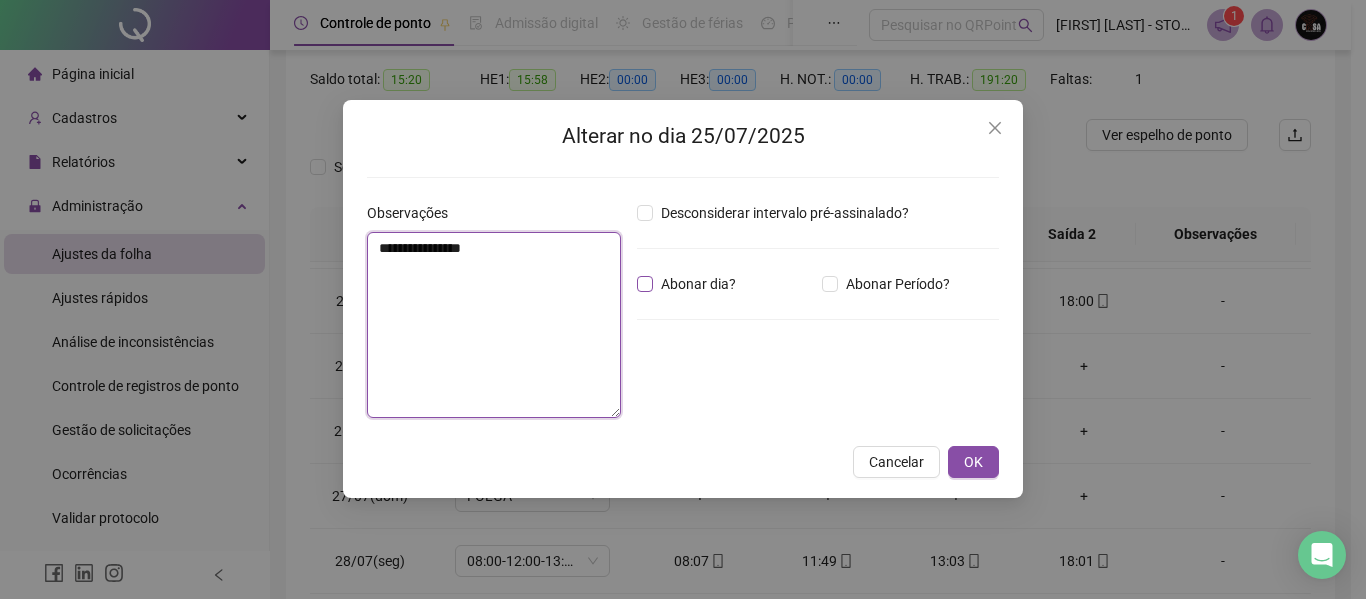 type on "**********" 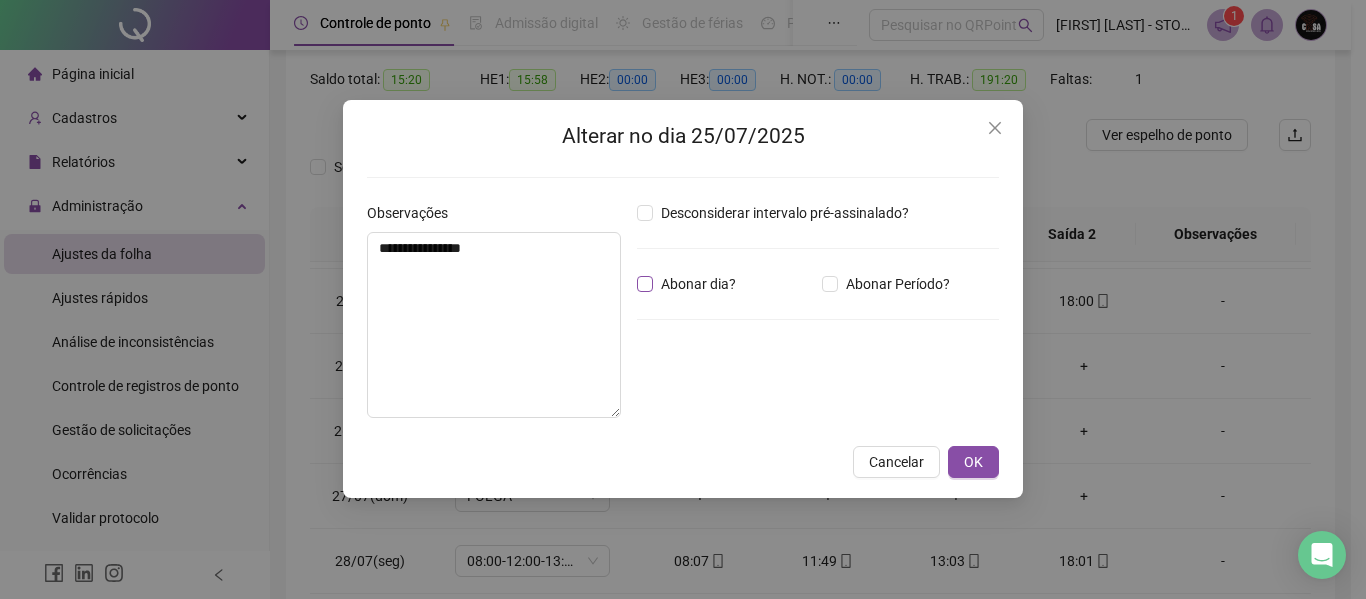 click on "Abonar dia?" at bounding box center [698, 284] 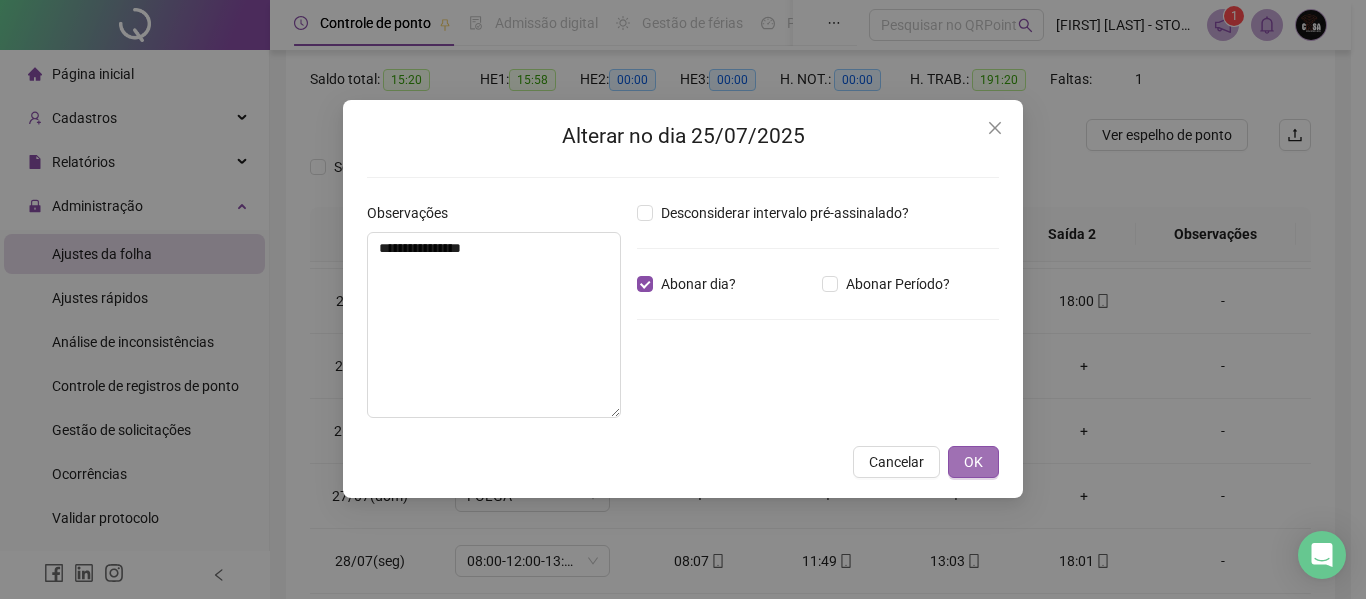 click on "OK" at bounding box center [973, 462] 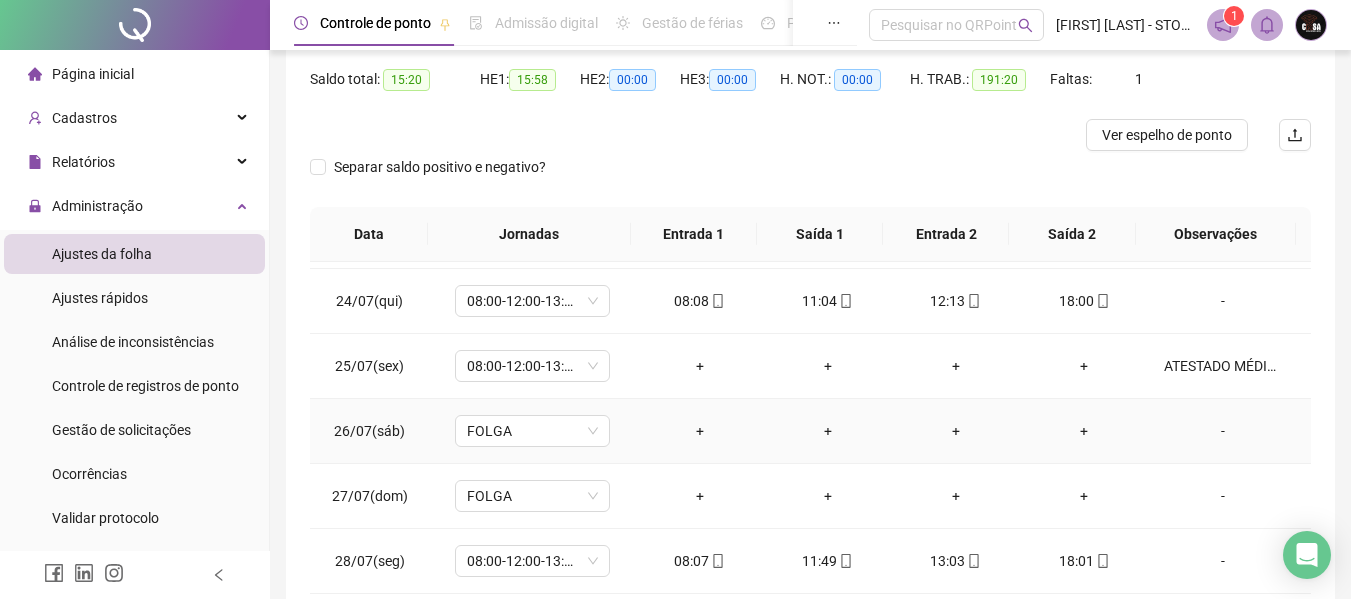 scroll, scrollTop: 1588, scrollLeft: 0, axis: vertical 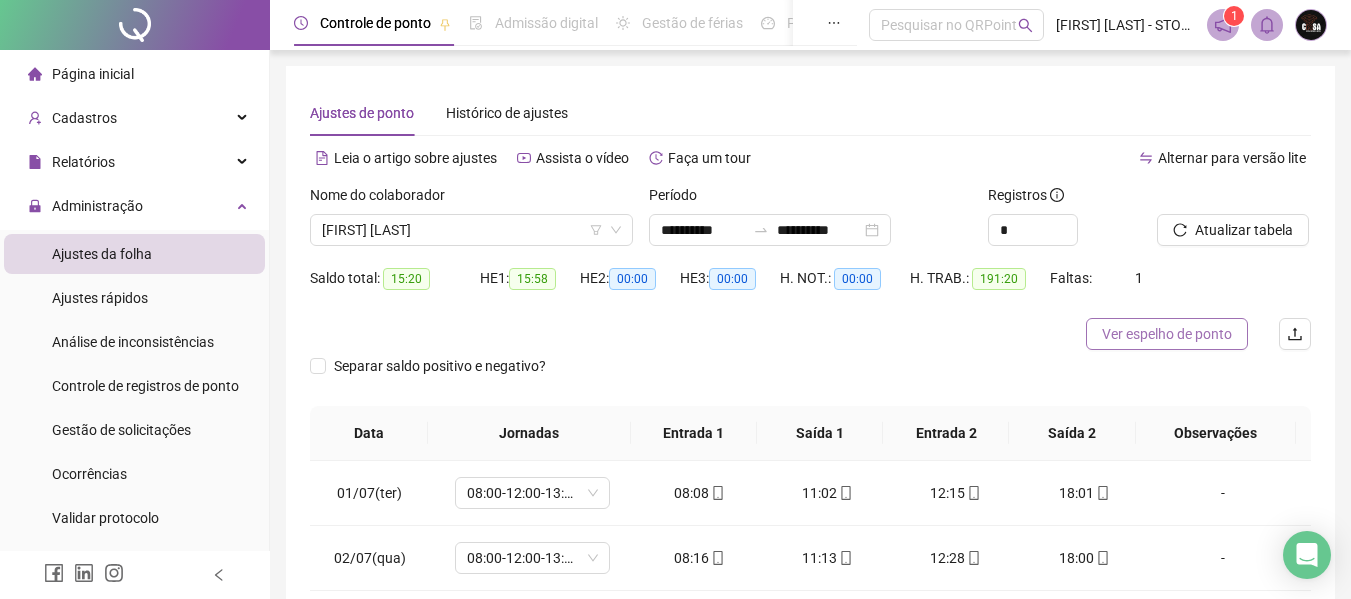 click on "Ver espelho de ponto" at bounding box center (1167, 334) 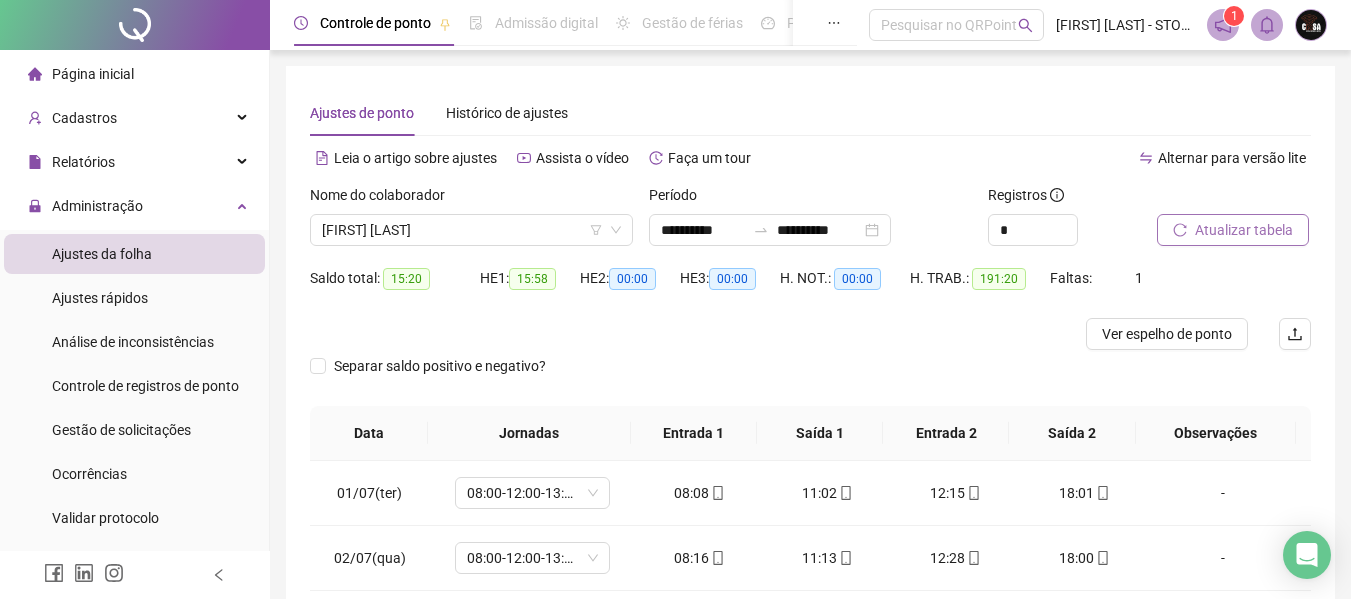 click on "Atualizar tabela" at bounding box center [1244, 230] 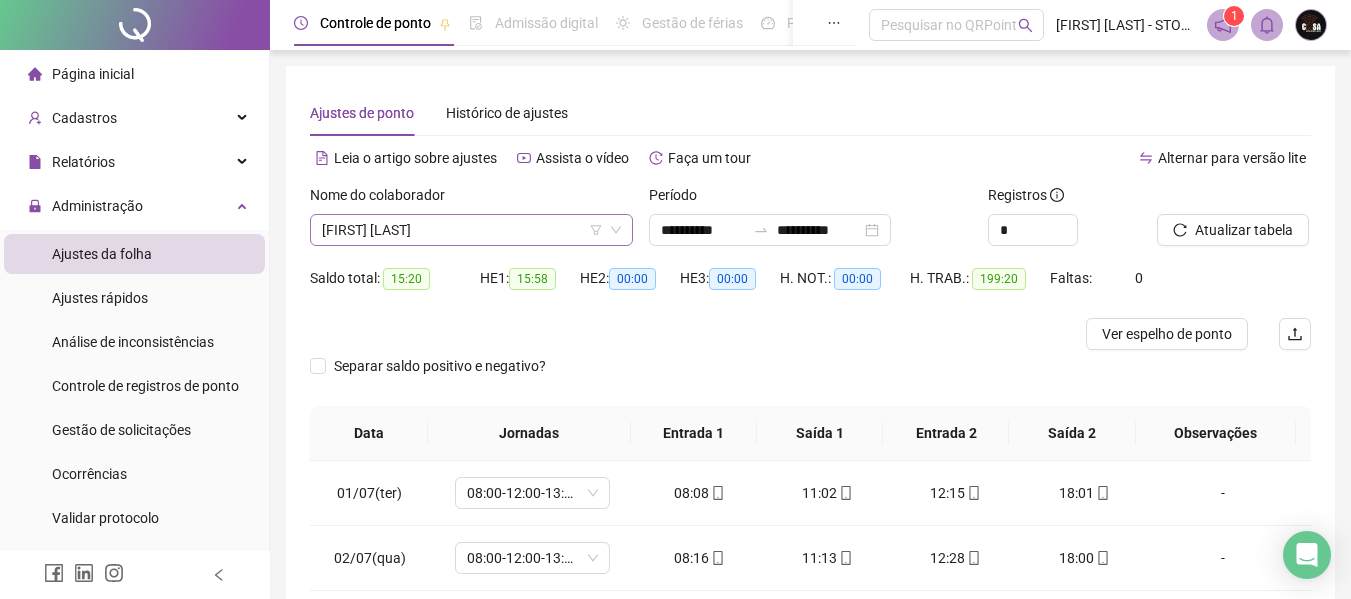 click 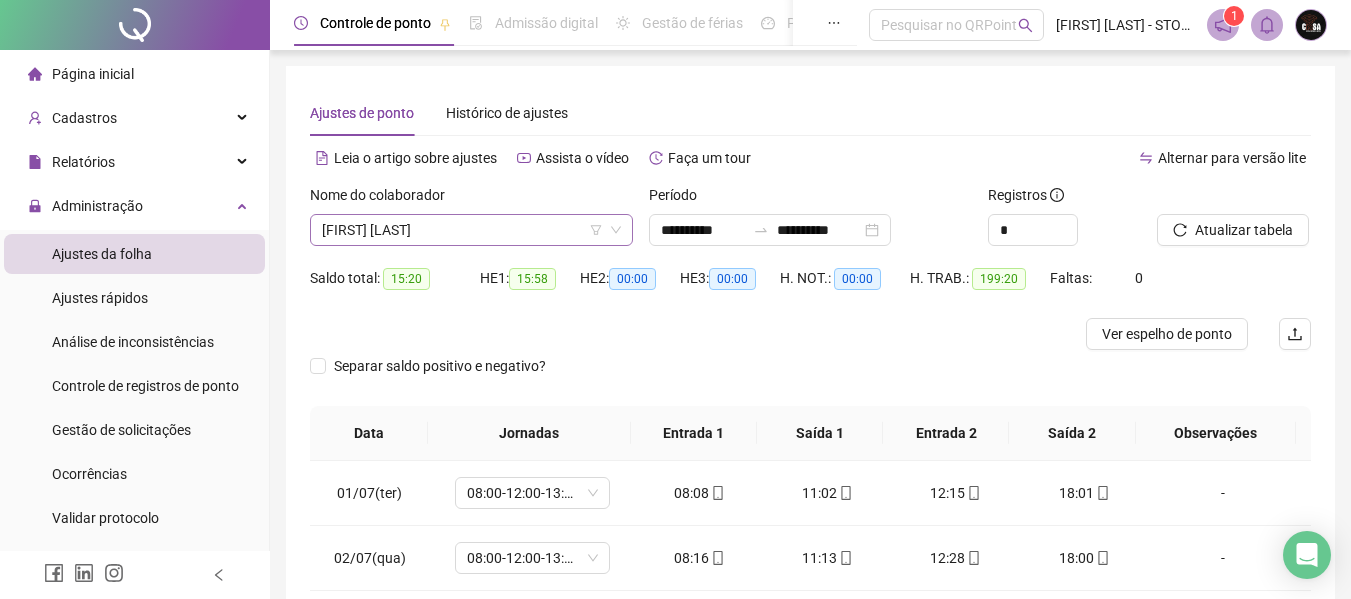 click 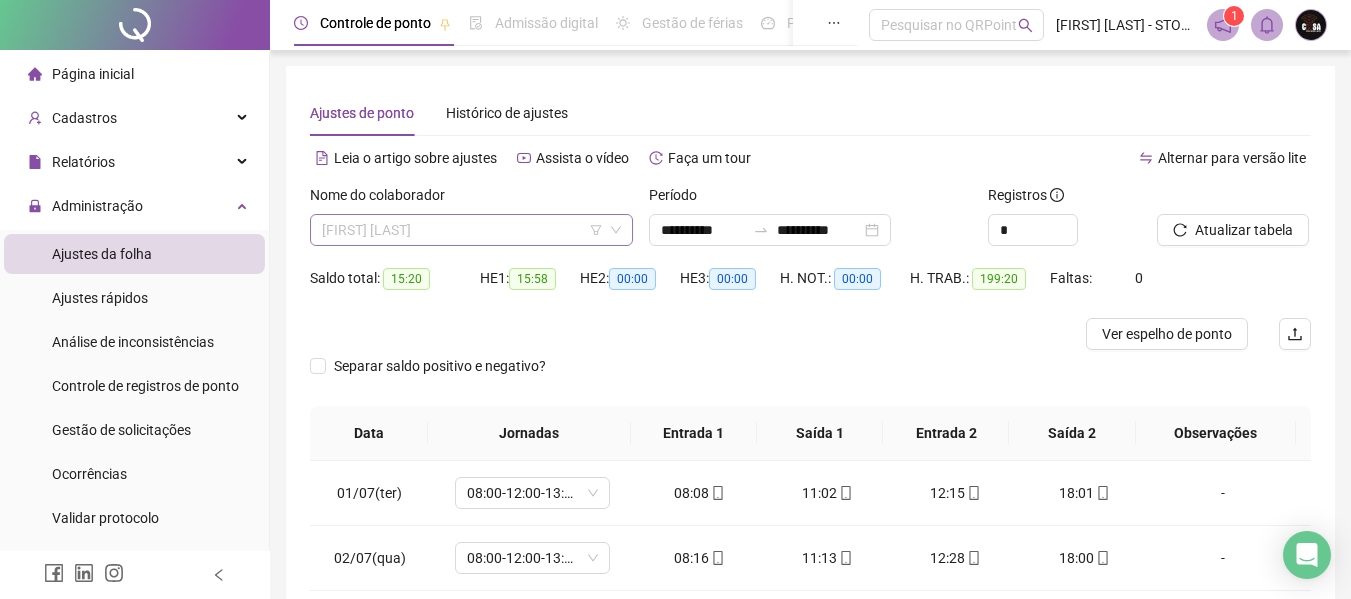 click on "[FIRST] [LAST]" at bounding box center (471, 230) 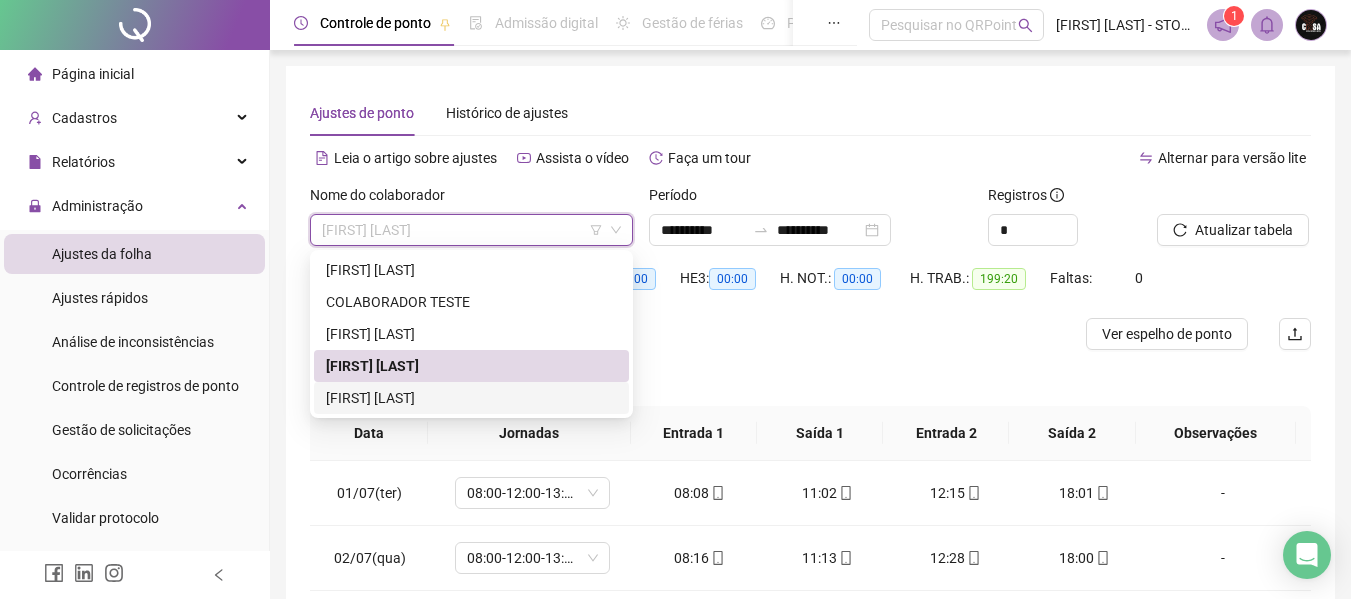 click on "[FIRST] [LAST]" at bounding box center [471, 398] 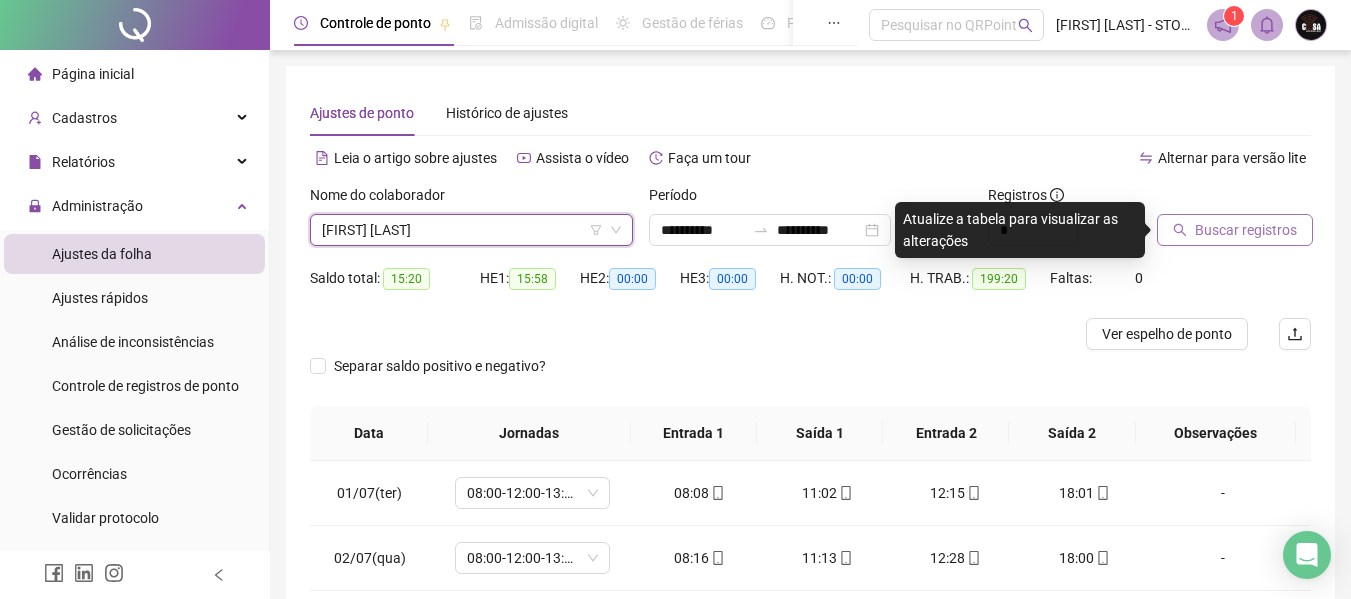 click on "Buscar registros" at bounding box center [1246, 230] 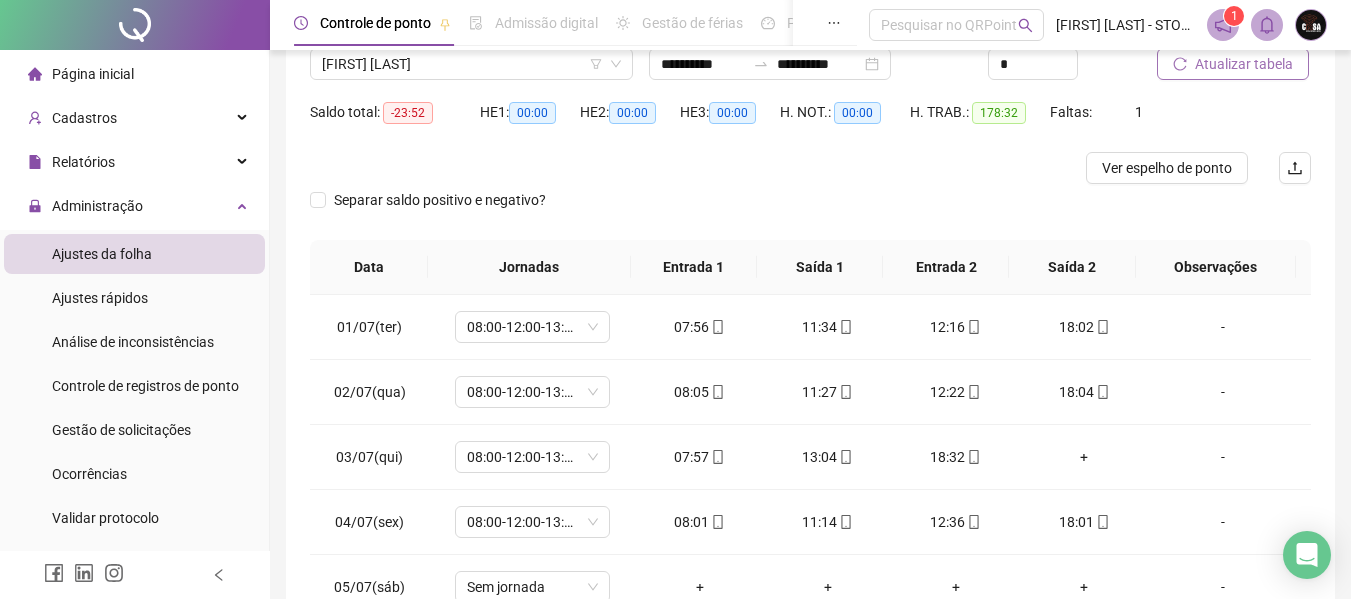 scroll, scrollTop: 200, scrollLeft: 0, axis: vertical 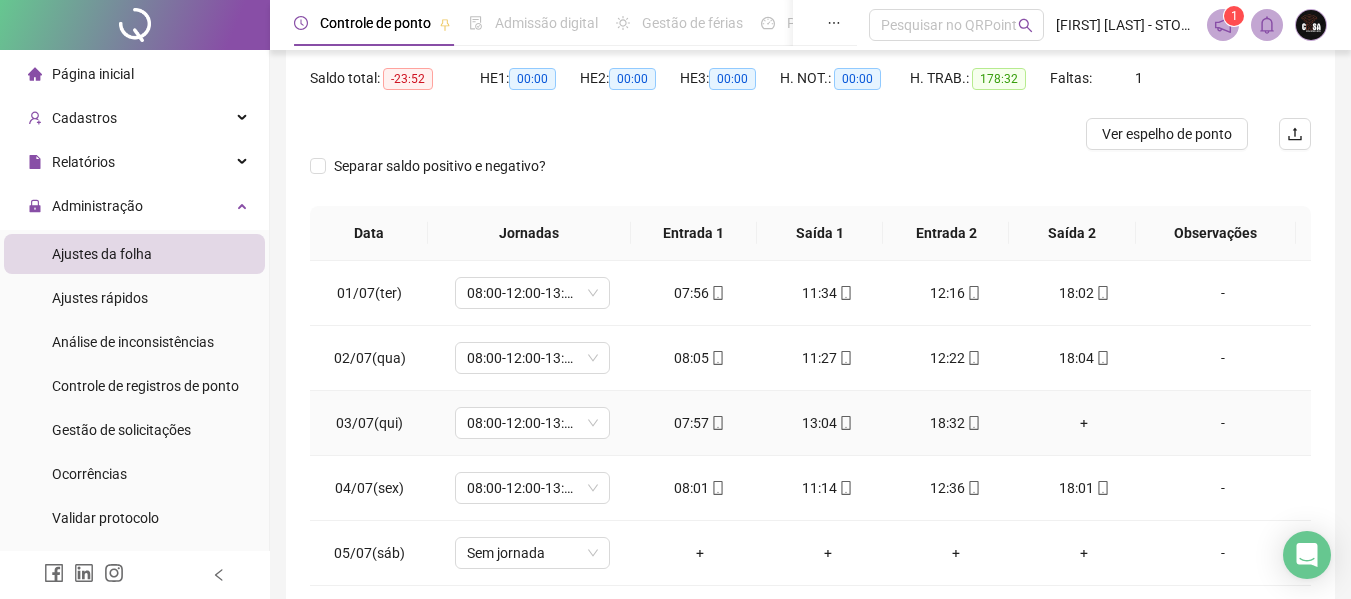 click on "+" at bounding box center [1084, 423] 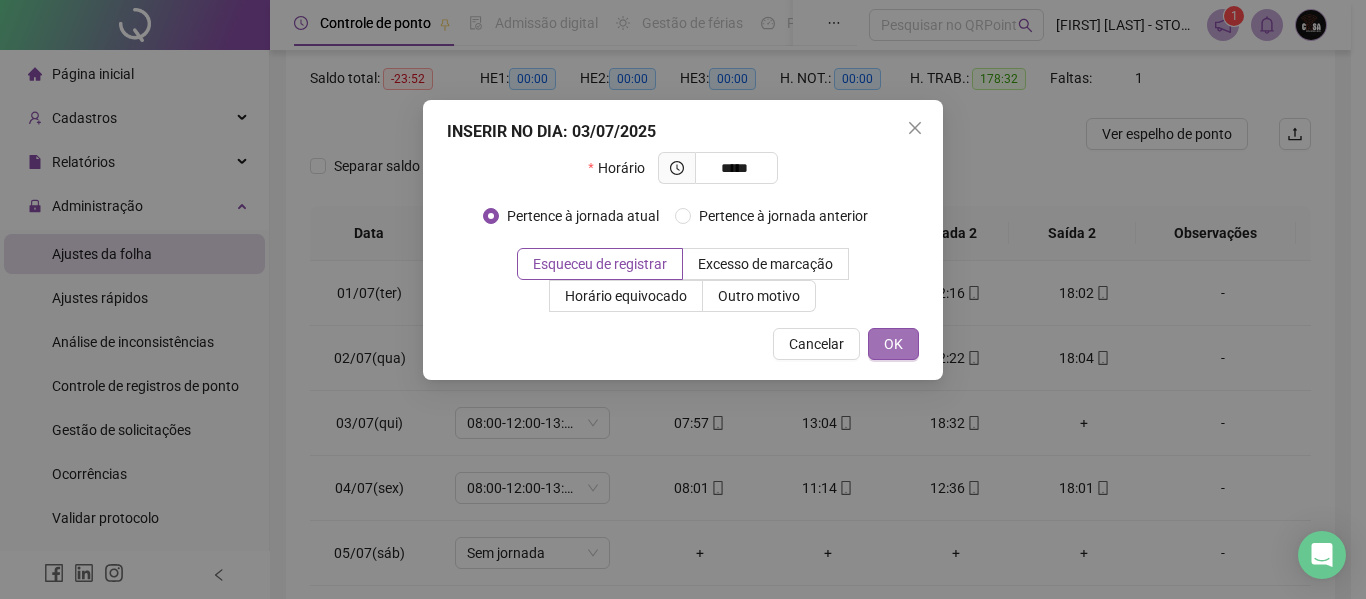 type on "*****" 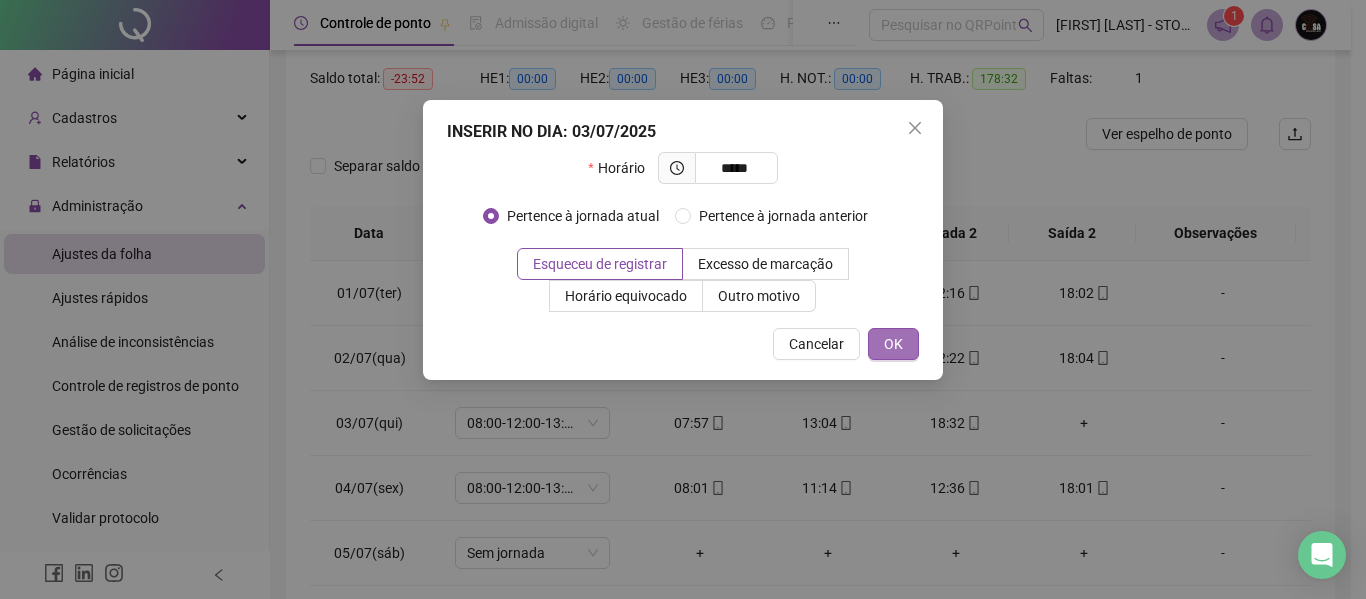 click on "OK" at bounding box center (893, 344) 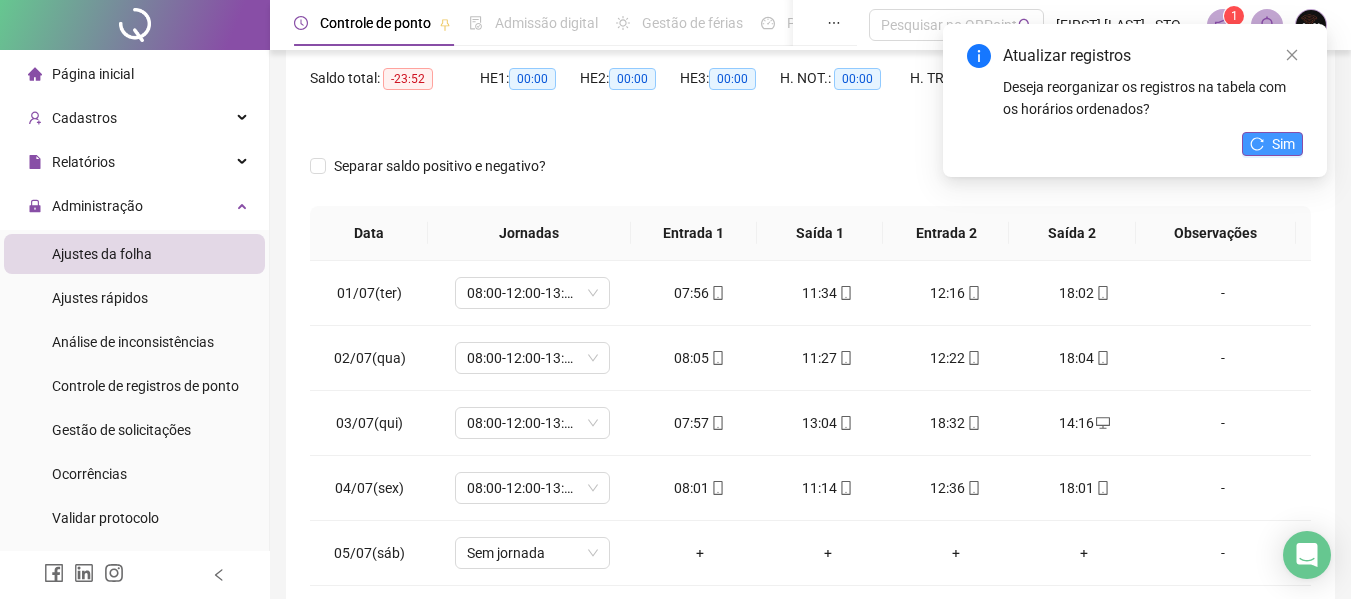 click on "Sim" at bounding box center [1283, 144] 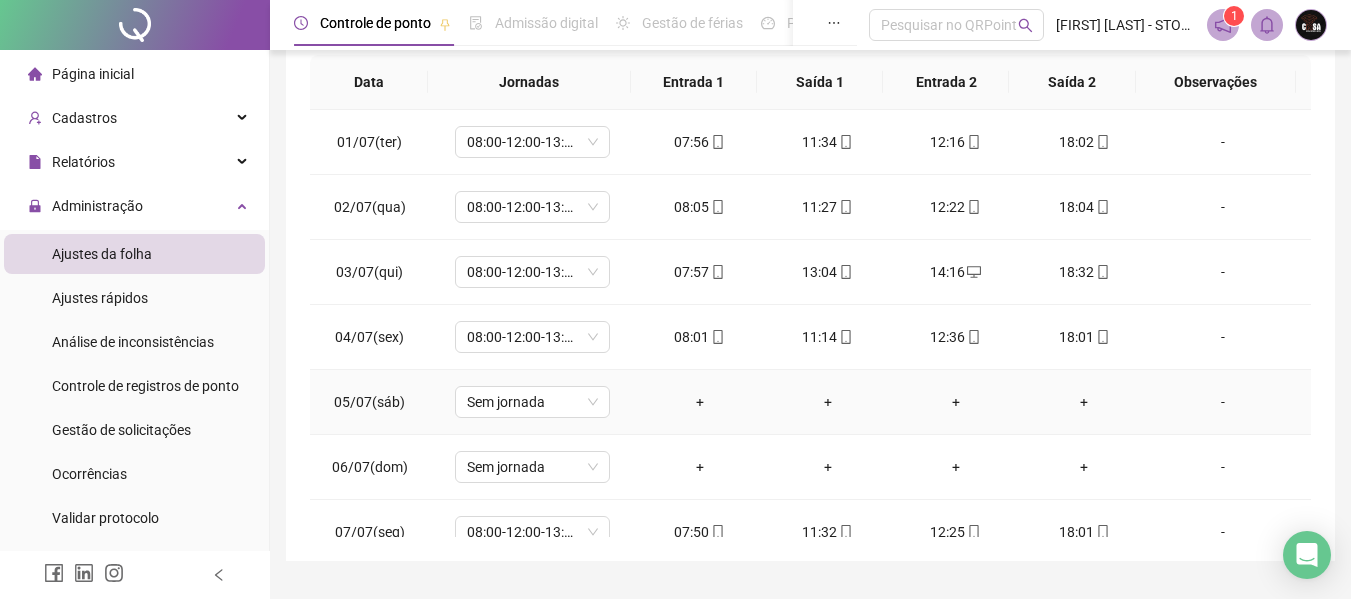 scroll, scrollTop: 399, scrollLeft: 0, axis: vertical 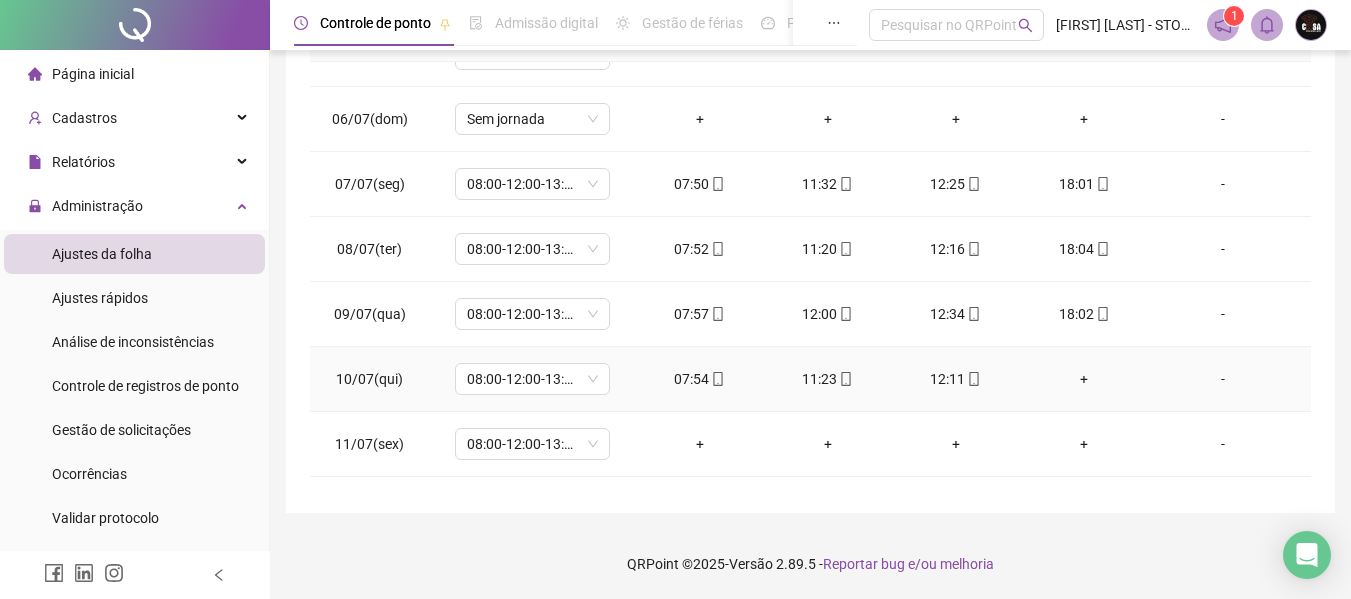 click on "+" at bounding box center [1084, 379] 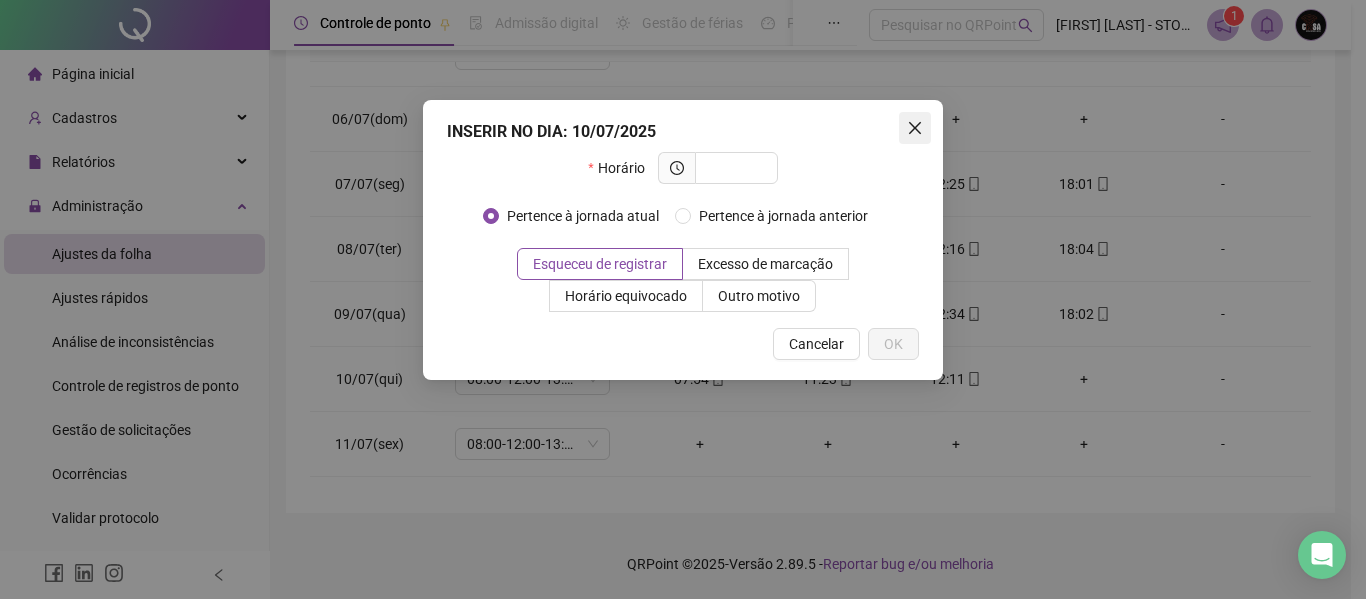 click 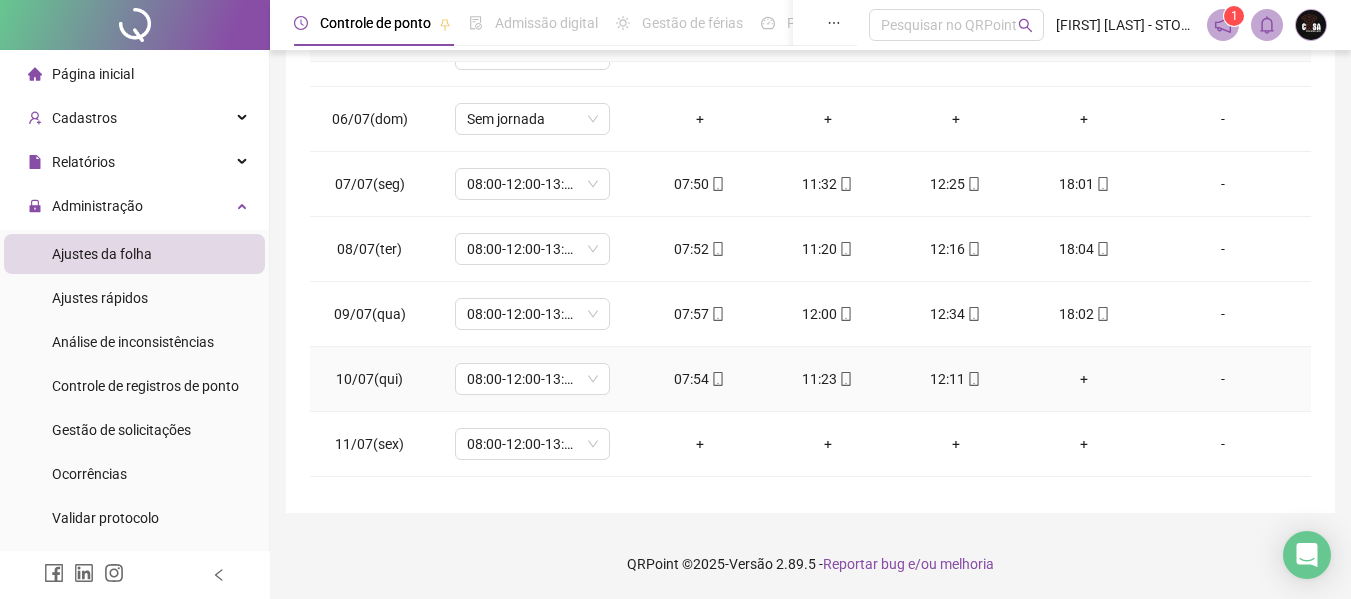 click on "+" at bounding box center (1084, 379) 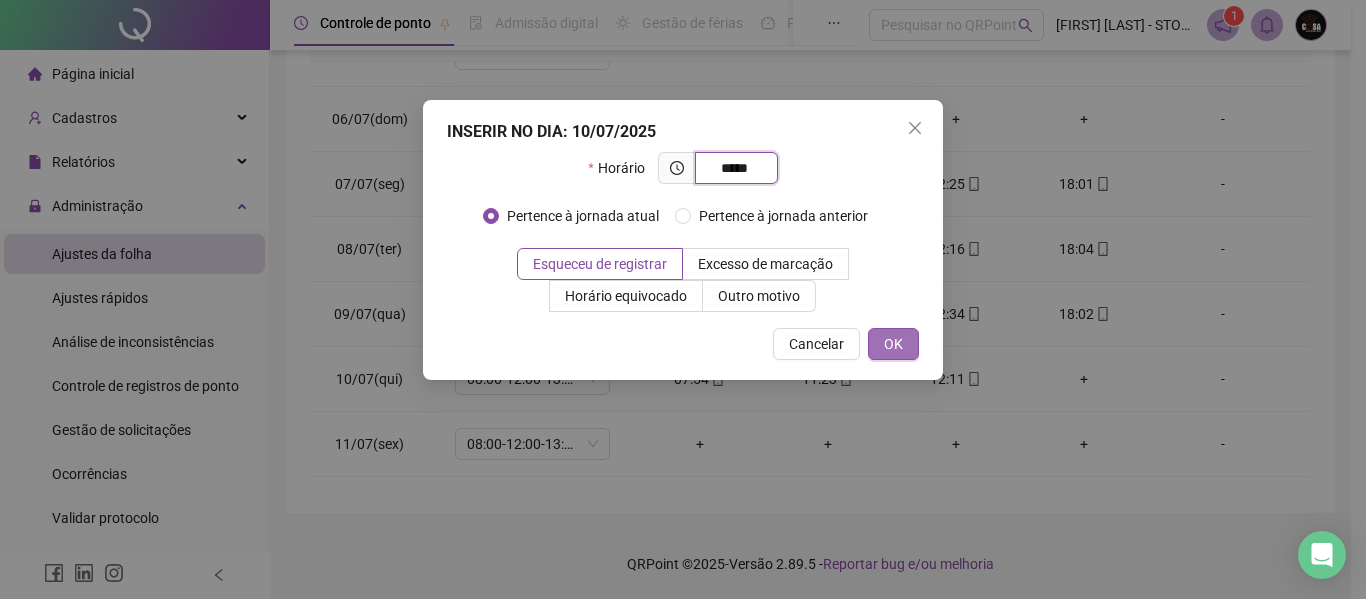 type on "*****" 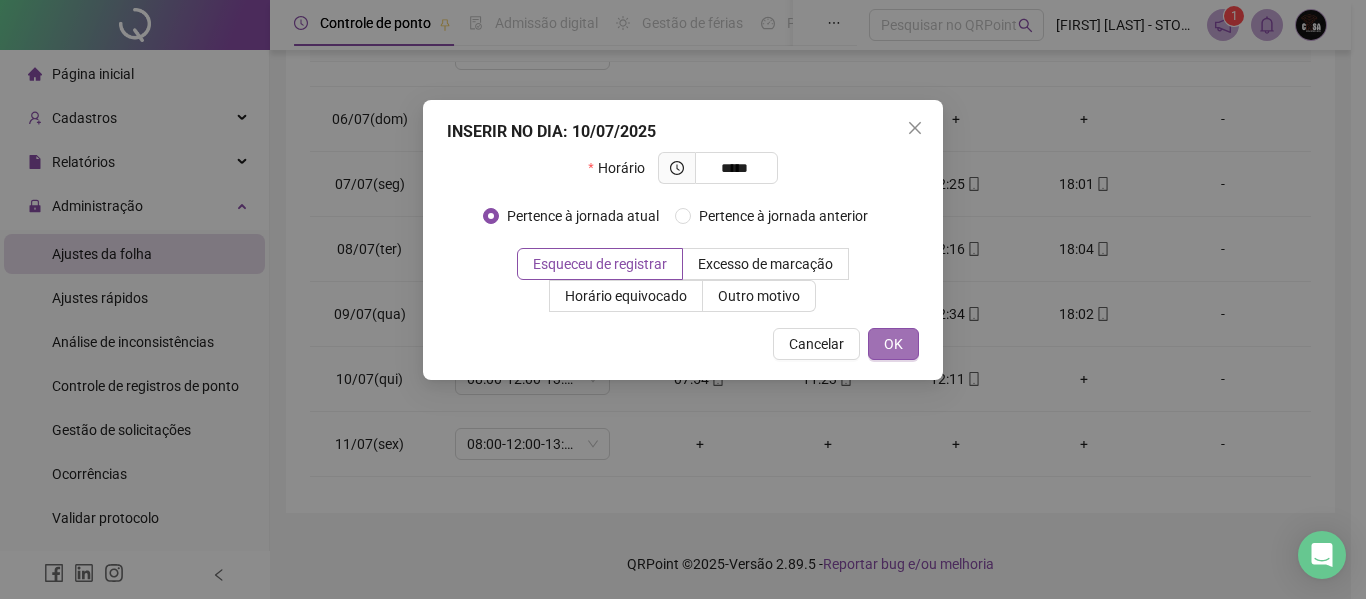 click on "OK" at bounding box center (893, 344) 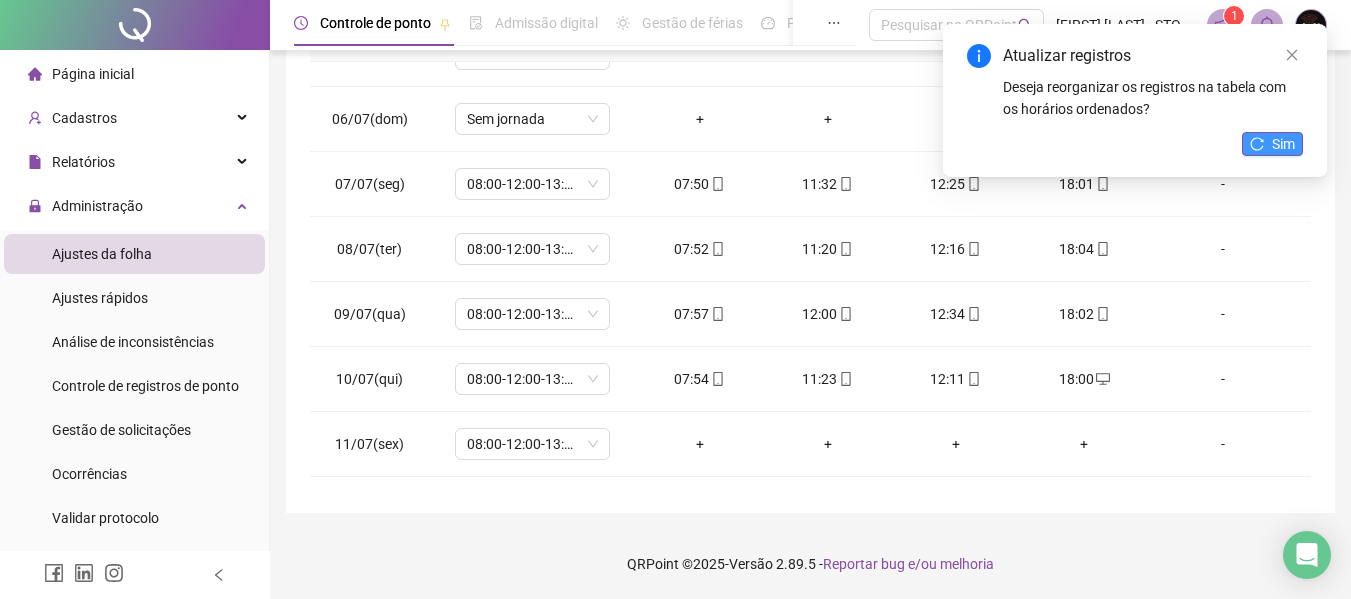 click on "Sim" at bounding box center (1283, 144) 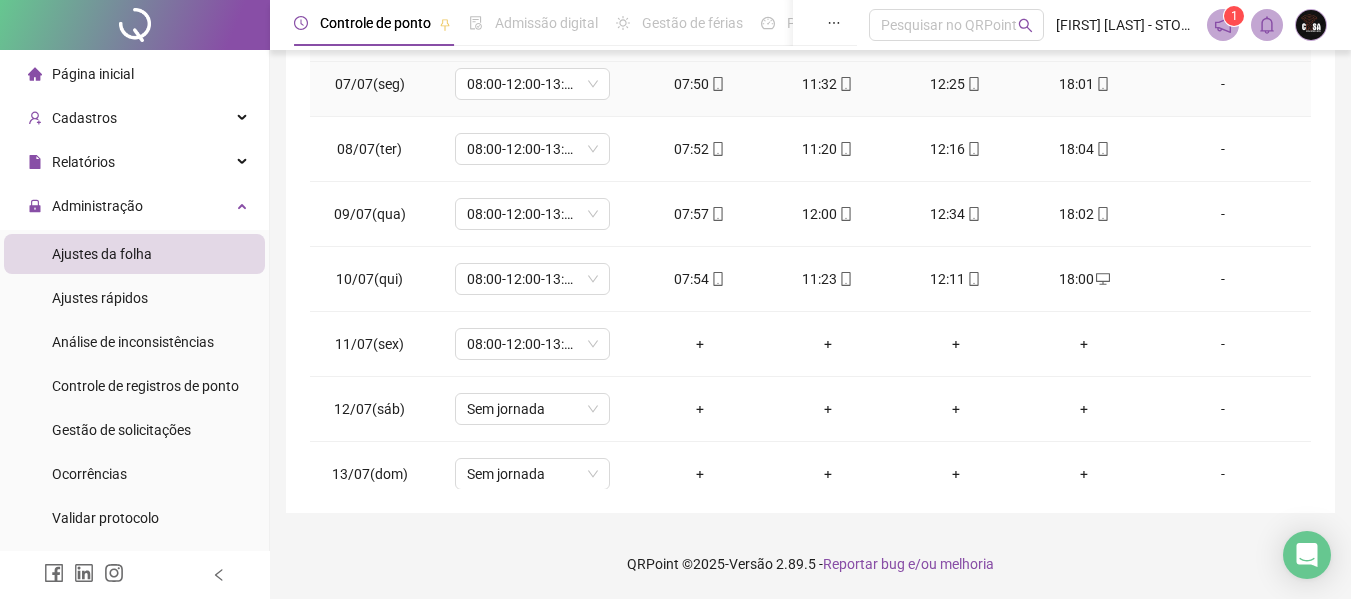 scroll, scrollTop: 500, scrollLeft: 0, axis: vertical 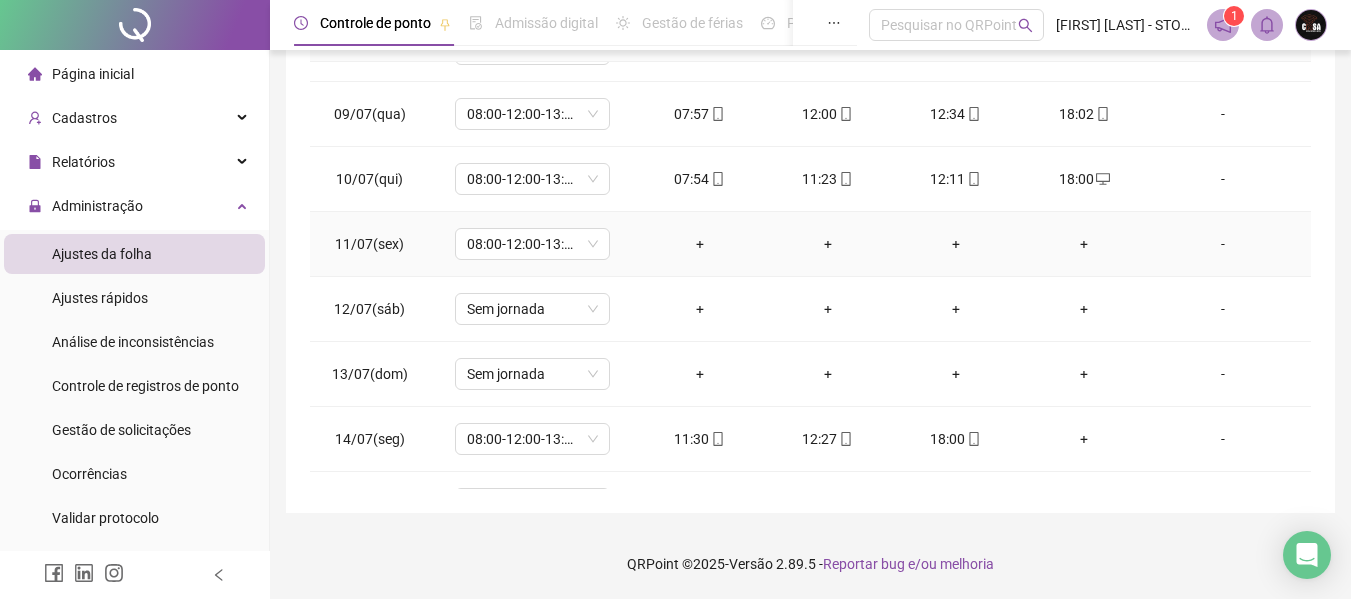 click on "-" at bounding box center [1223, 244] 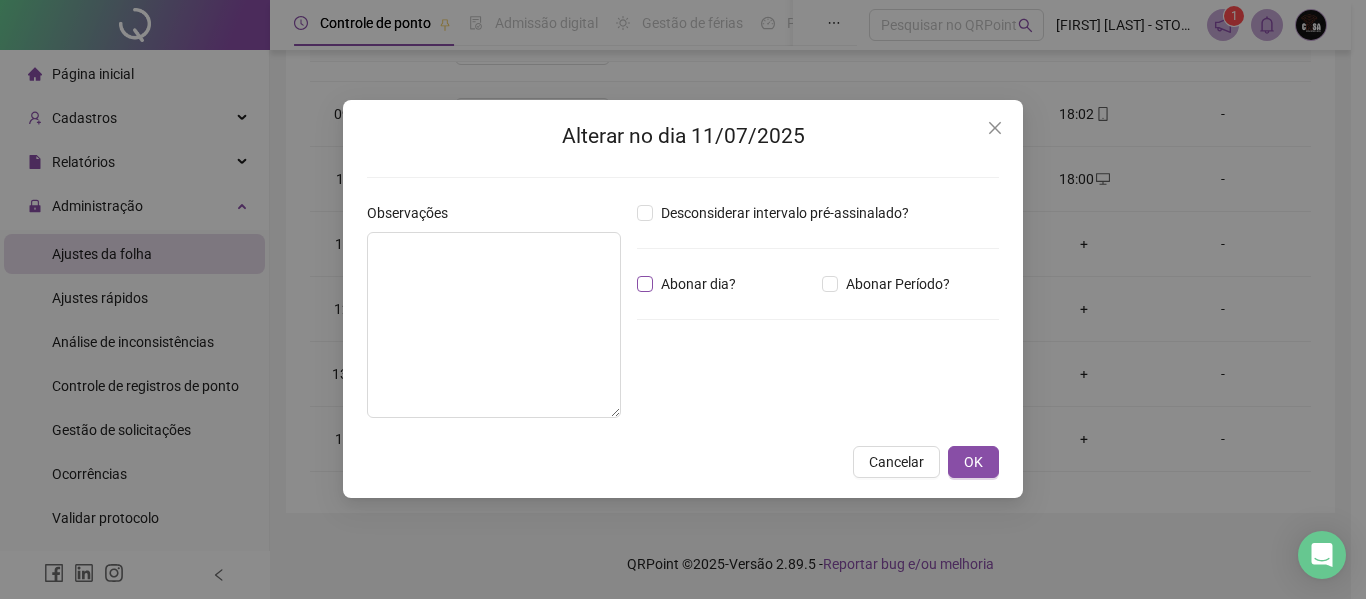 click on "Abonar dia?" at bounding box center [698, 284] 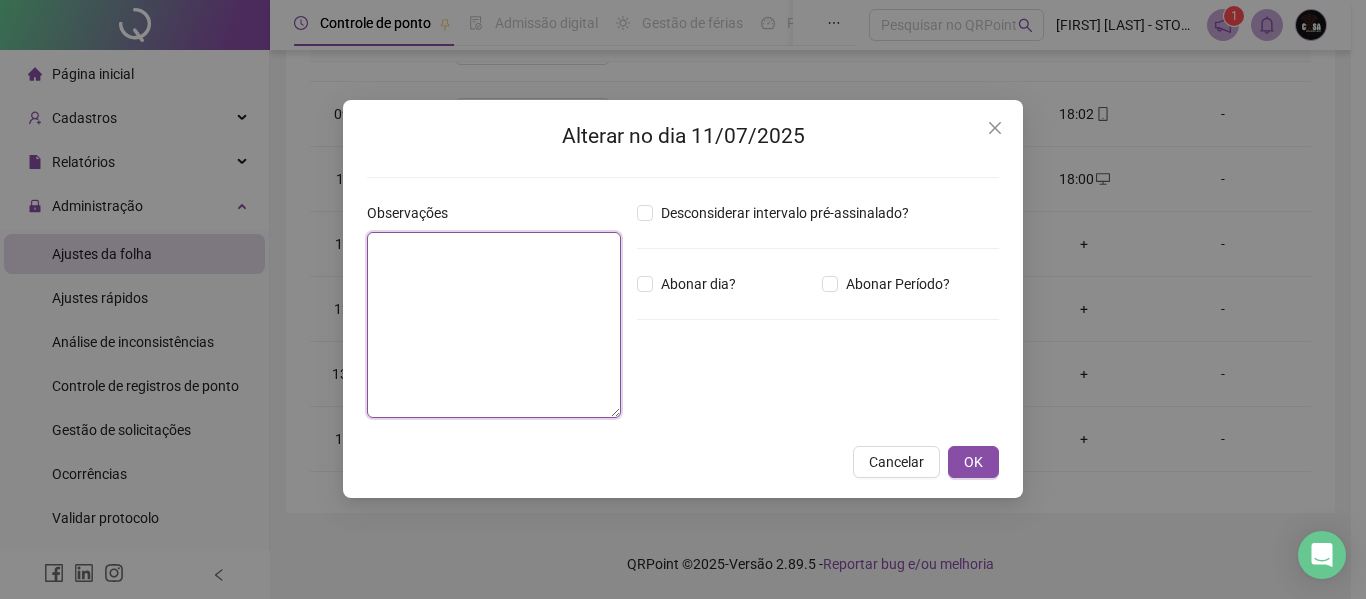 click at bounding box center (494, 325) 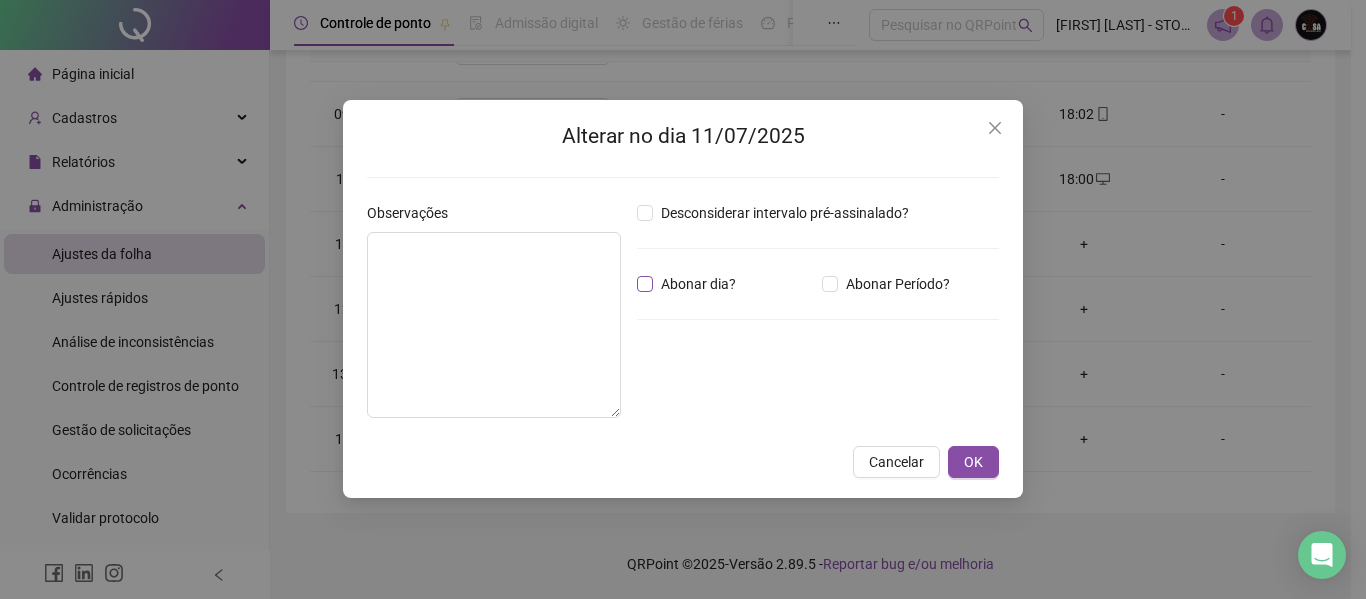 click on "Abonar dia?" at bounding box center (698, 284) 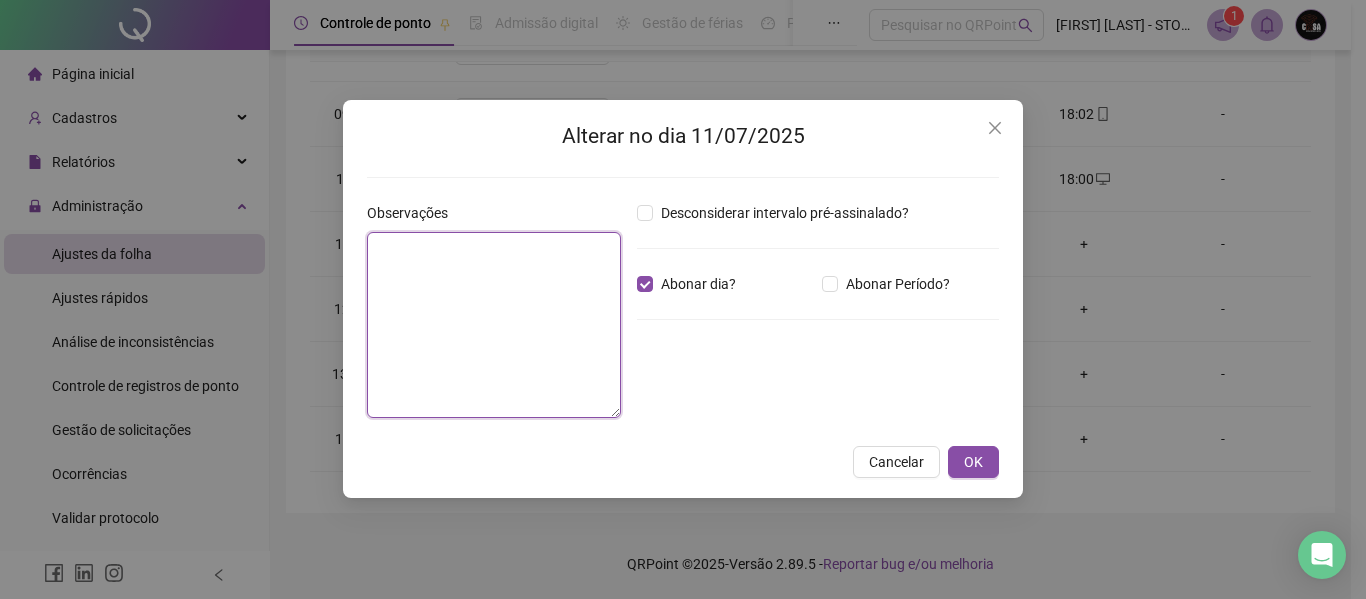click at bounding box center (494, 325) 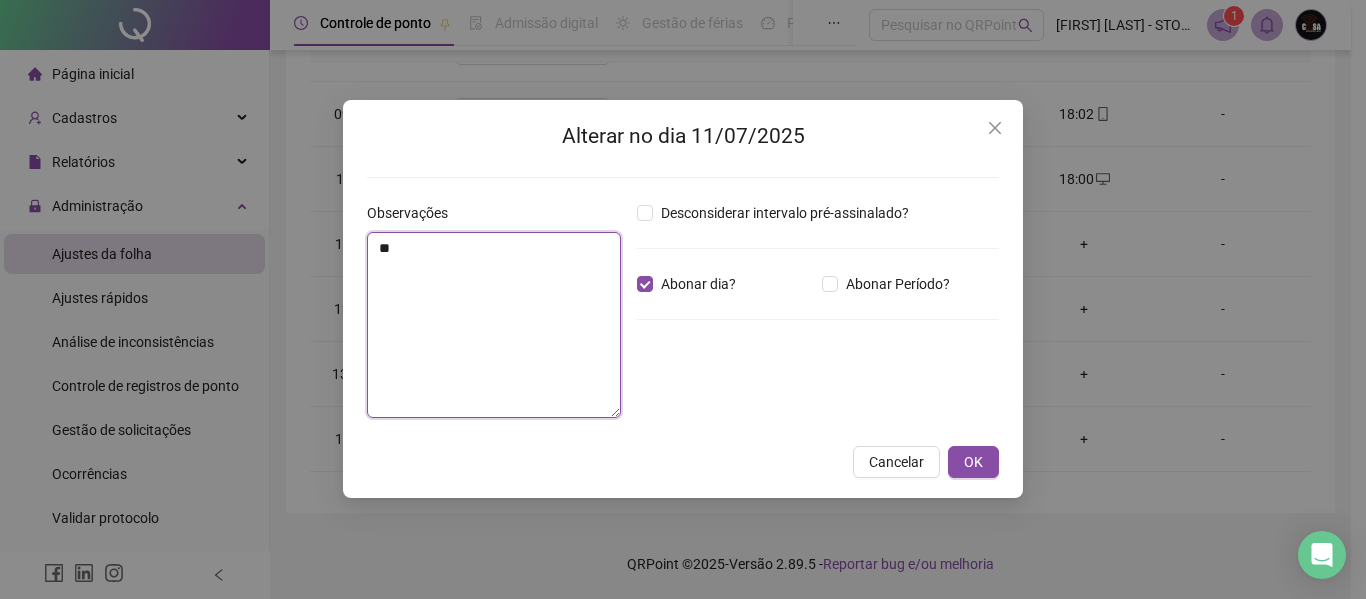 type on "*" 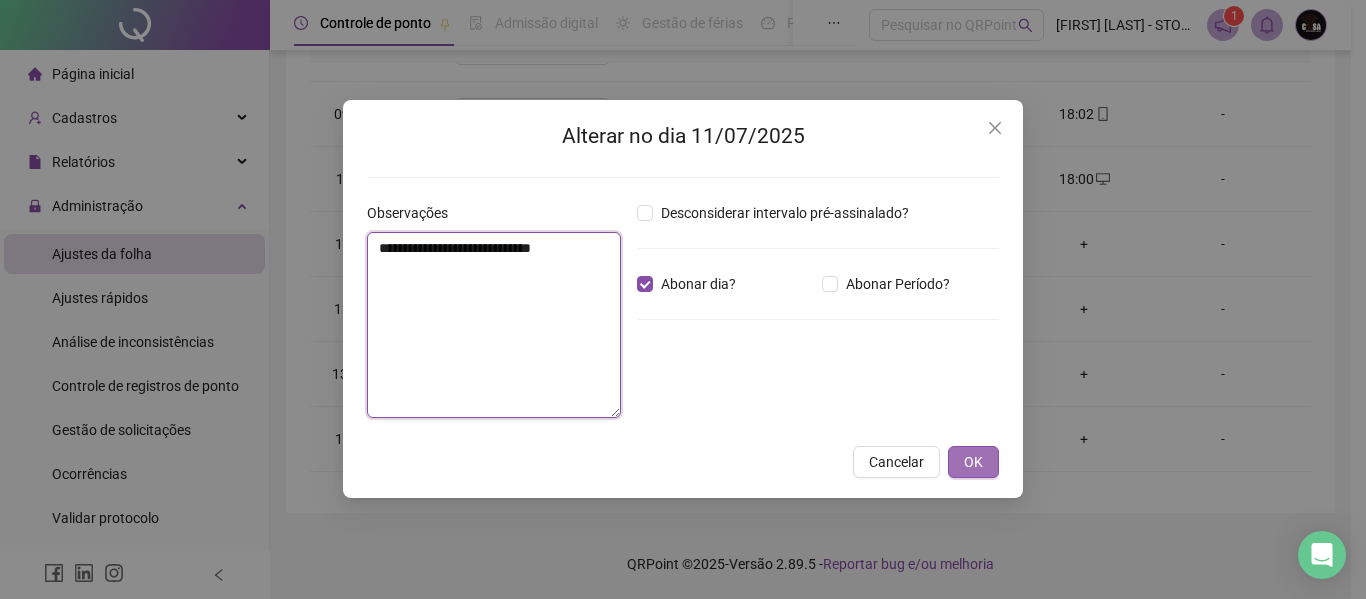 type on "**********" 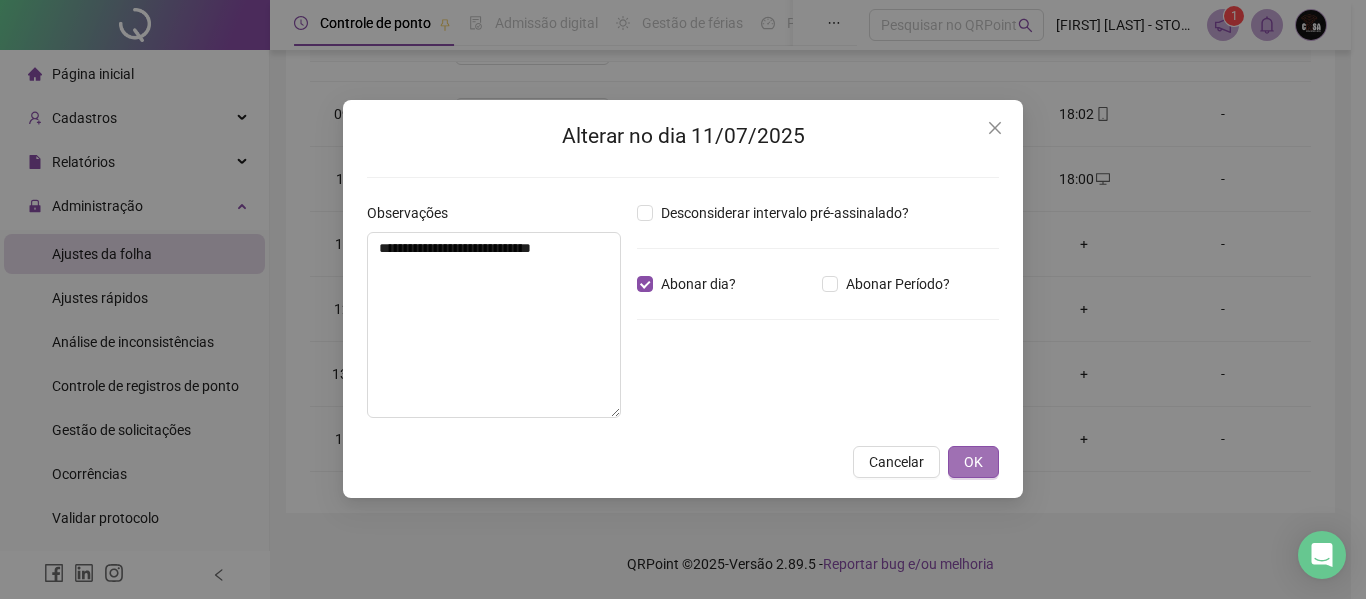 click on "OK" at bounding box center (973, 462) 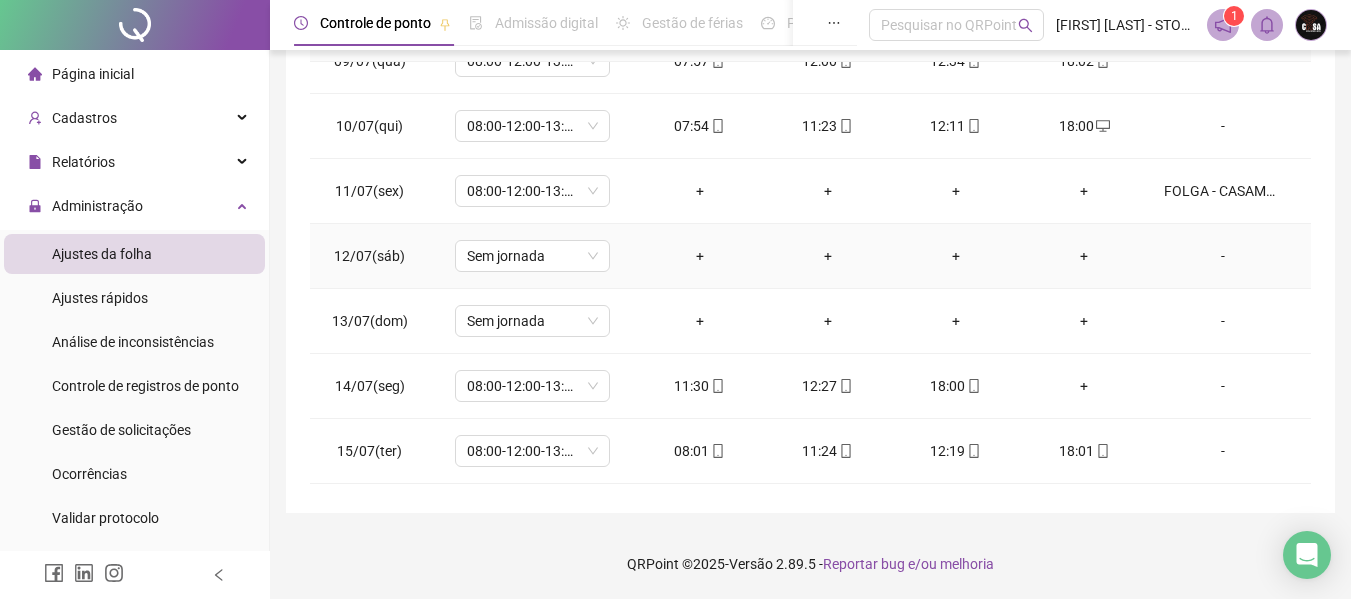 scroll, scrollTop: 600, scrollLeft: 0, axis: vertical 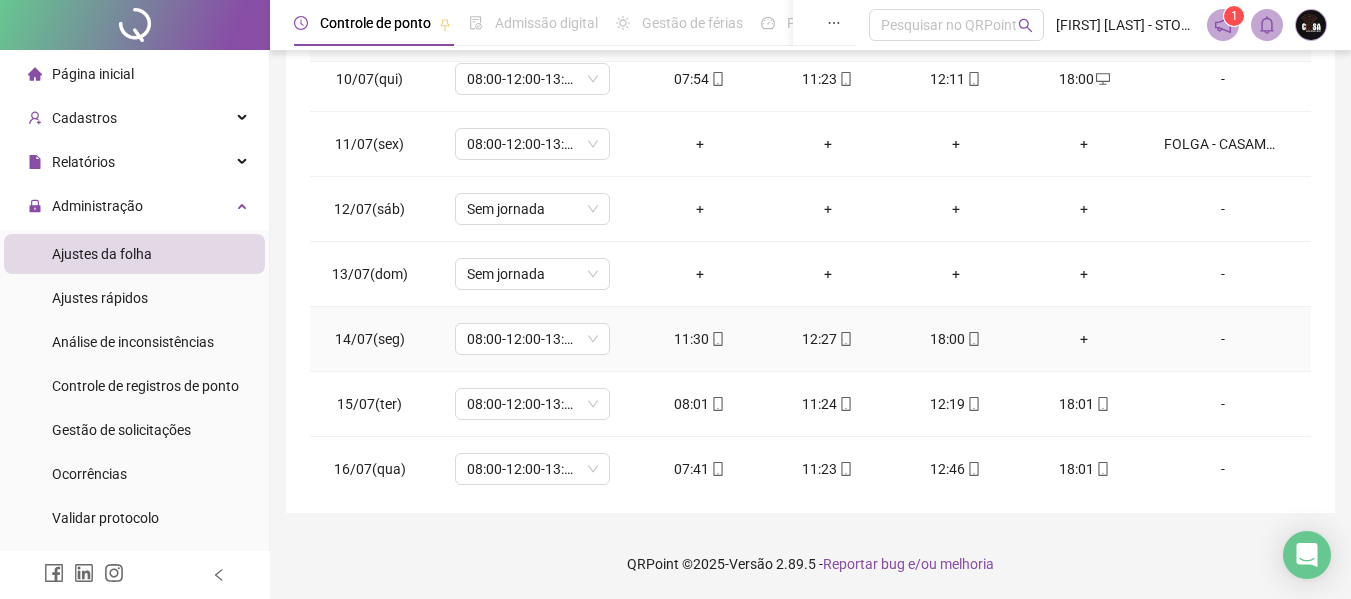 click on "+" at bounding box center (1084, 339) 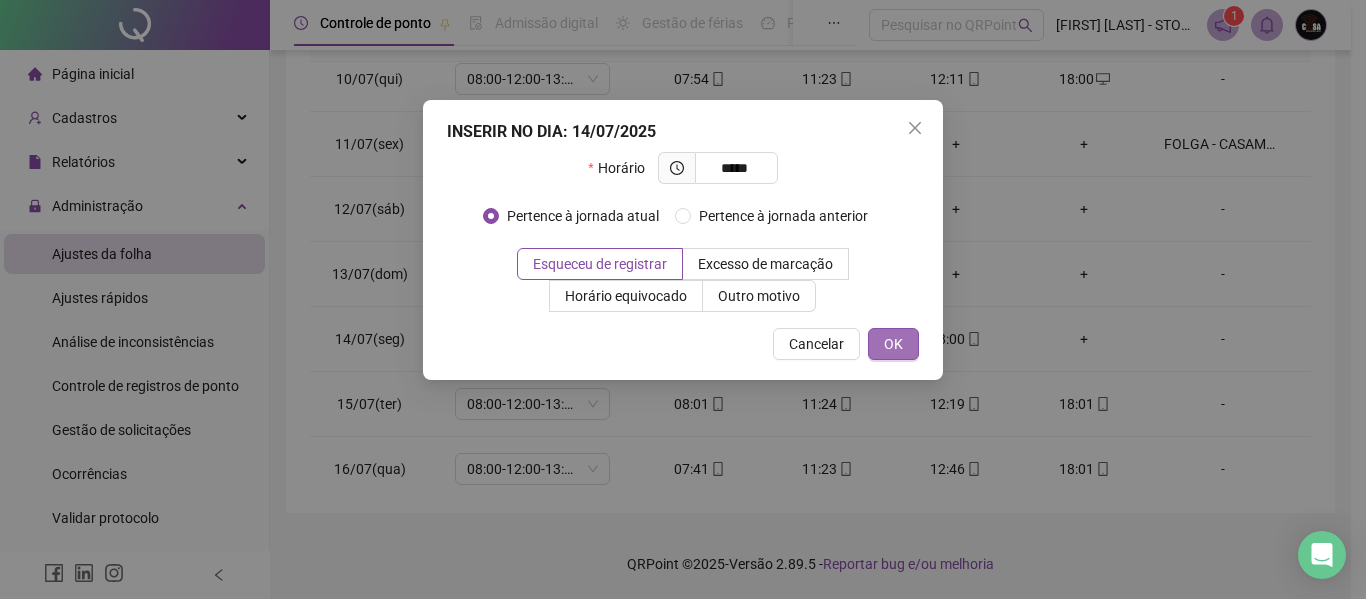 type on "*****" 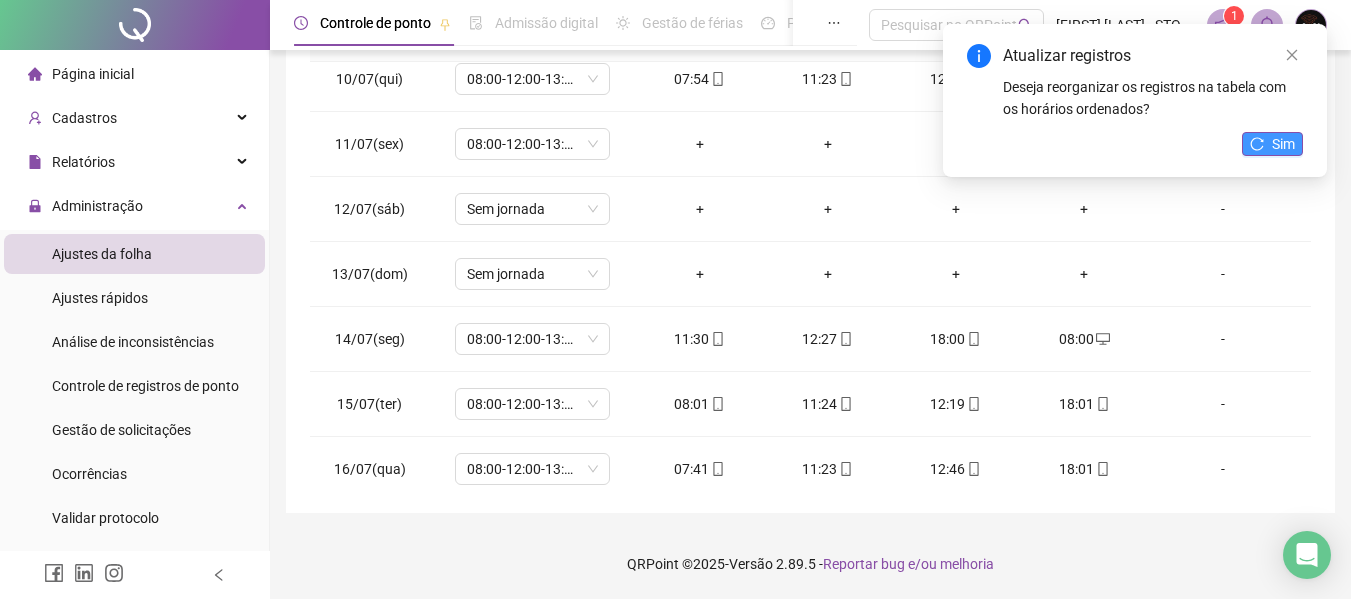 click on "Sim" at bounding box center [1272, 144] 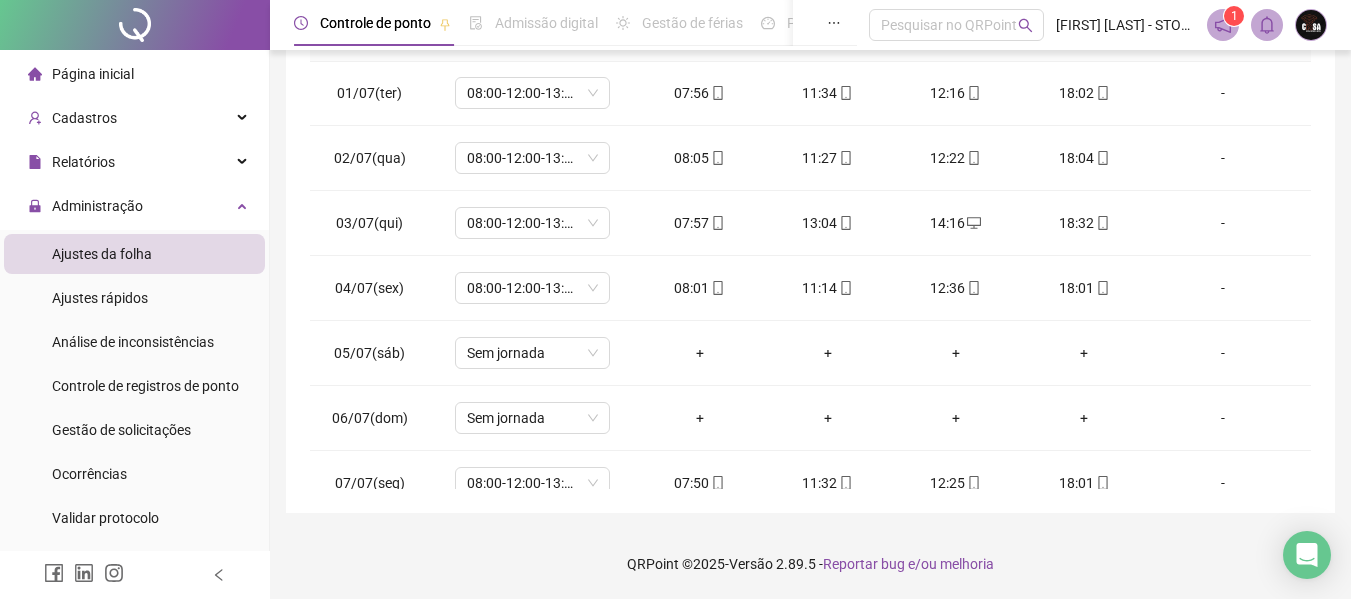 scroll, scrollTop: 0, scrollLeft: 0, axis: both 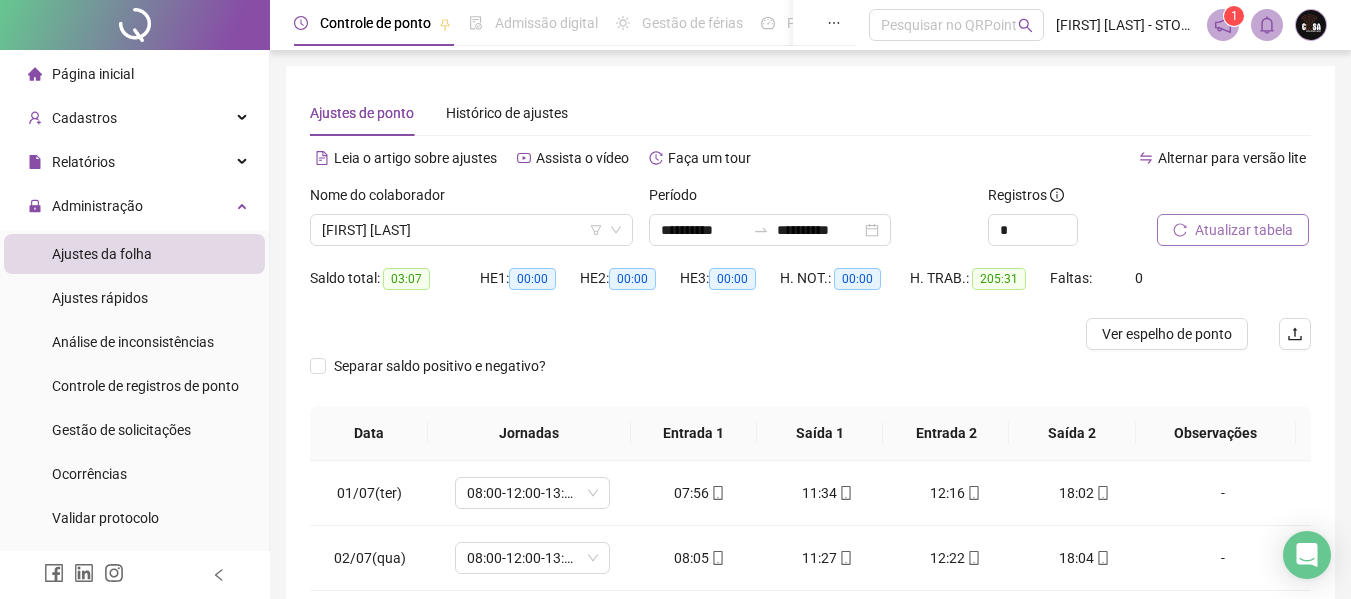 click on "Atualizar tabela" at bounding box center (1244, 230) 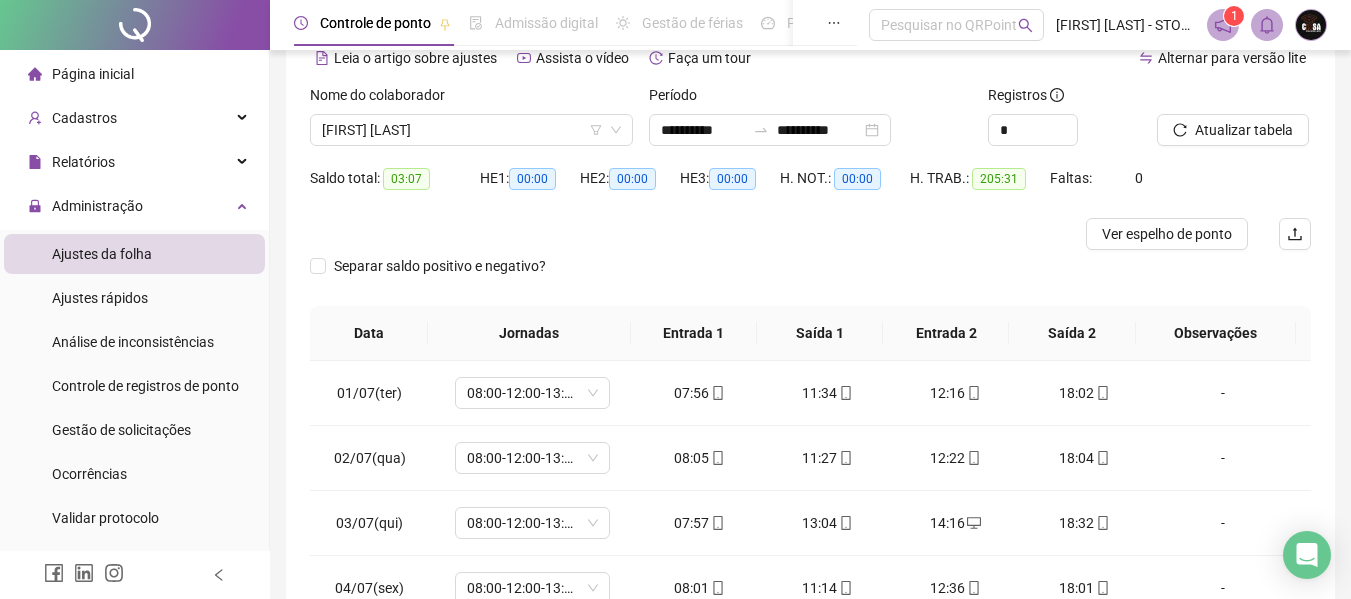 scroll, scrollTop: 0, scrollLeft: 0, axis: both 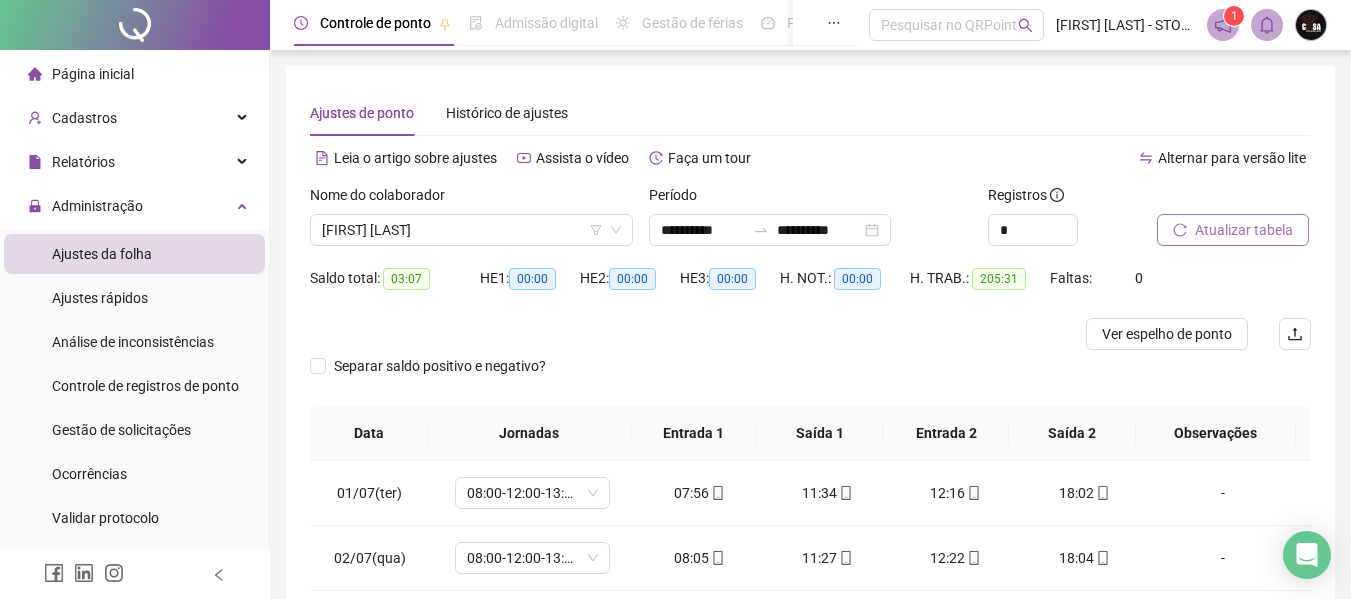 click on "Atualizar tabela" at bounding box center (1244, 230) 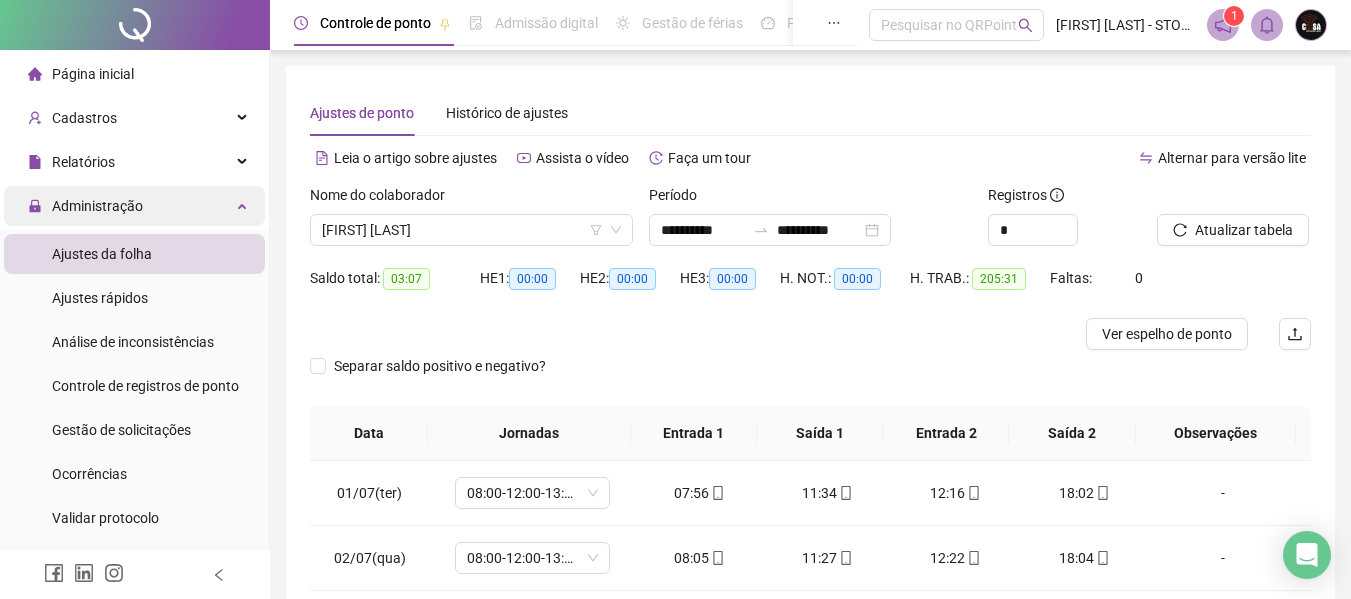 click on "Administração" at bounding box center (134, 206) 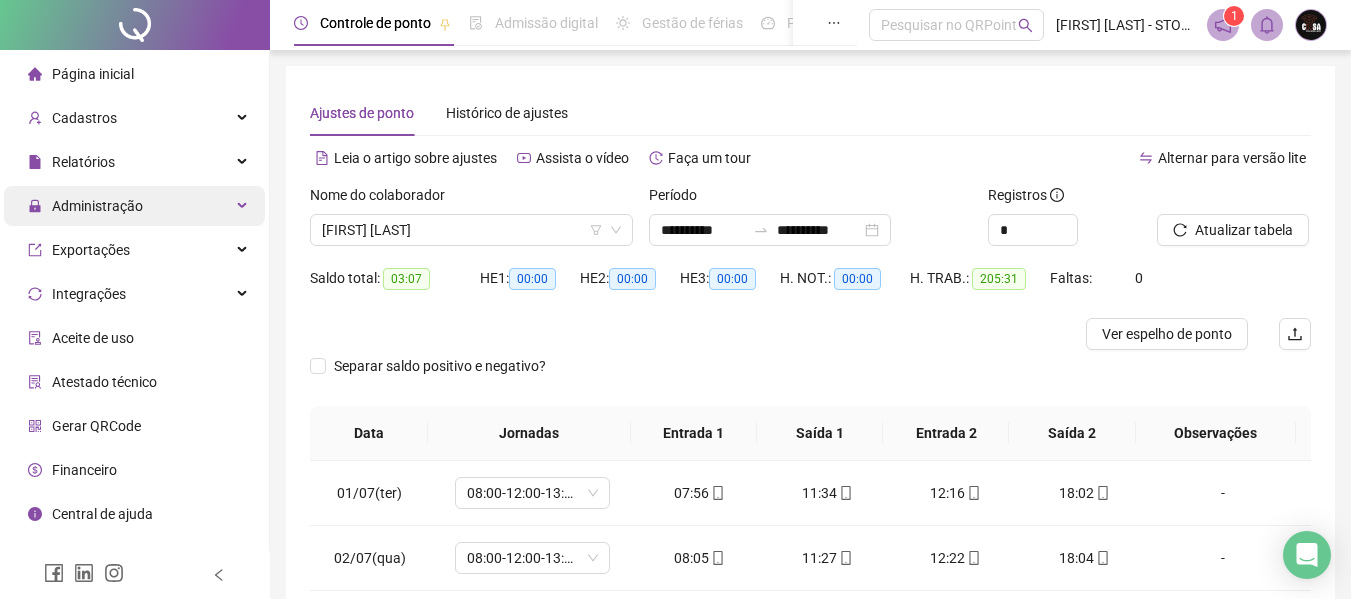 click on "Administração" at bounding box center (134, 206) 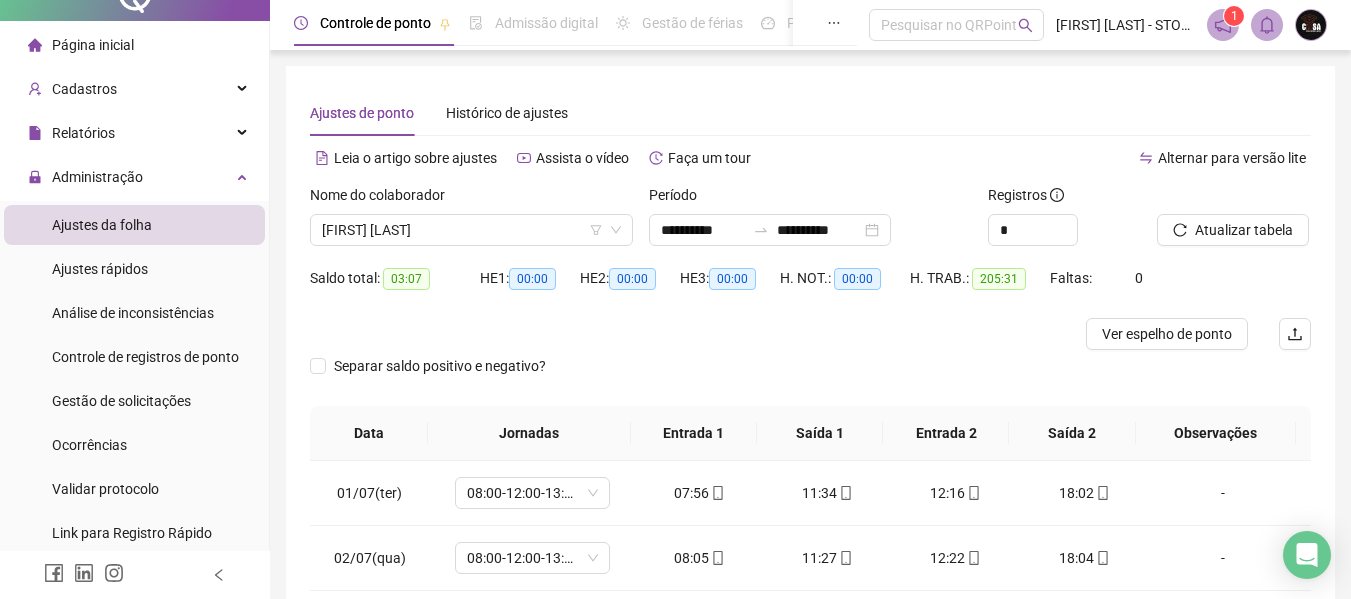 scroll, scrollTop: 0, scrollLeft: 0, axis: both 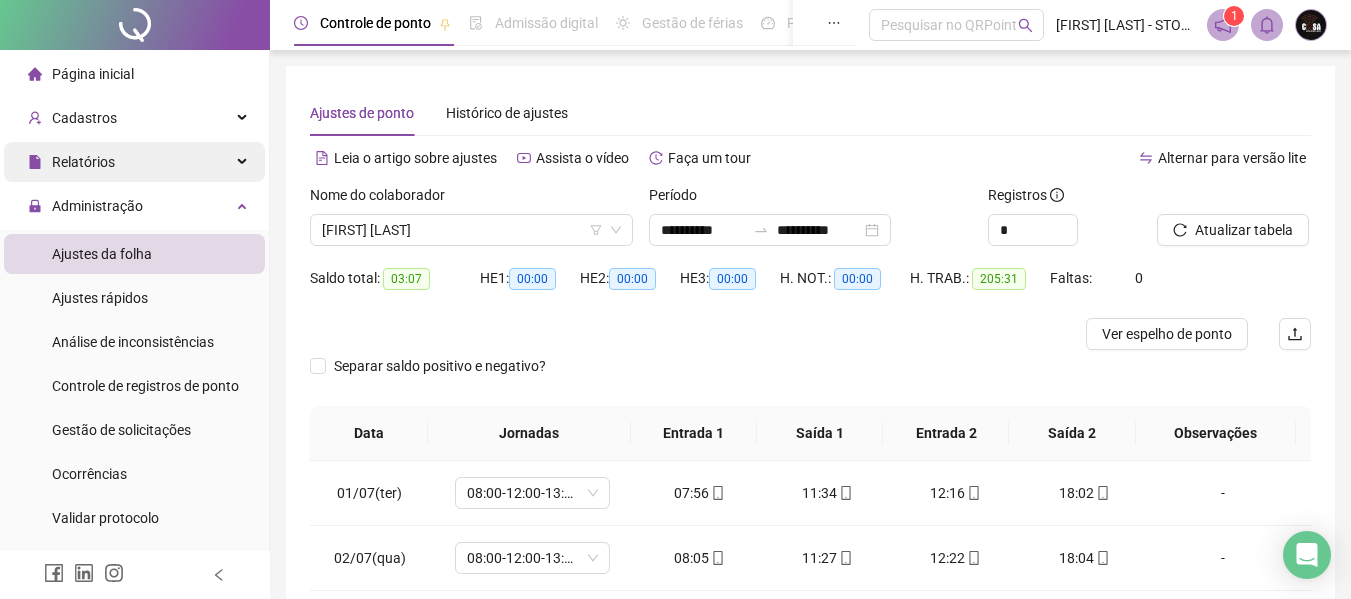 click on "Relatórios" at bounding box center [134, 162] 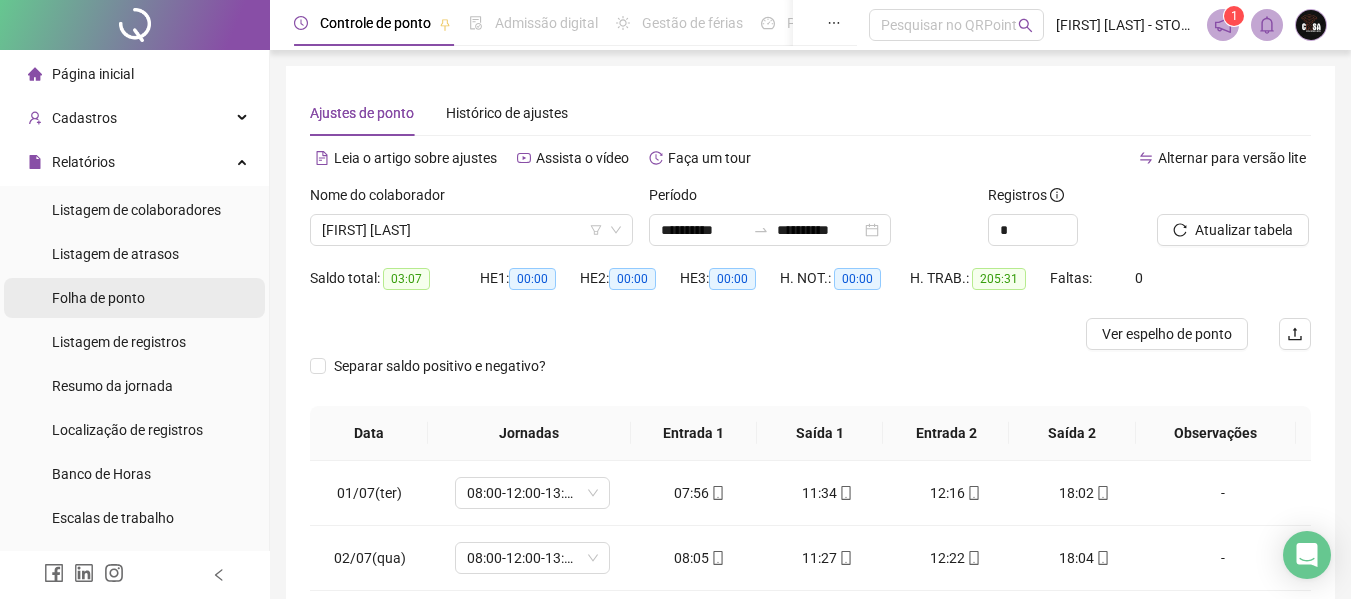 click on "Folha de ponto" at bounding box center [98, 298] 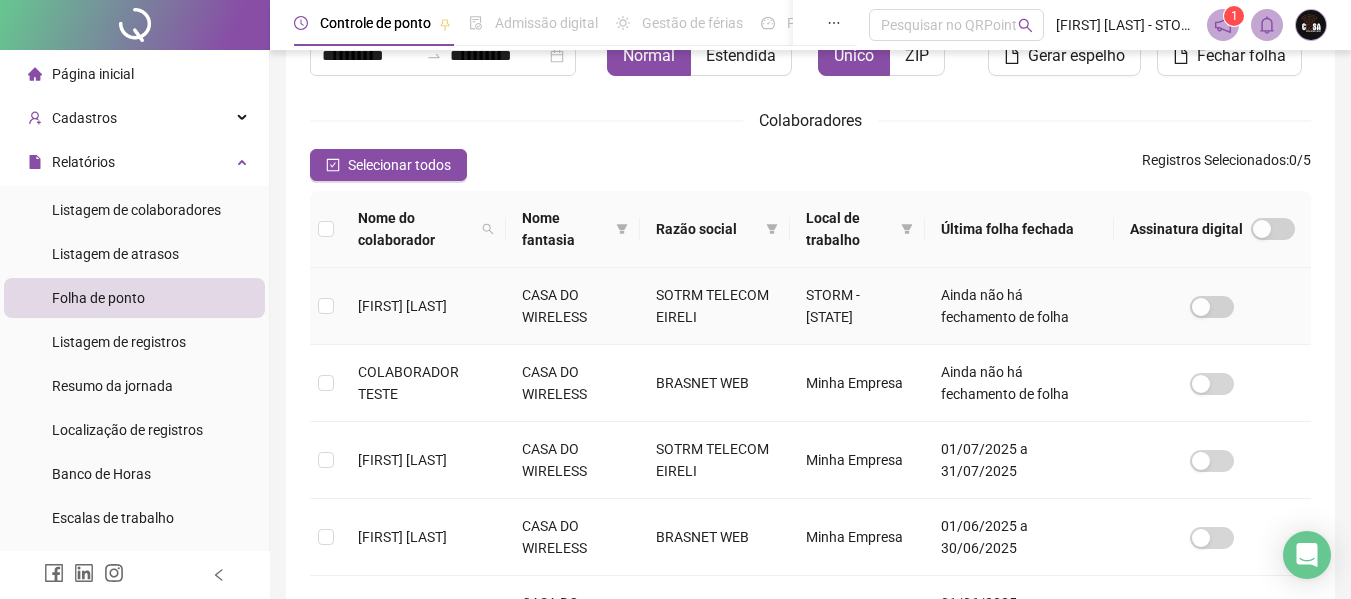 scroll, scrollTop: 310, scrollLeft: 0, axis: vertical 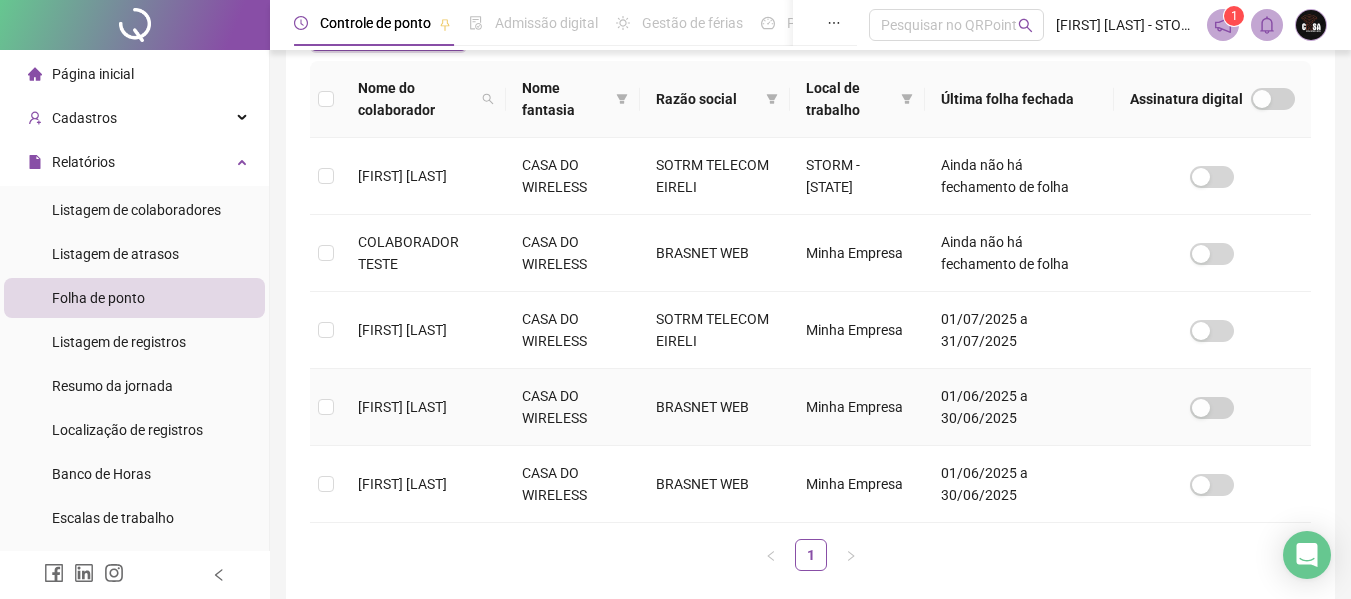 click at bounding box center [326, 407] 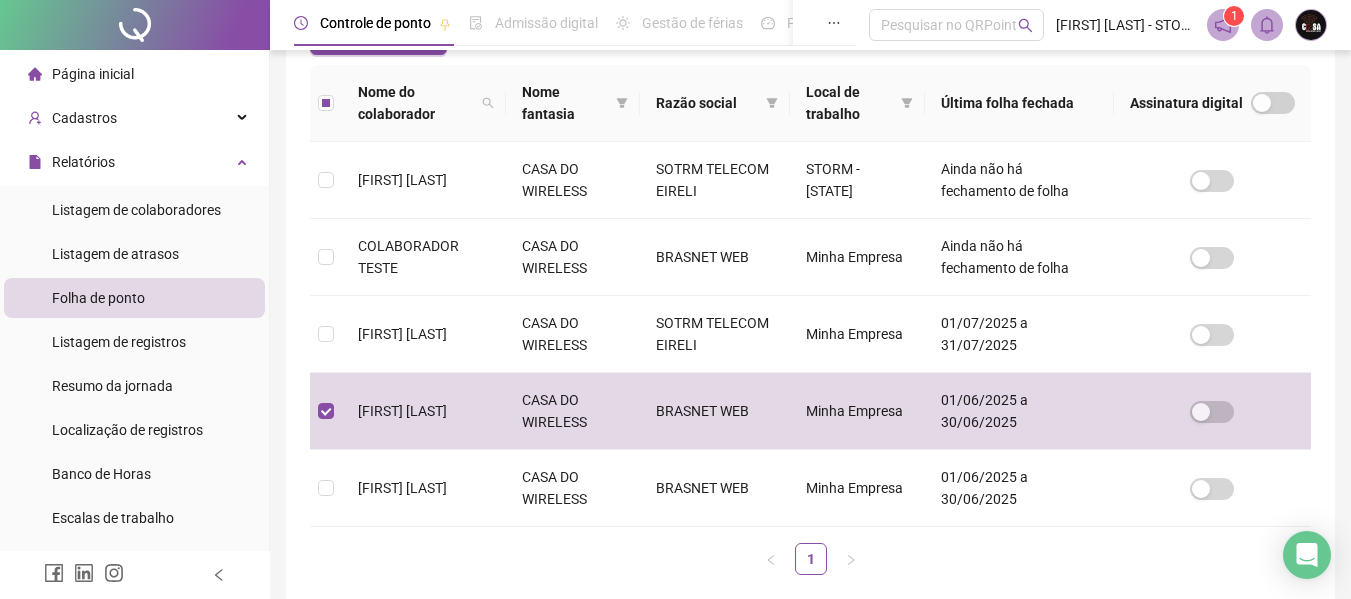 scroll, scrollTop: 310, scrollLeft: 0, axis: vertical 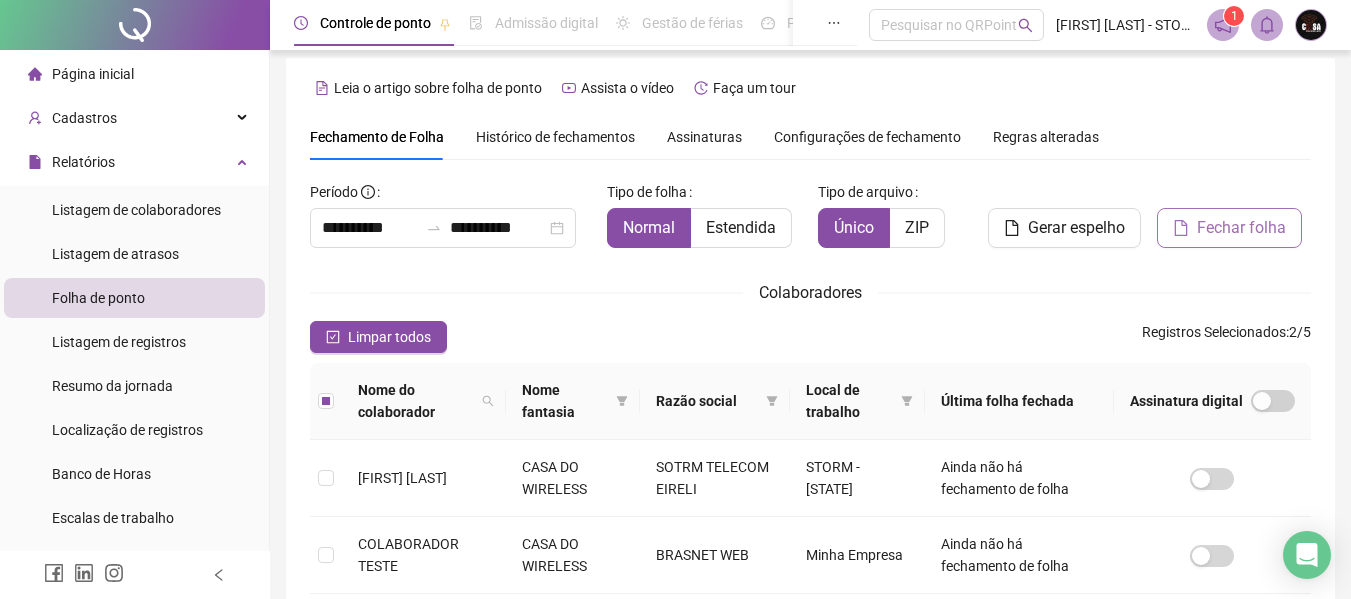 click on "Fechar folha" at bounding box center (1241, 228) 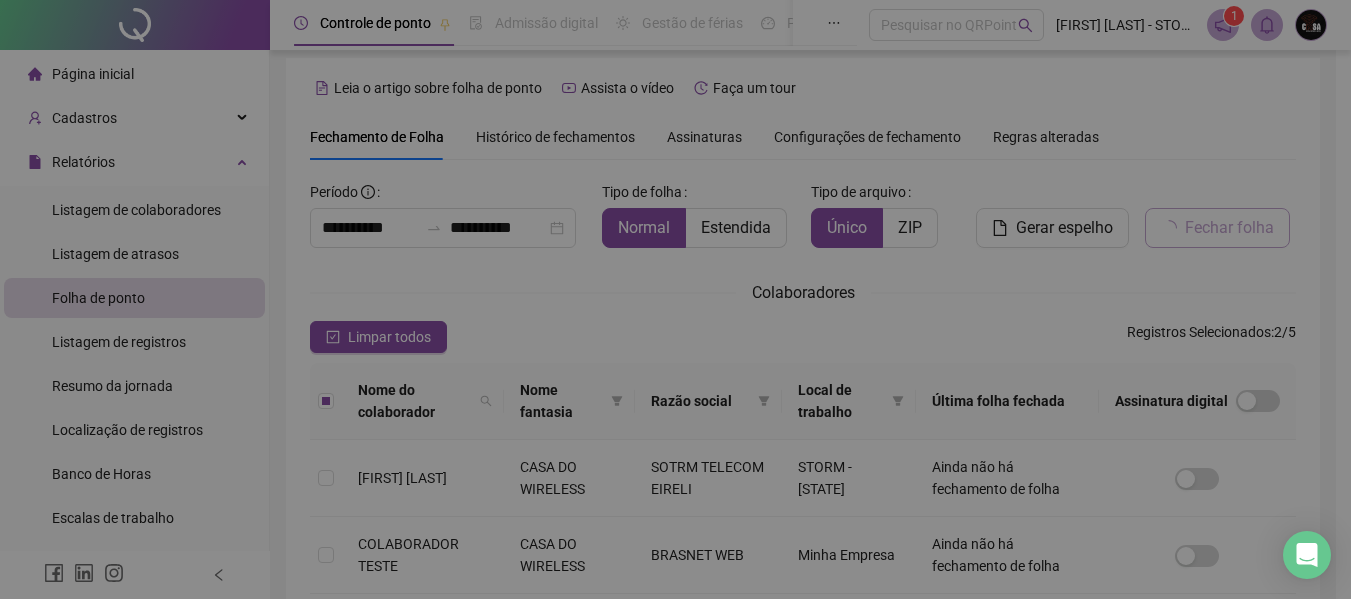scroll, scrollTop: 110, scrollLeft: 0, axis: vertical 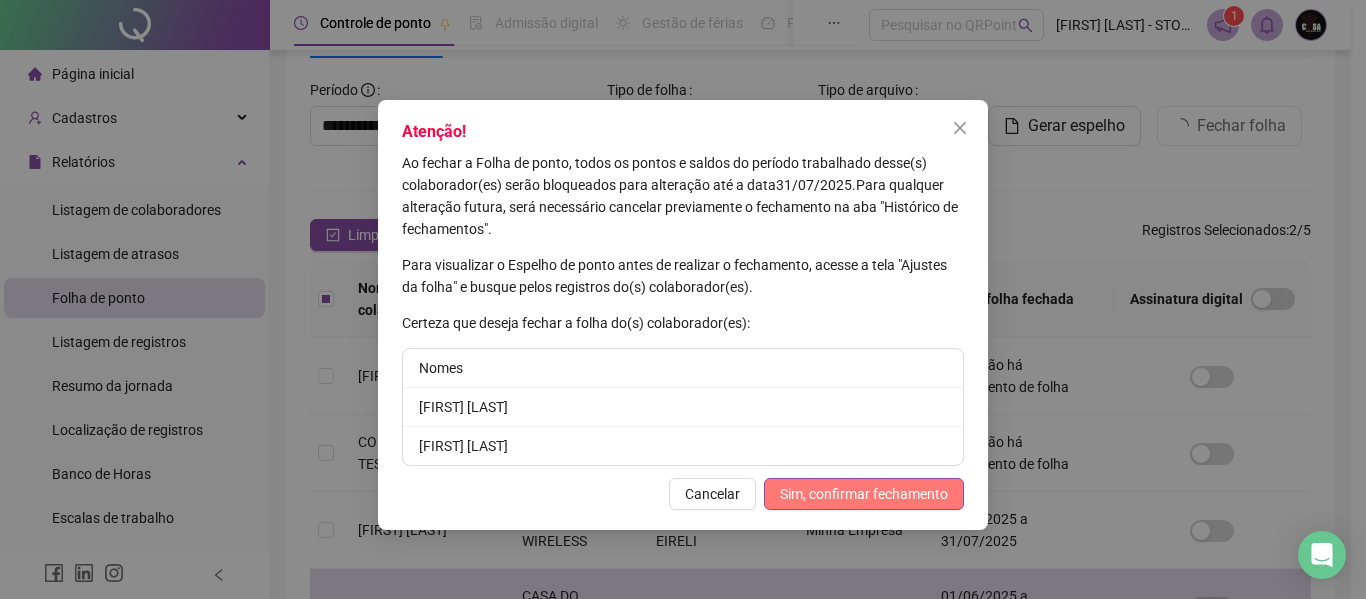 click on "Sim, confirmar fechamento" at bounding box center (864, 494) 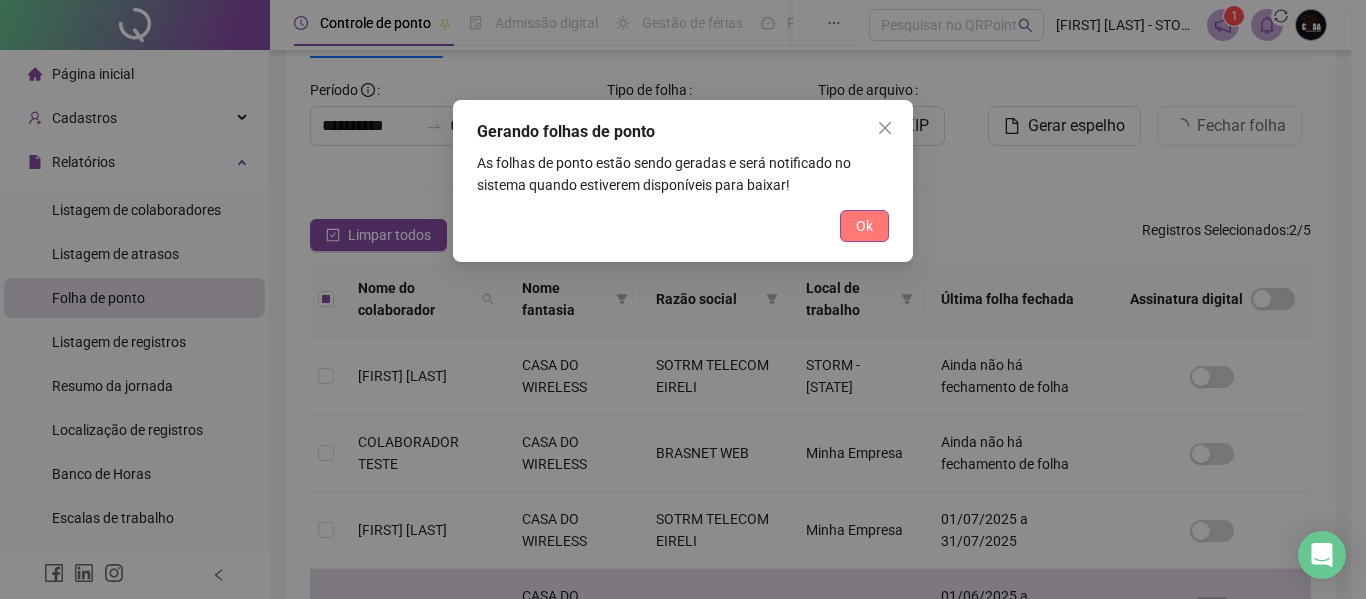 click on "Ok" at bounding box center (864, 226) 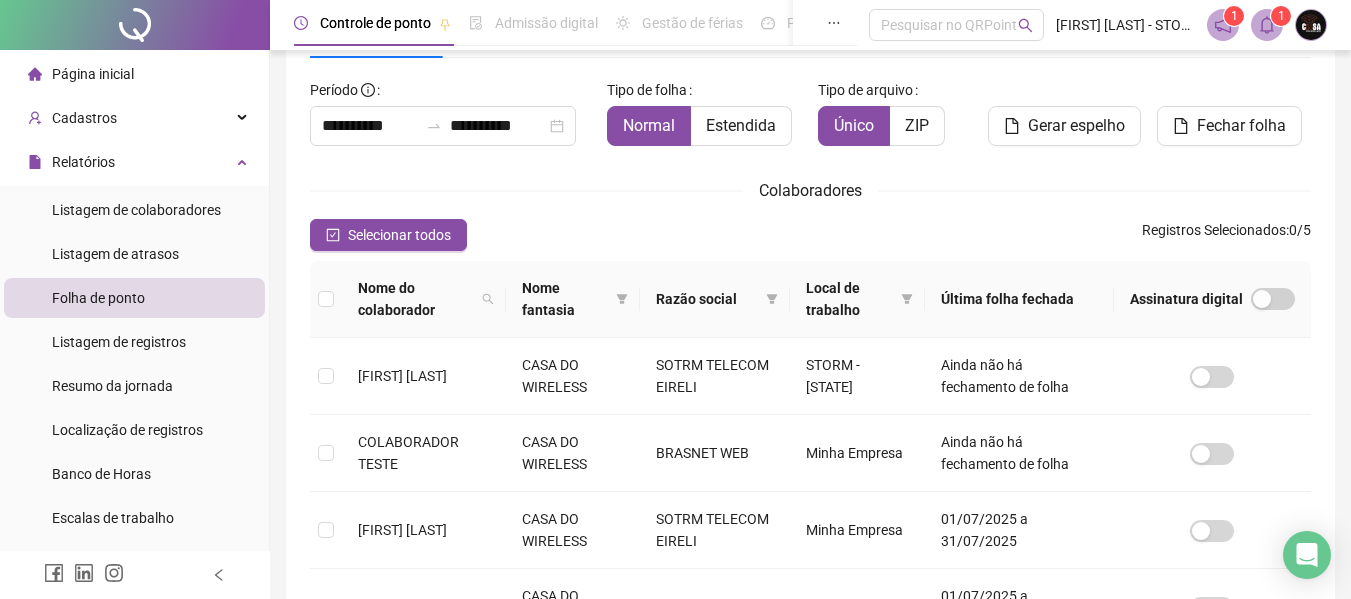 click 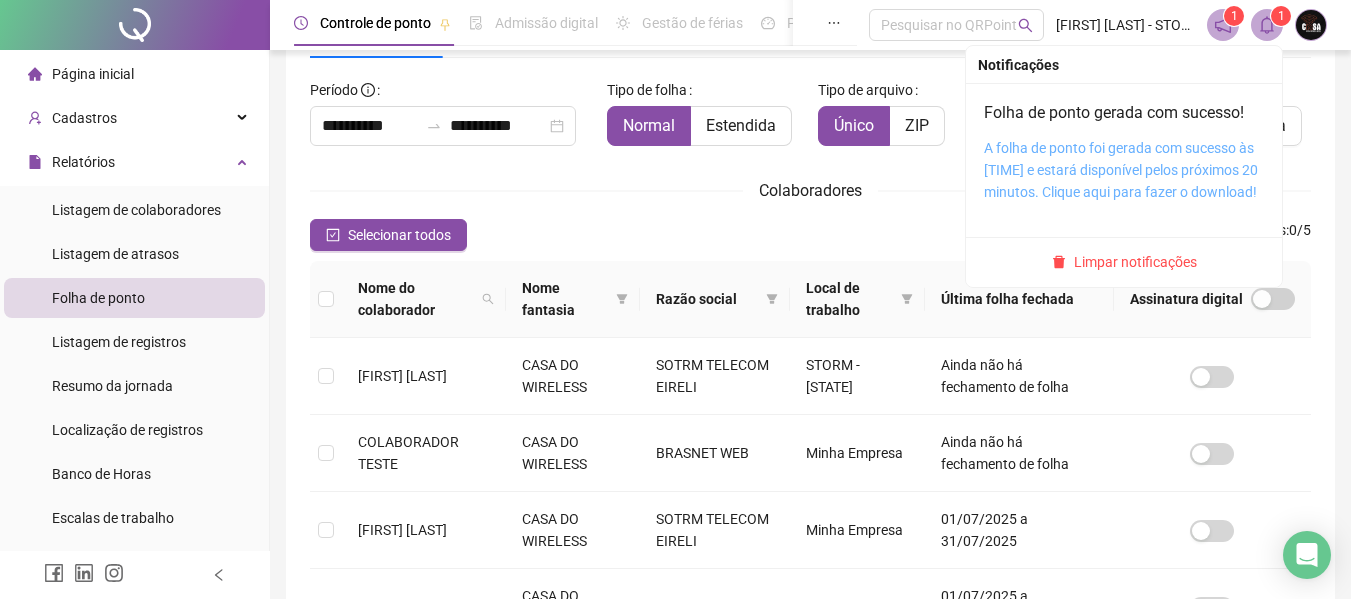 click on "A folha de ponto foi gerada com sucesso às [TIME] e estará disponível pelos próximos 20 minutos.
Clique aqui para fazer o download!" at bounding box center [1121, 170] 